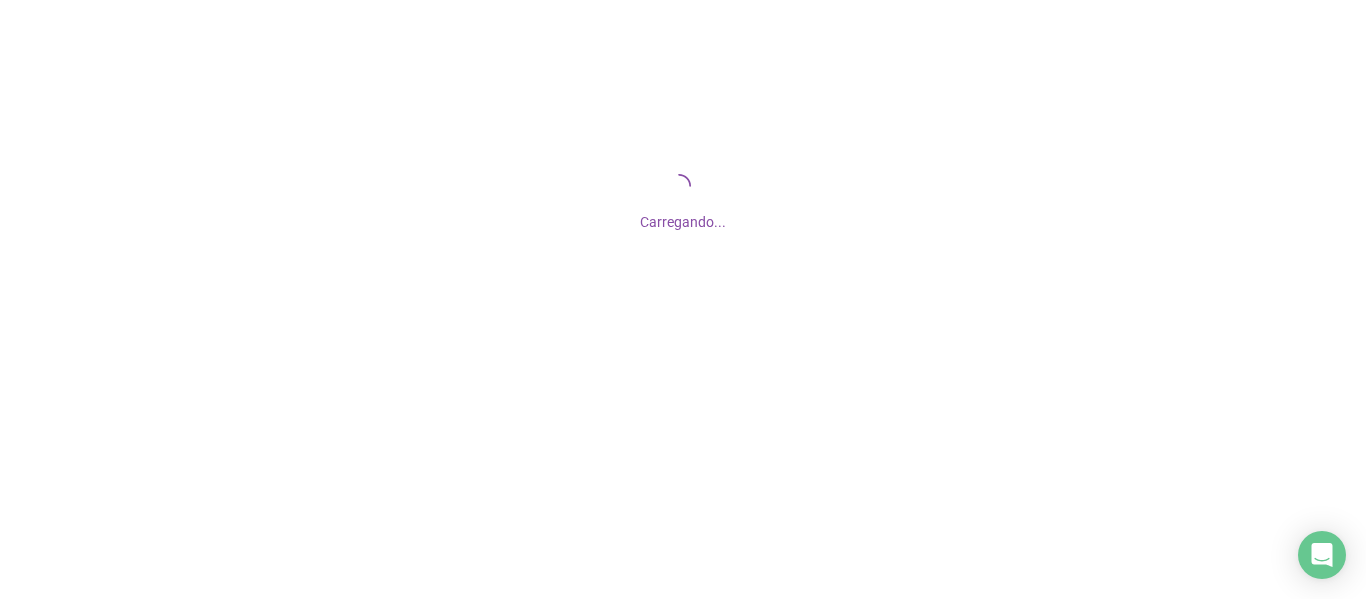 scroll, scrollTop: 0, scrollLeft: 0, axis: both 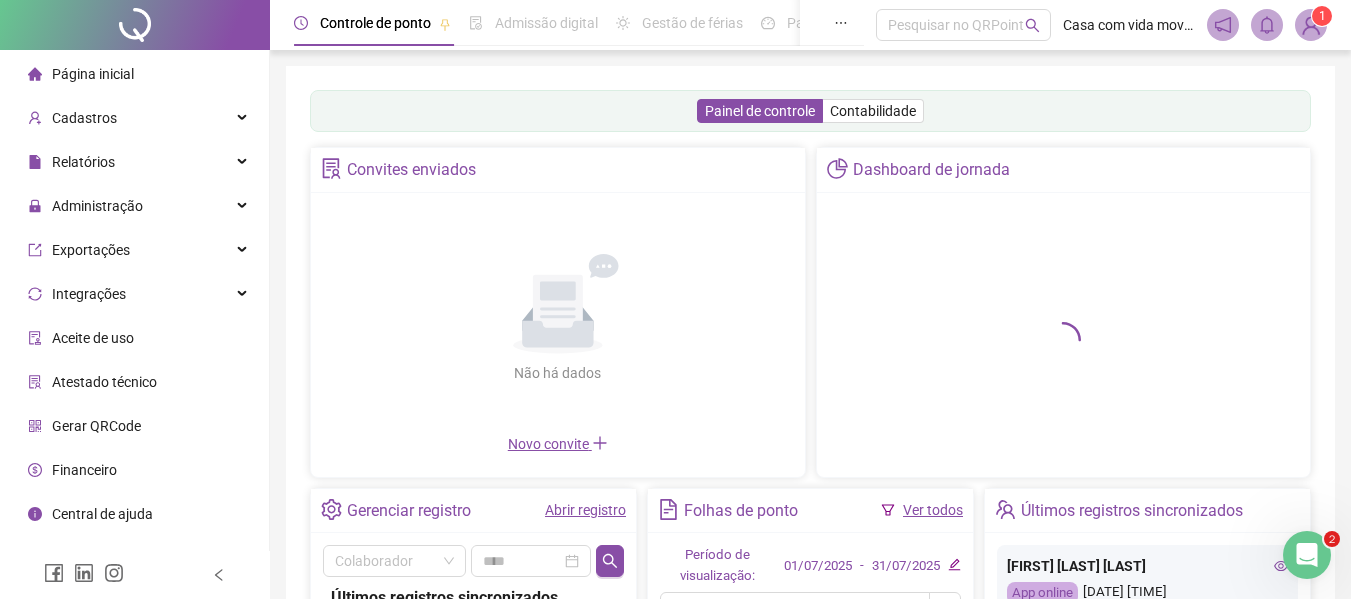 click 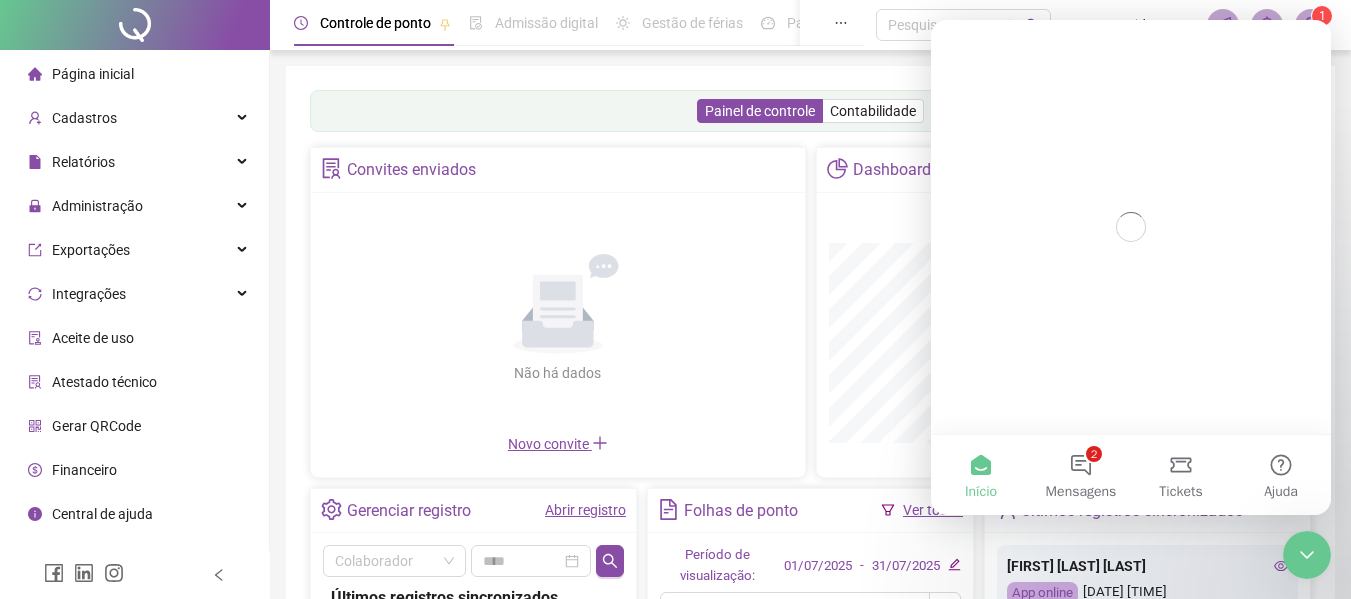 scroll, scrollTop: 0, scrollLeft: 0, axis: both 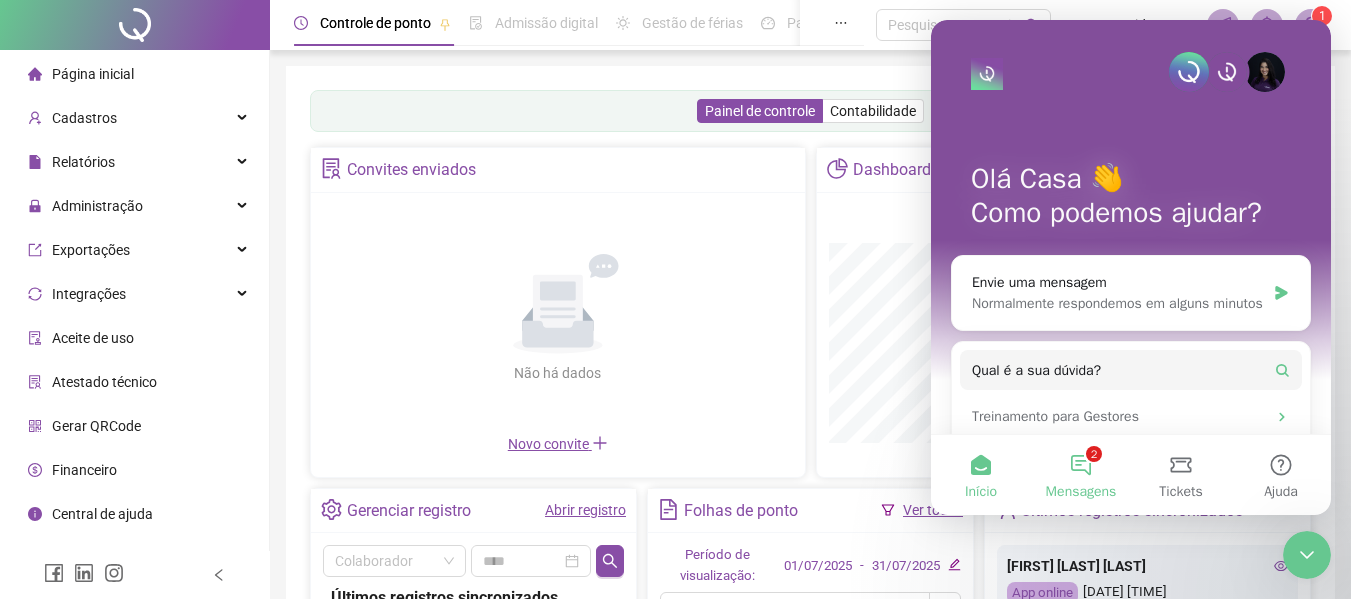 click on "Mensagens" at bounding box center (1081, 492) 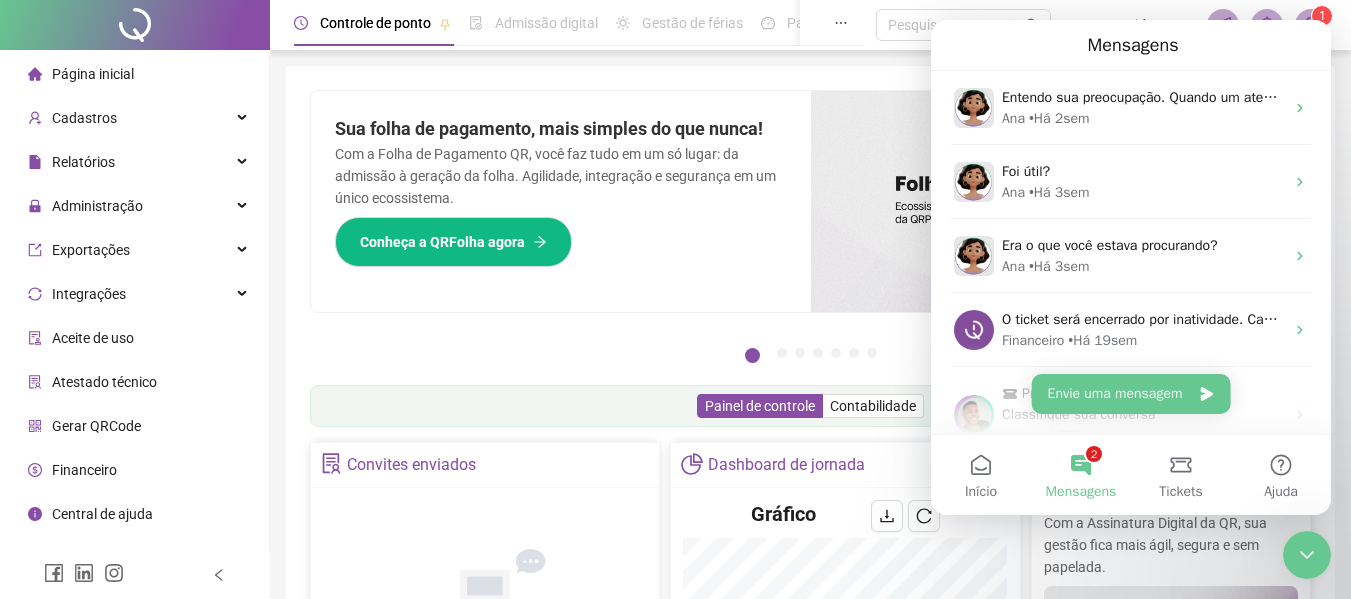 click at bounding box center [1307, 555] 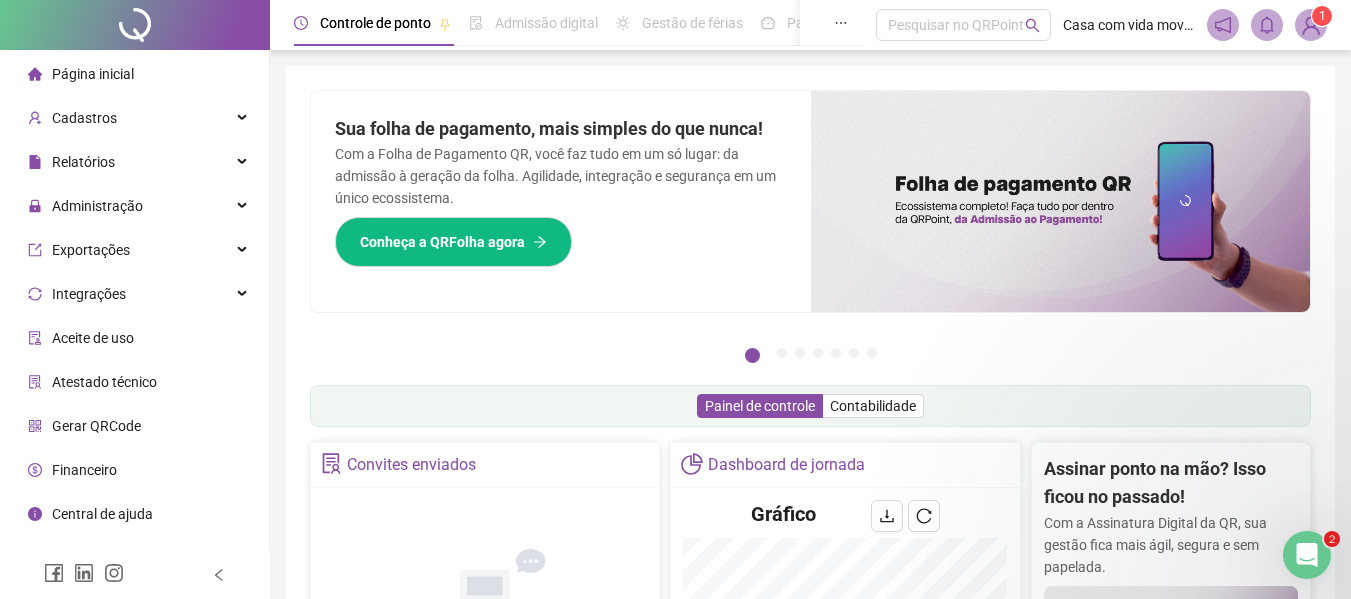 scroll, scrollTop: 0, scrollLeft: 0, axis: both 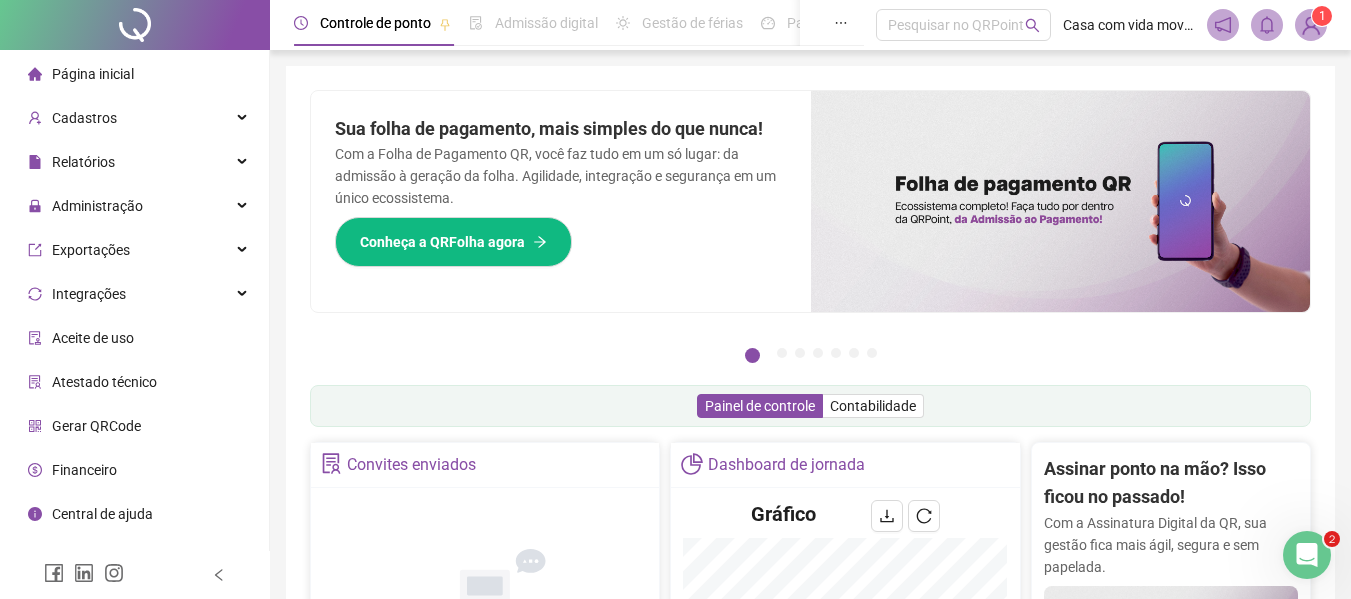 click at bounding box center [1311, 25] 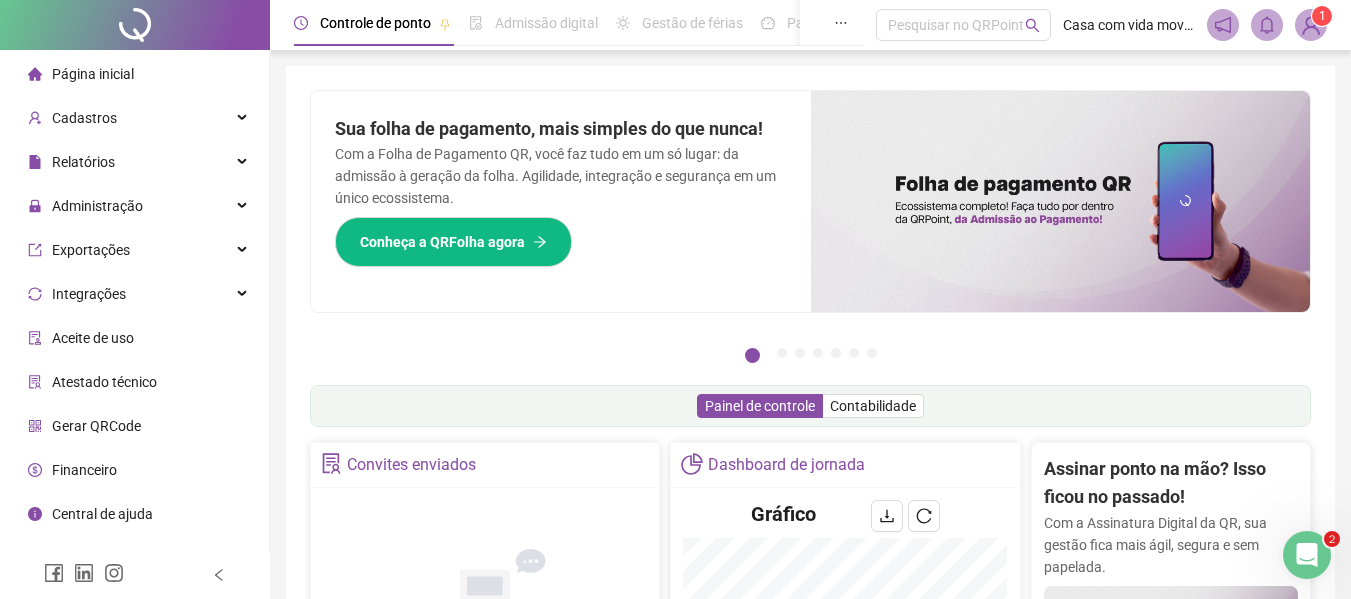 click on "Pague o QRPoint com Cartão de Crédito Sua assinatura: mais segurança, prática e sem preocupações com boletos! Saiba mais Sua folha de pagamento, mais simples do que nunca! Com a Folha de Pagamento QR, você faz tudo em um só lugar: da admissão à geração da folha. Agilidade, integração e segurança em um único ecossistema. Conheça a QRFolha agora 🔍 Precisa de Ajuda? Conte com o Suporte da QRPoint! Encontre respostas rápidas e eficientes em nosso Guia Prático de Suporte. Acesse agora e descubra todos os nossos canais de atendimento! 🚀 Saiba Mais Automatize seu DP e ganhe mais tempo! 🚀 Agende uma demonstração agora e veja como simplificamos admissão, ponto, férias e holerites em um só lugar! Agendar Demonstração Agora Apoie seus colaboradores sem custo! Dinheiro na conta sem complicação. Solicite Mais Informações Seus Colaboradores Precisam de Apoio Financeiro? Ofereça empréstimo consignado e antecipação salarial com o QRPoint Crédito. Saiba mais Saiba mais Saiba Mais 1" at bounding box center [810, 651] 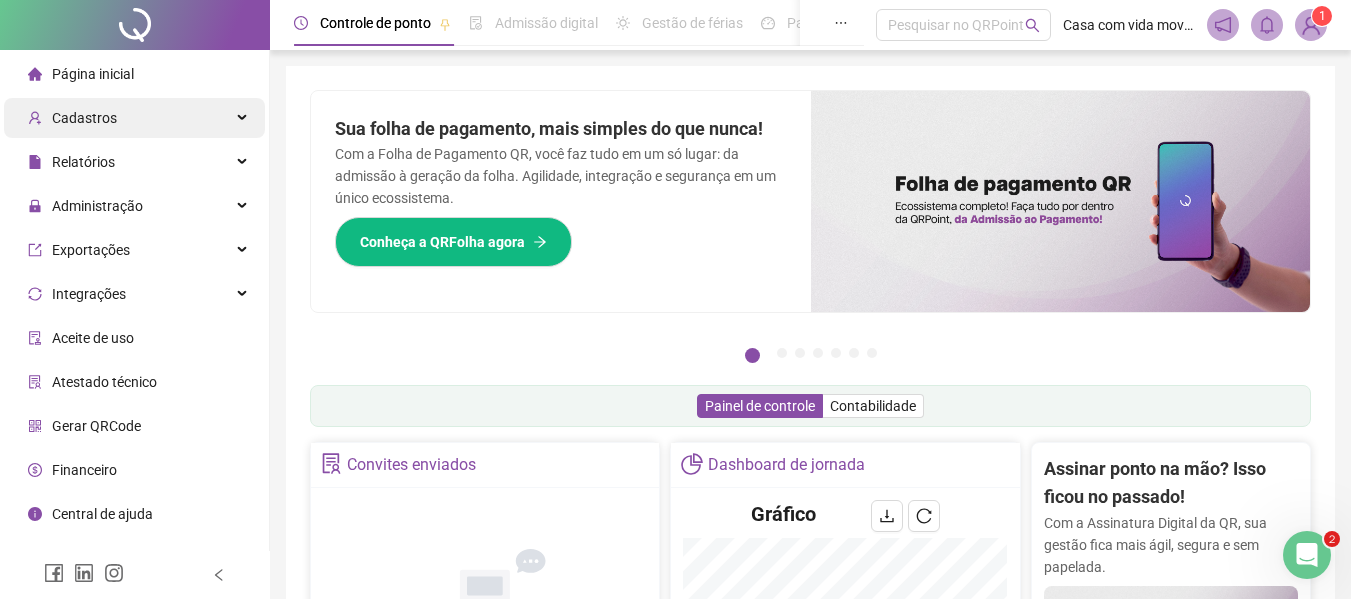 click on "Cadastros" at bounding box center [84, 118] 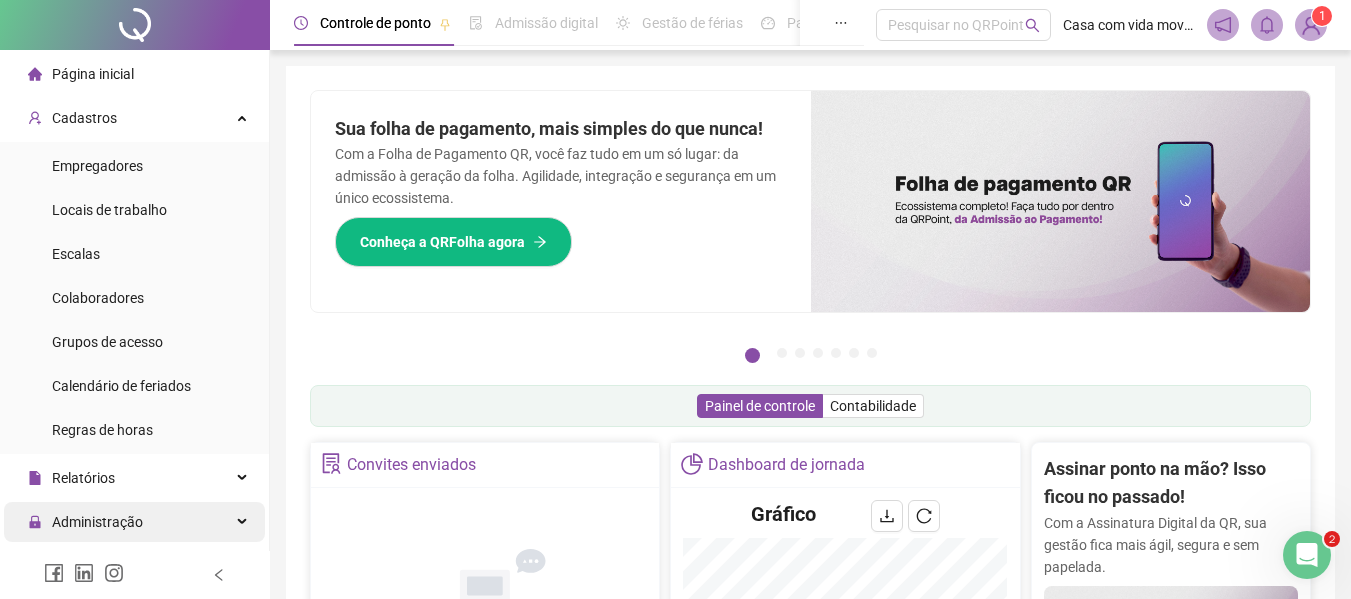 scroll, scrollTop: 100, scrollLeft: 0, axis: vertical 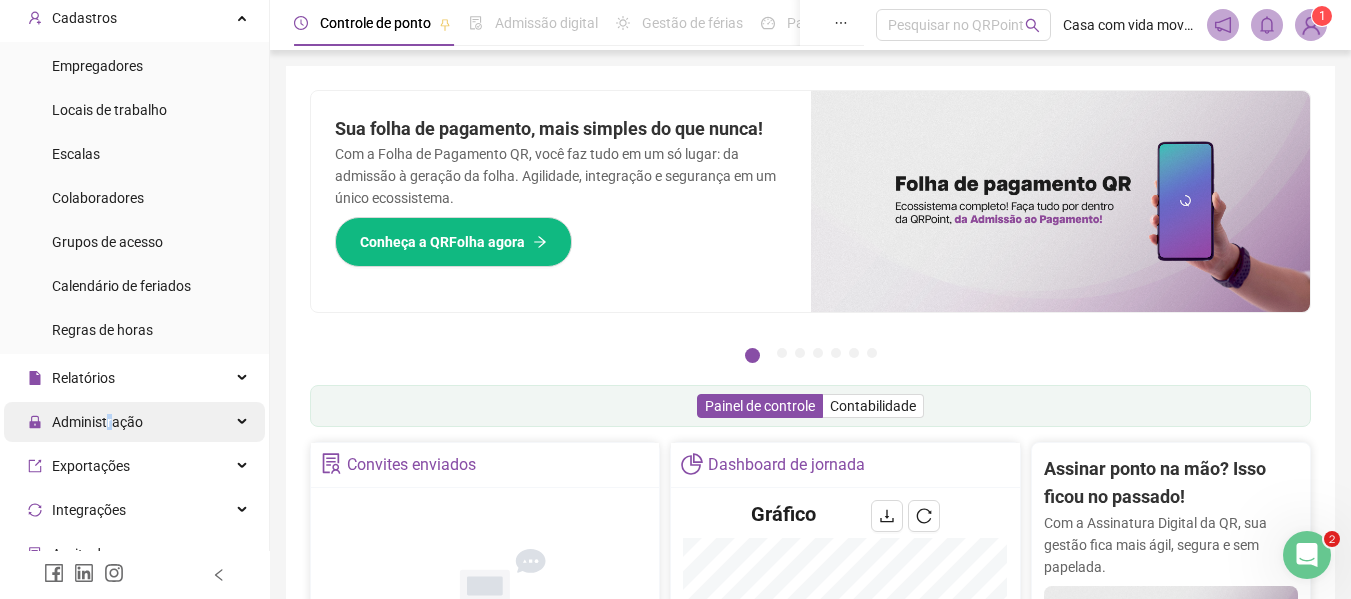 click on "Administração" at bounding box center [97, 422] 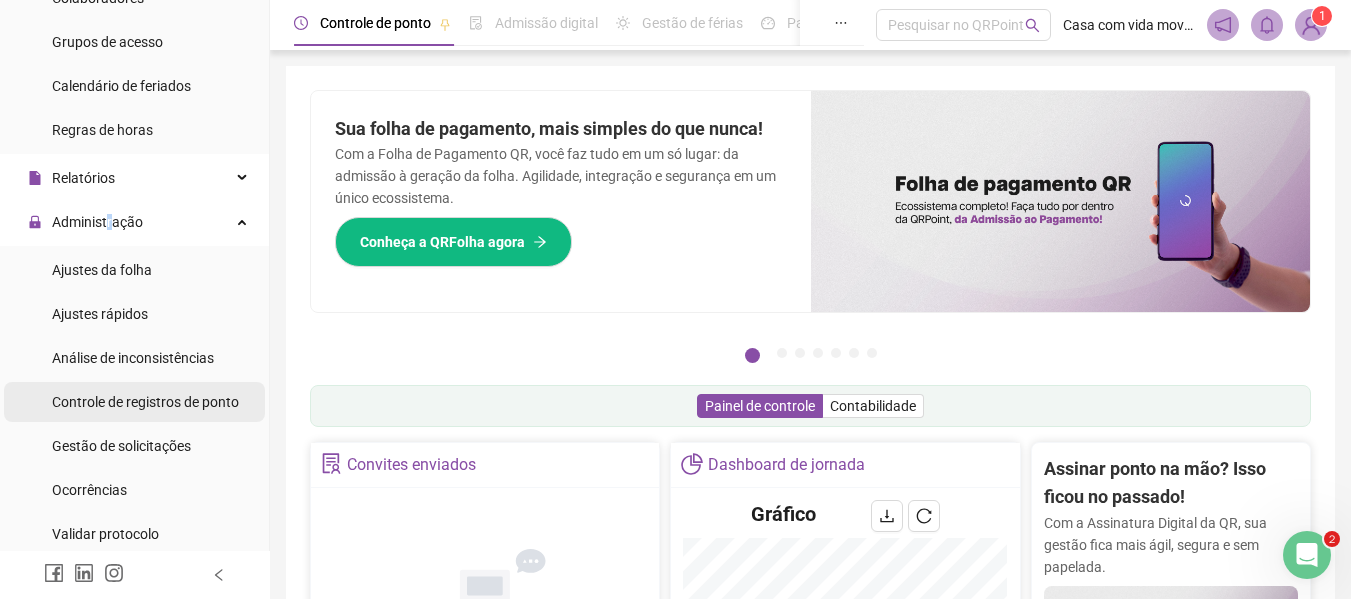 scroll, scrollTop: 400, scrollLeft: 0, axis: vertical 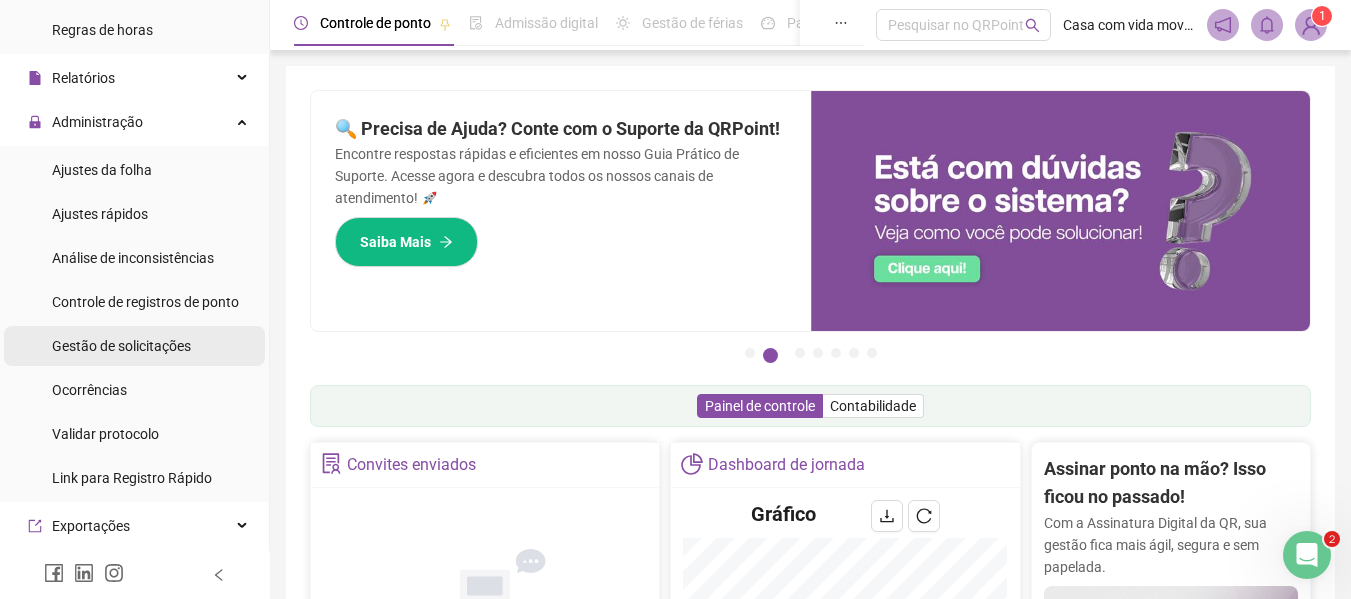 click on "Gestão de solicitações" at bounding box center [121, 346] 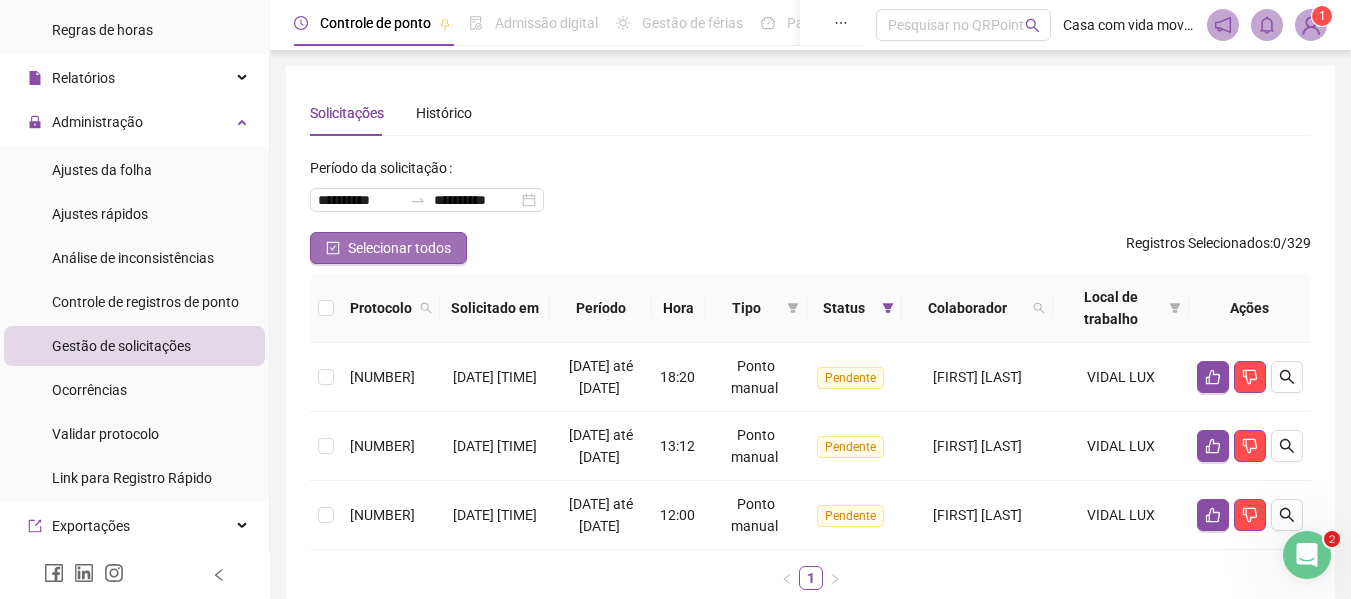 click 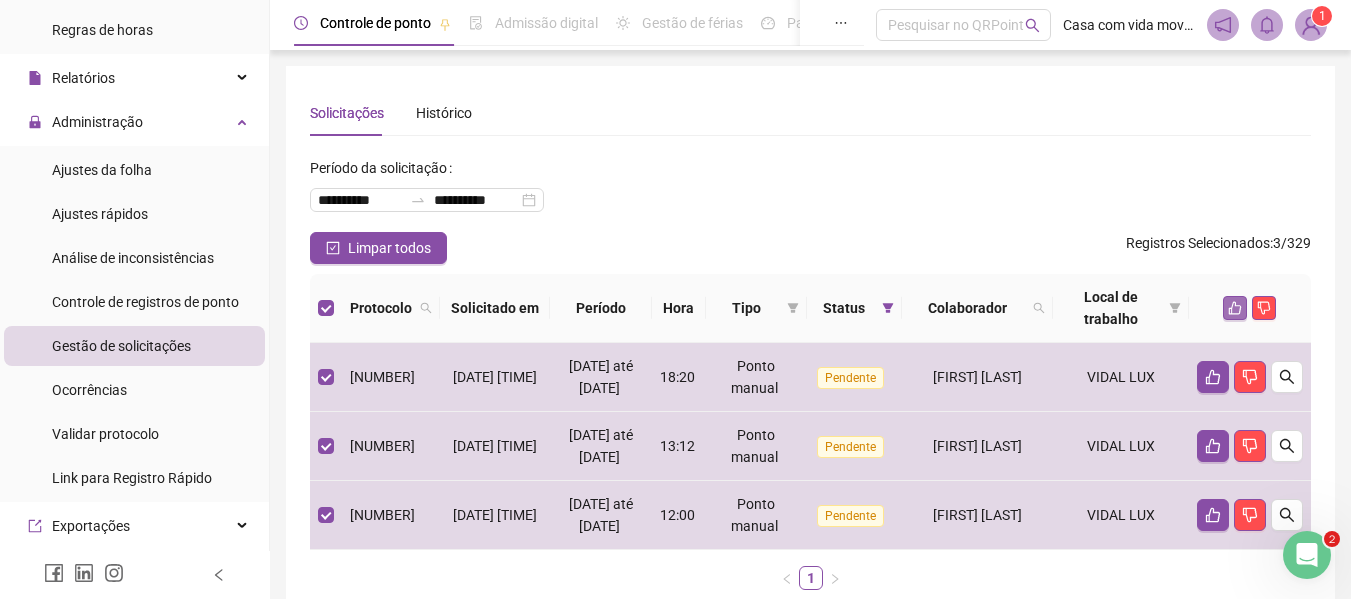 click 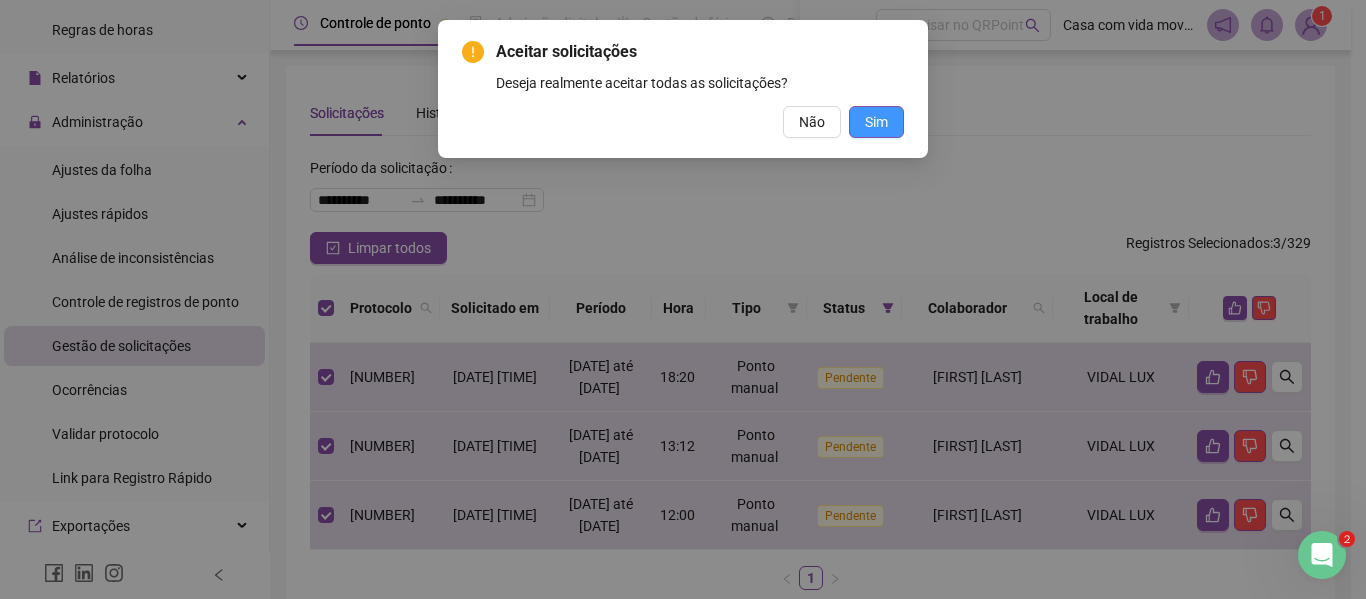 click on "Sim" at bounding box center [876, 122] 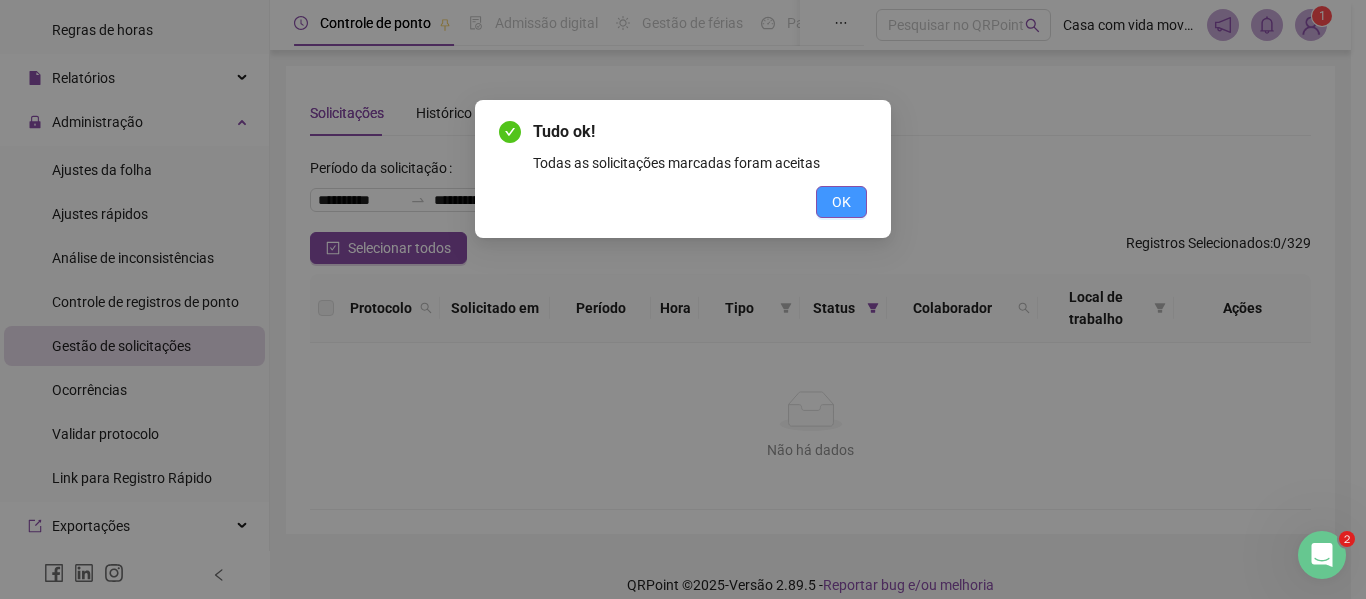 click on "OK" at bounding box center (841, 202) 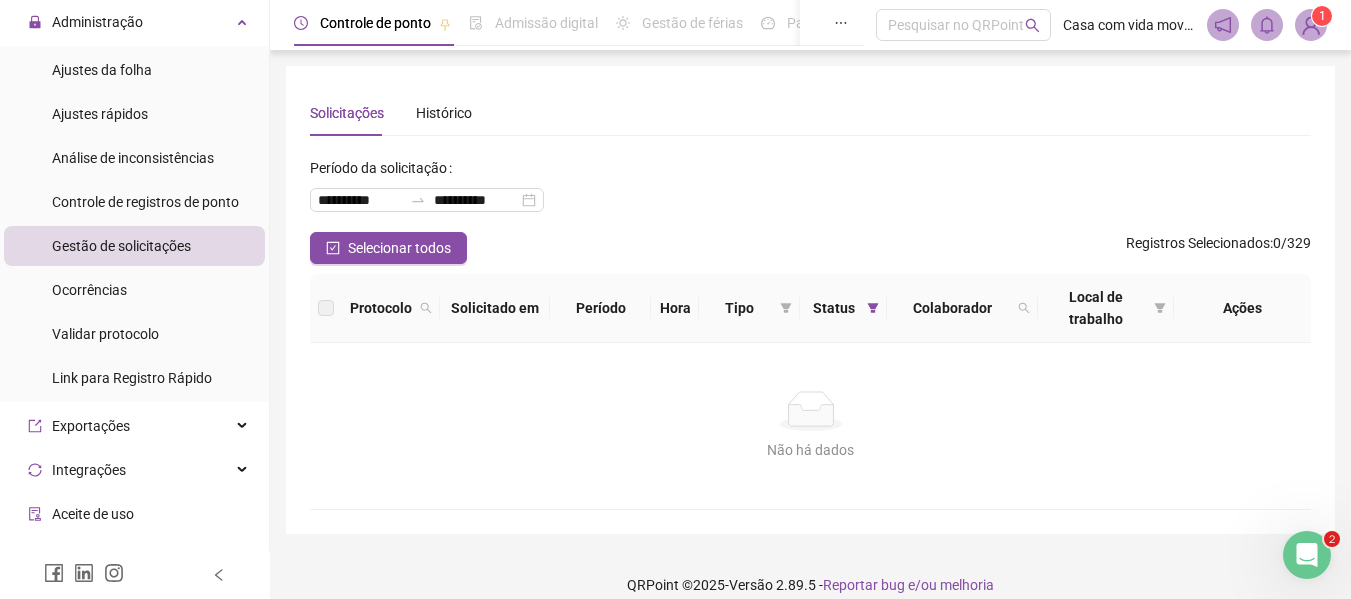 scroll, scrollTop: 300, scrollLeft: 0, axis: vertical 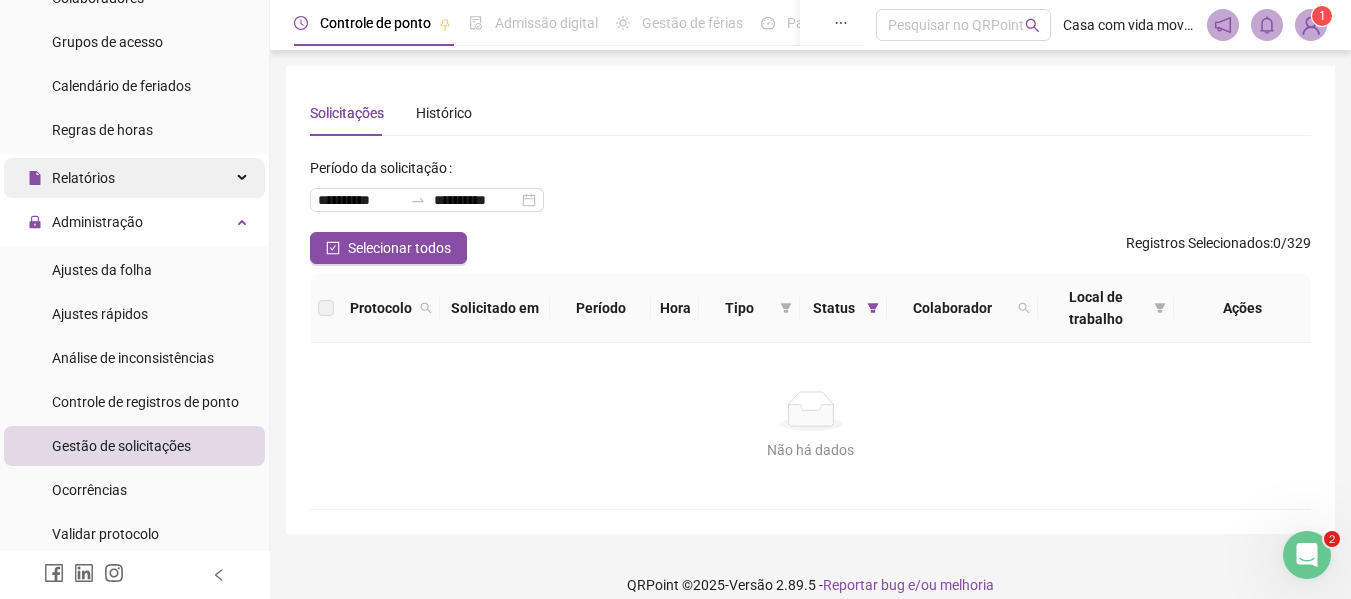 click on "Relatórios" at bounding box center (83, 178) 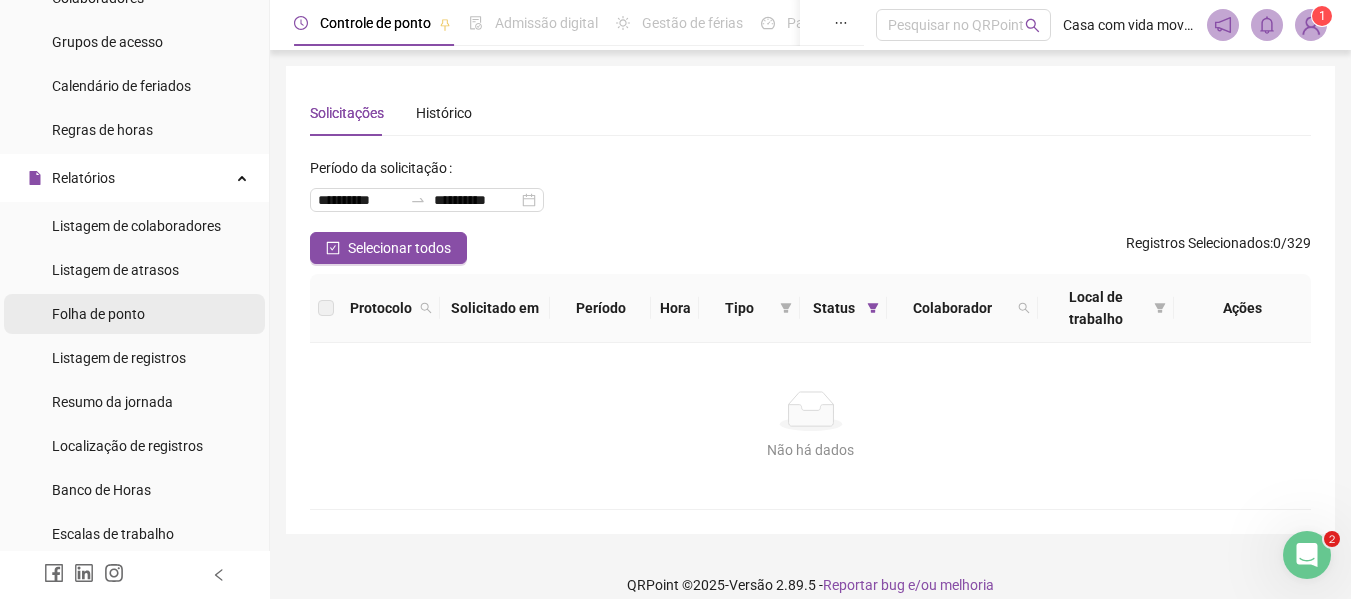 click on "Folha de ponto" at bounding box center (134, 314) 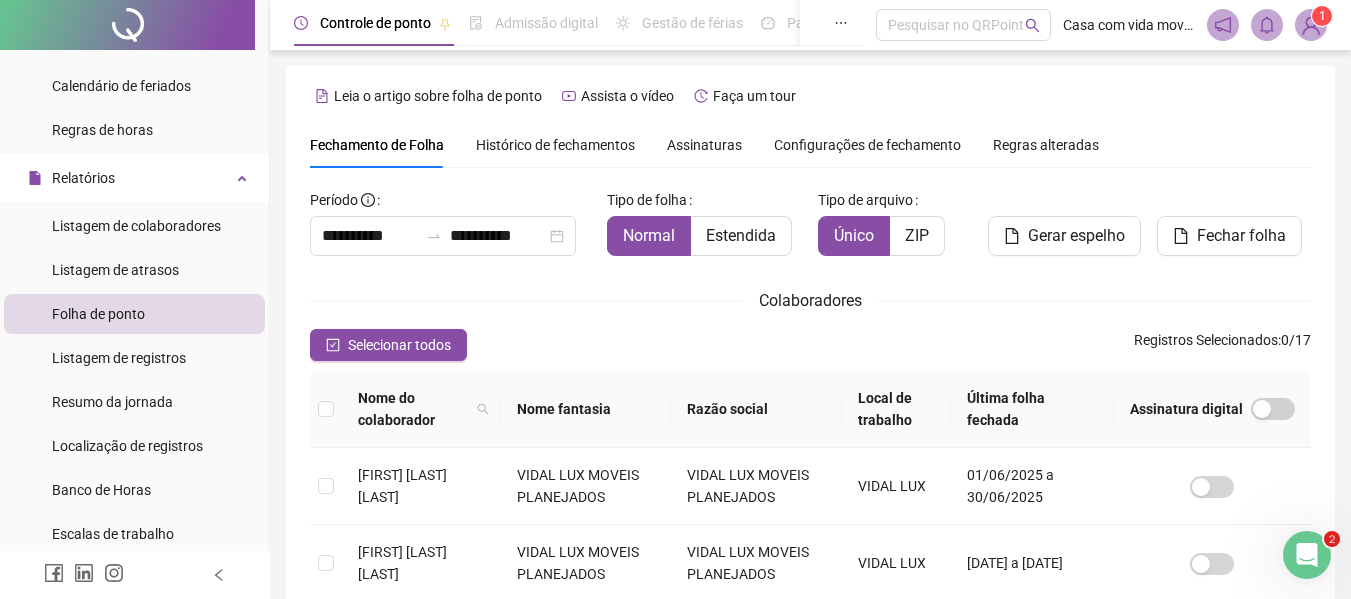 scroll, scrollTop: 110, scrollLeft: 0, axis: vertical 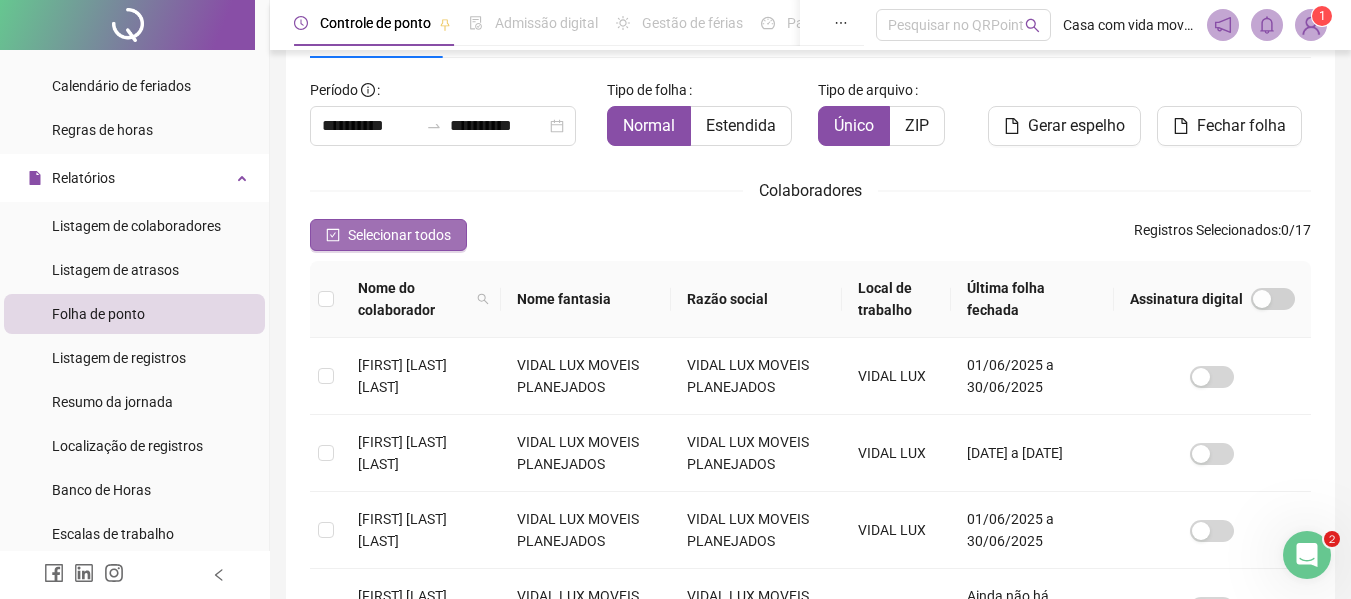 click on "Selecionar todos" at bounding box center [399, 235] 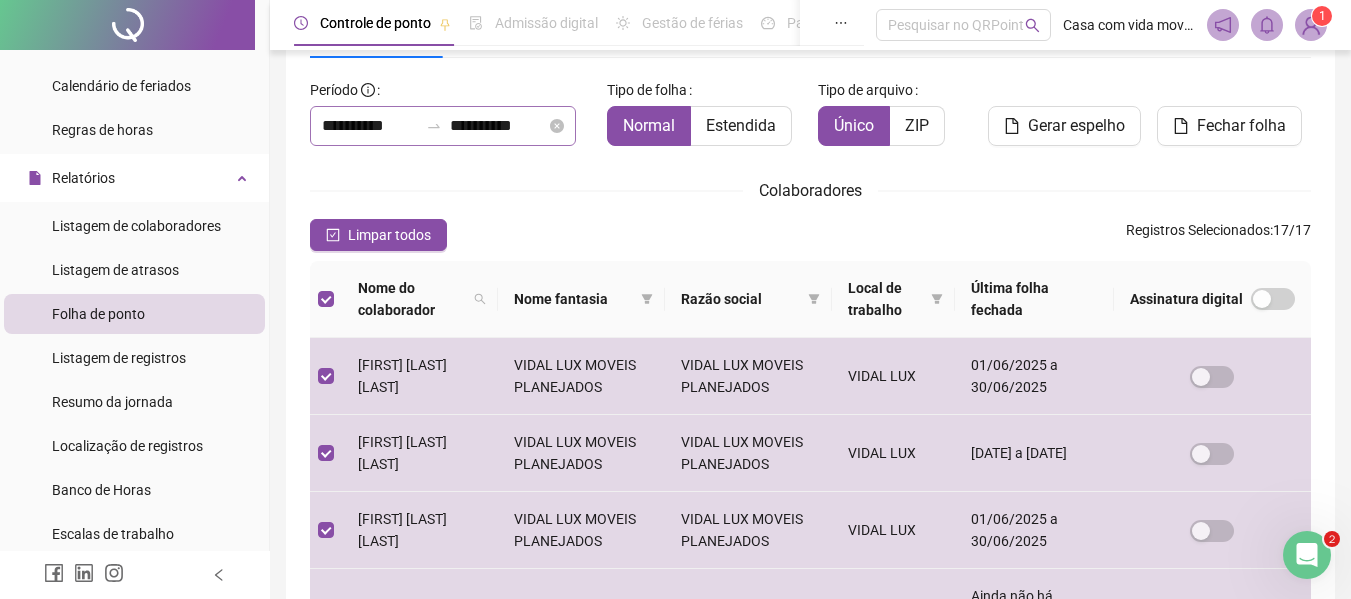 click at bounding box center (434, 126) 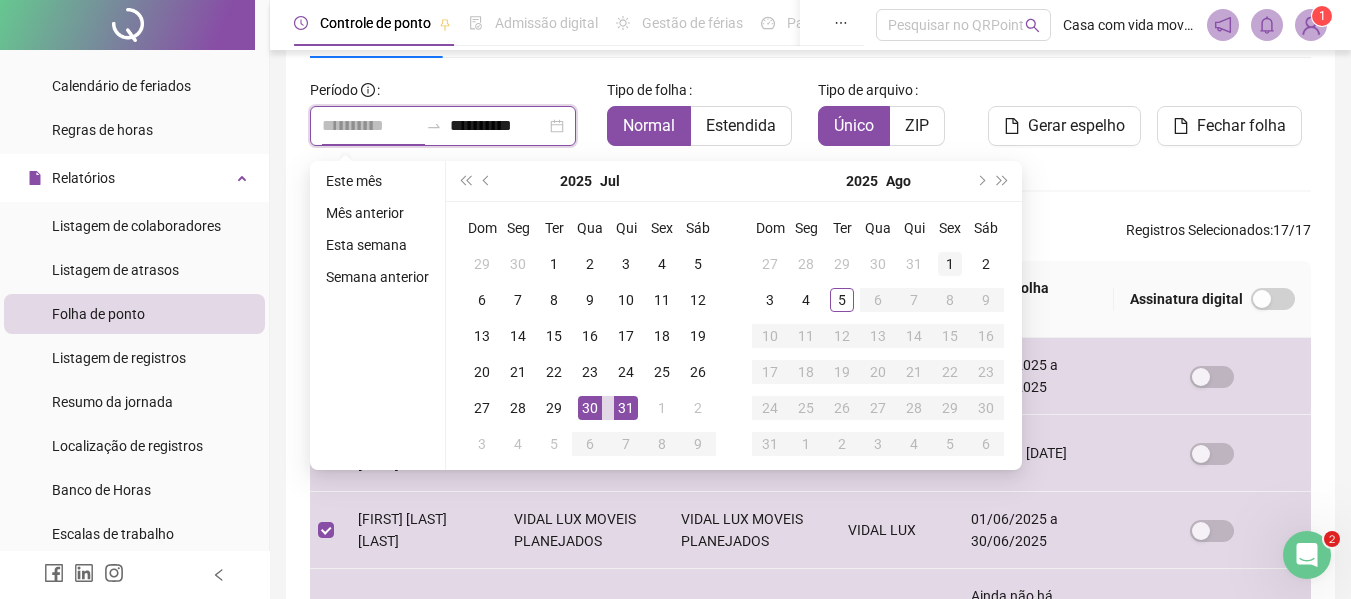 type on "**********" 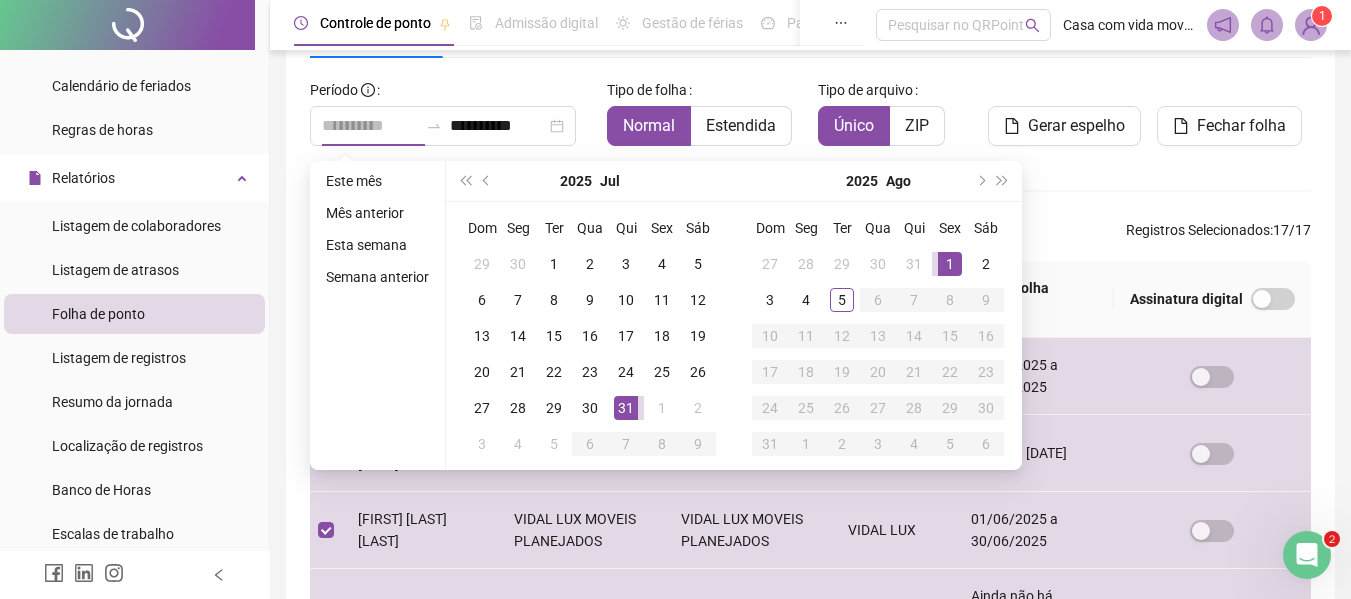 click on "1" at bounding box center [950, 264] 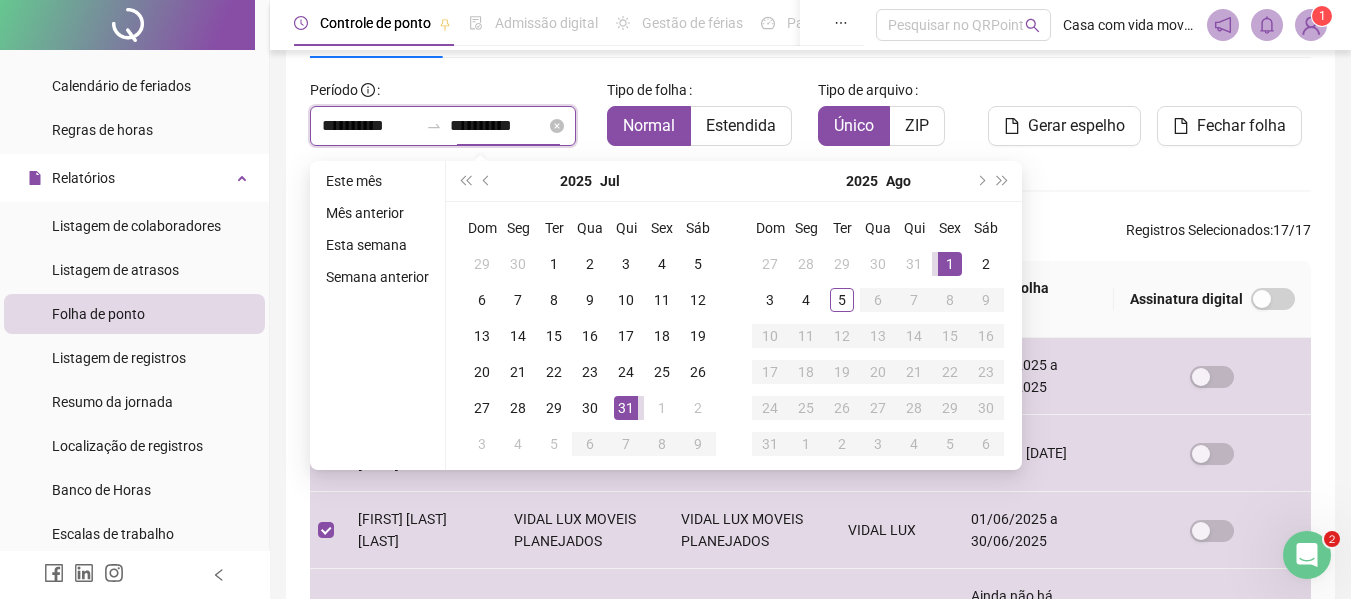 click on "**********" at bounding box center (498, 126) 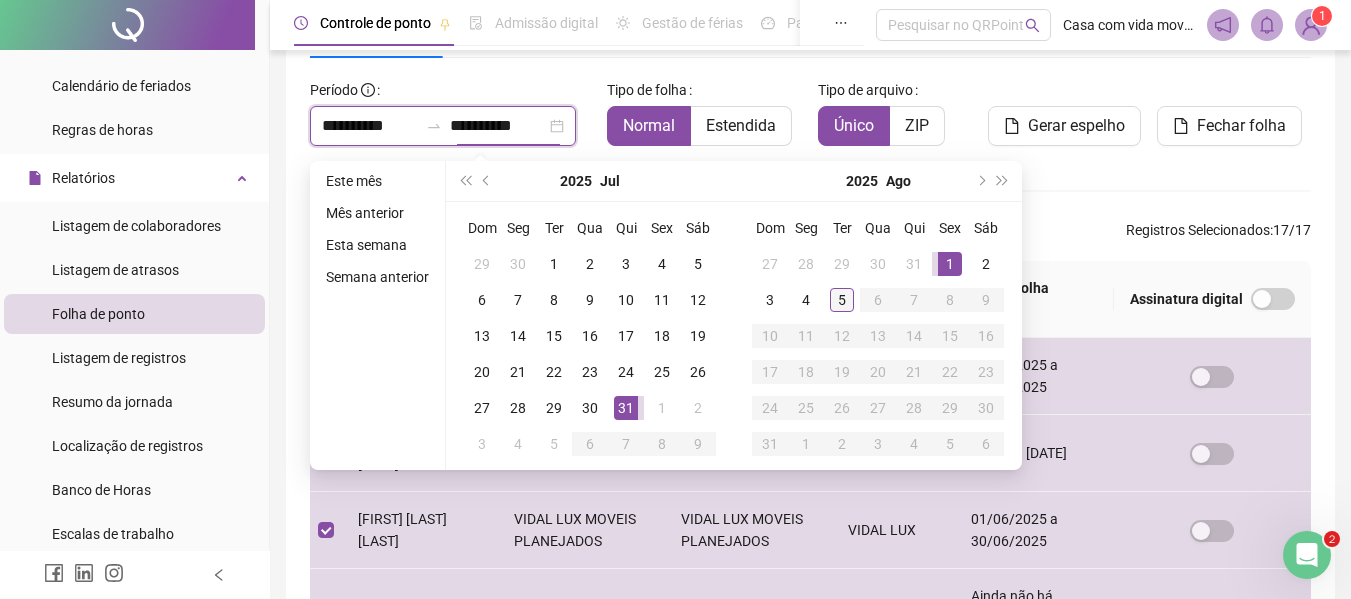 type on "**********" 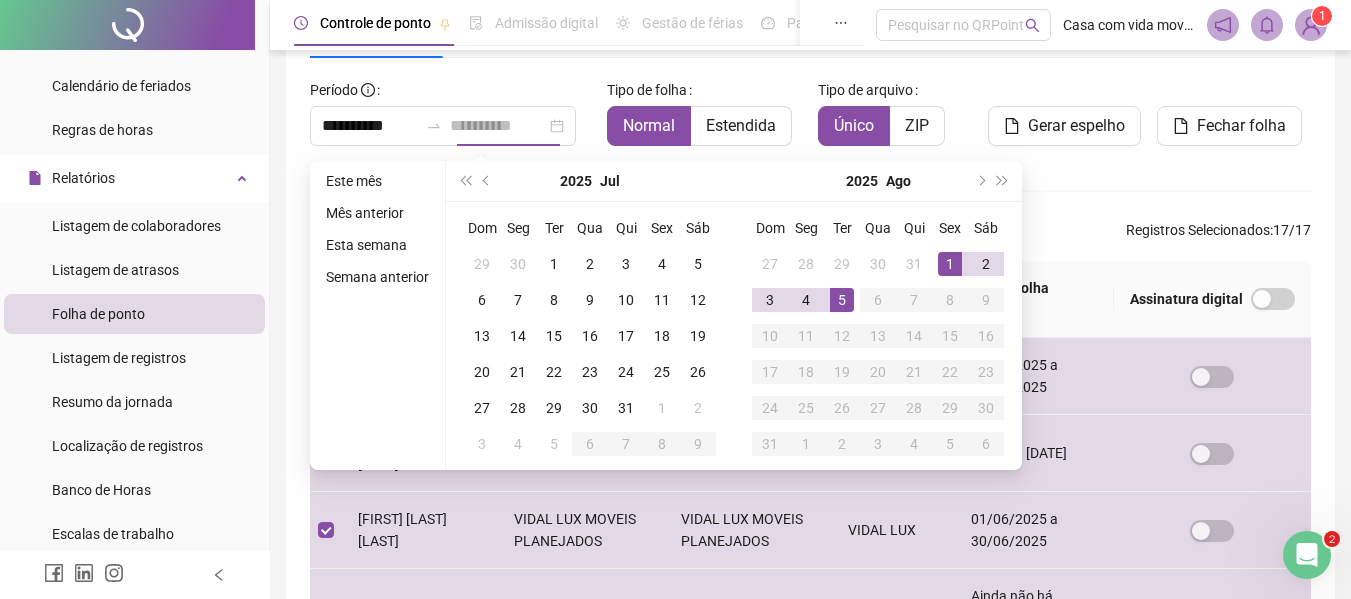 click on "5" at bounding box center (842, 300) 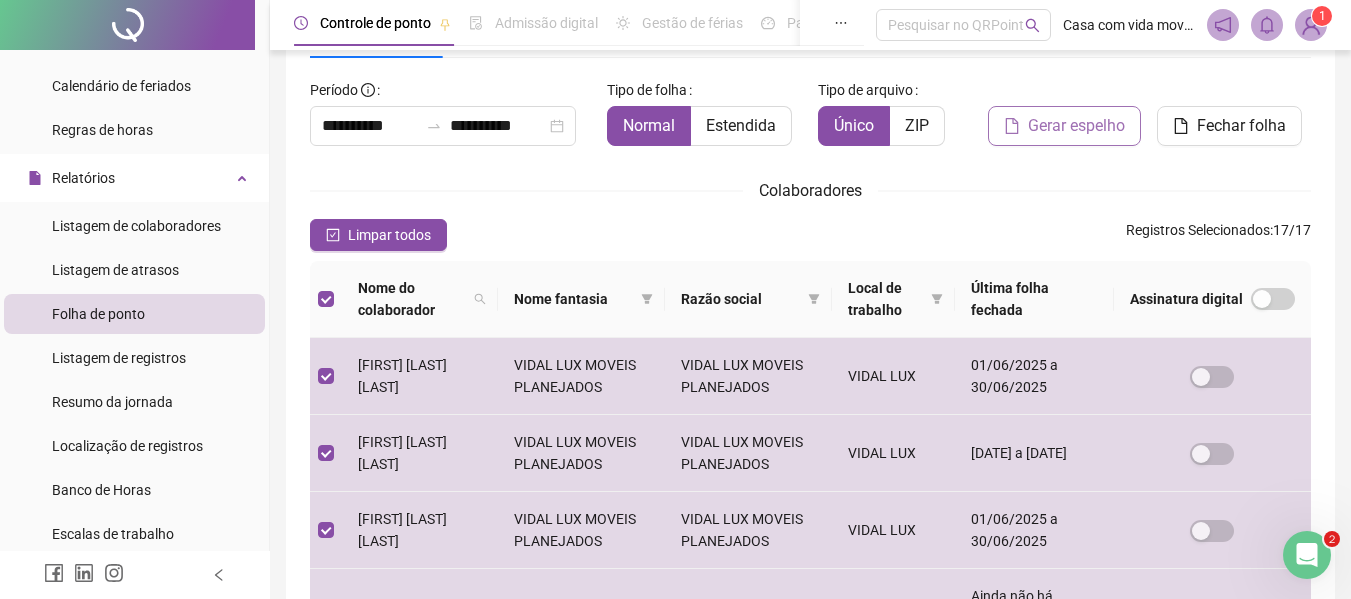 click on "Gerar espelho" at bounding box center [1064, 126] 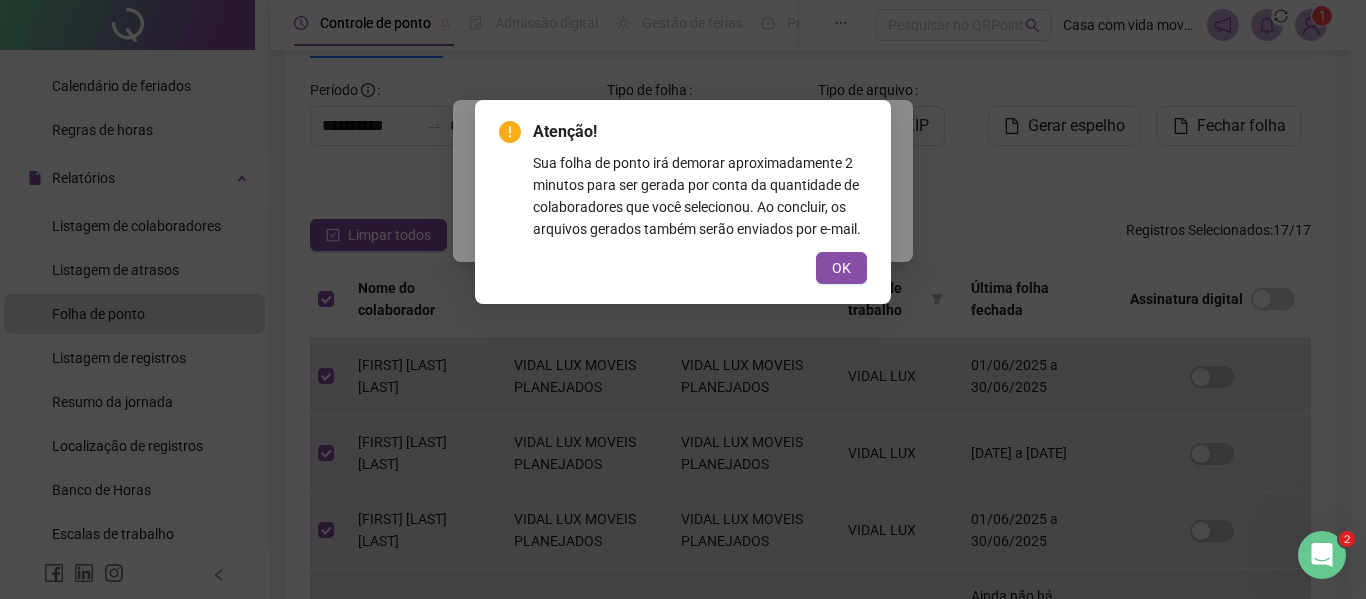click on "Atenção! Sua folha de ponto irá demorar aproximadamente 2 minutos para ser gerada por conta da quantidade de colaboradores que você selecionou. Ao concluir, os arquivos gerados também serão enviados por e-mail. OK" at bounding box center (683, 202) 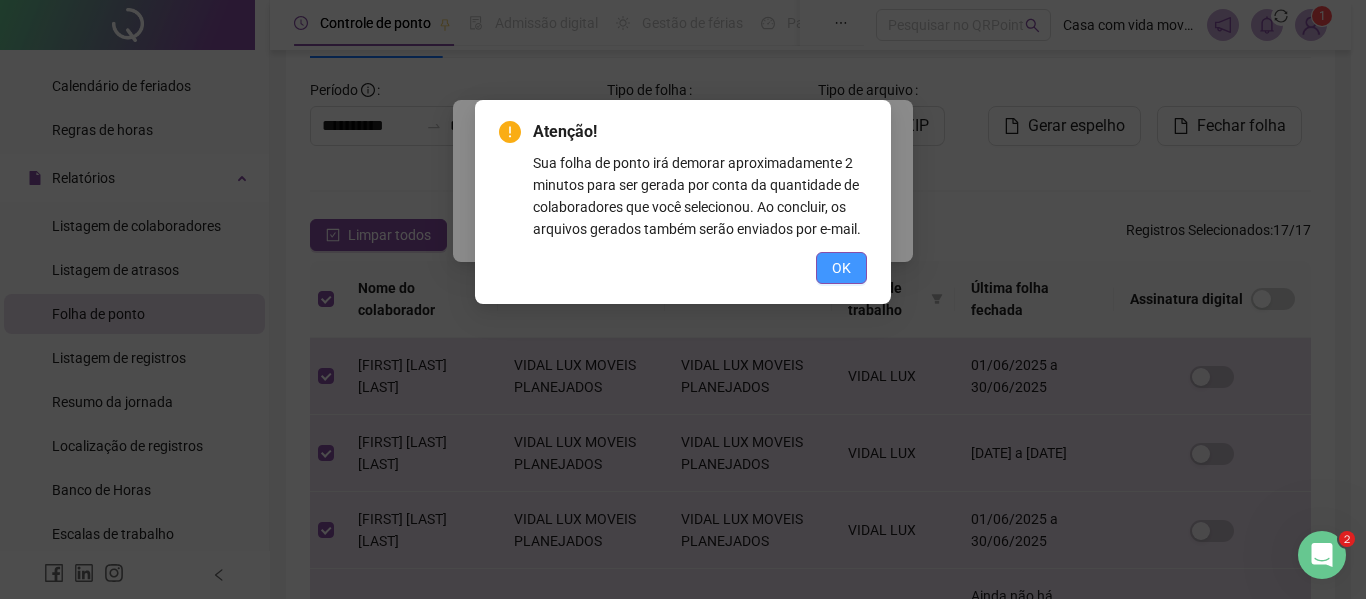click on "OK" at bounding box center [841, 268] 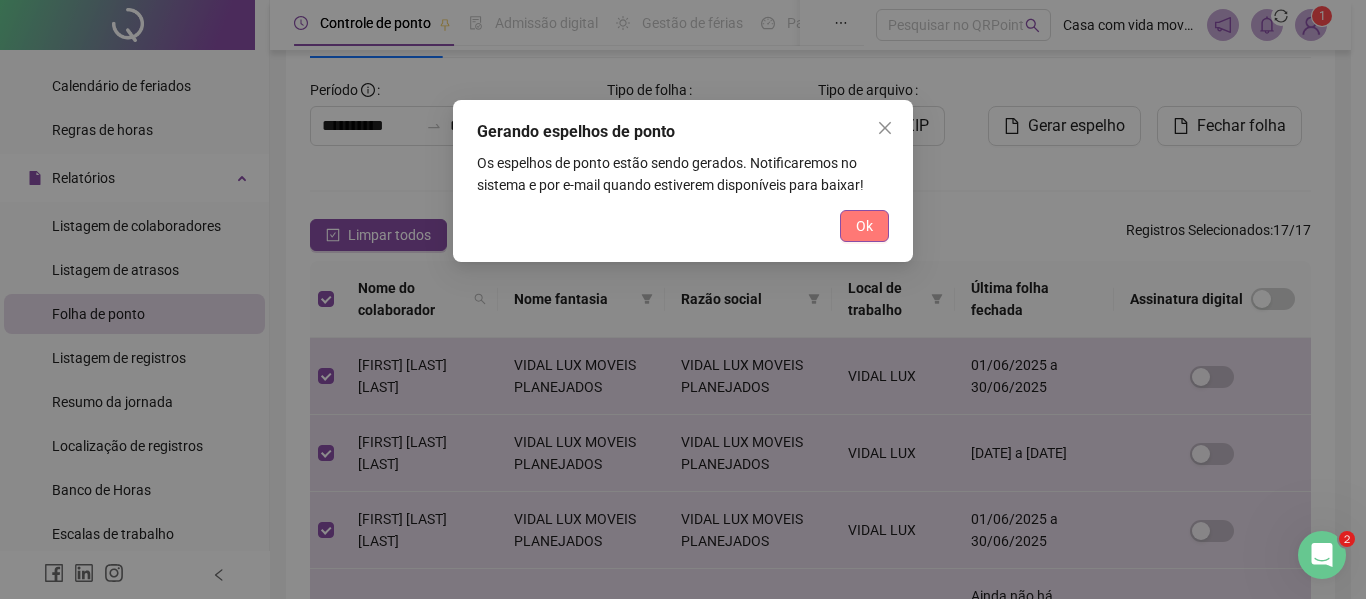 click on "Ok" at bounding box center (864, 226) 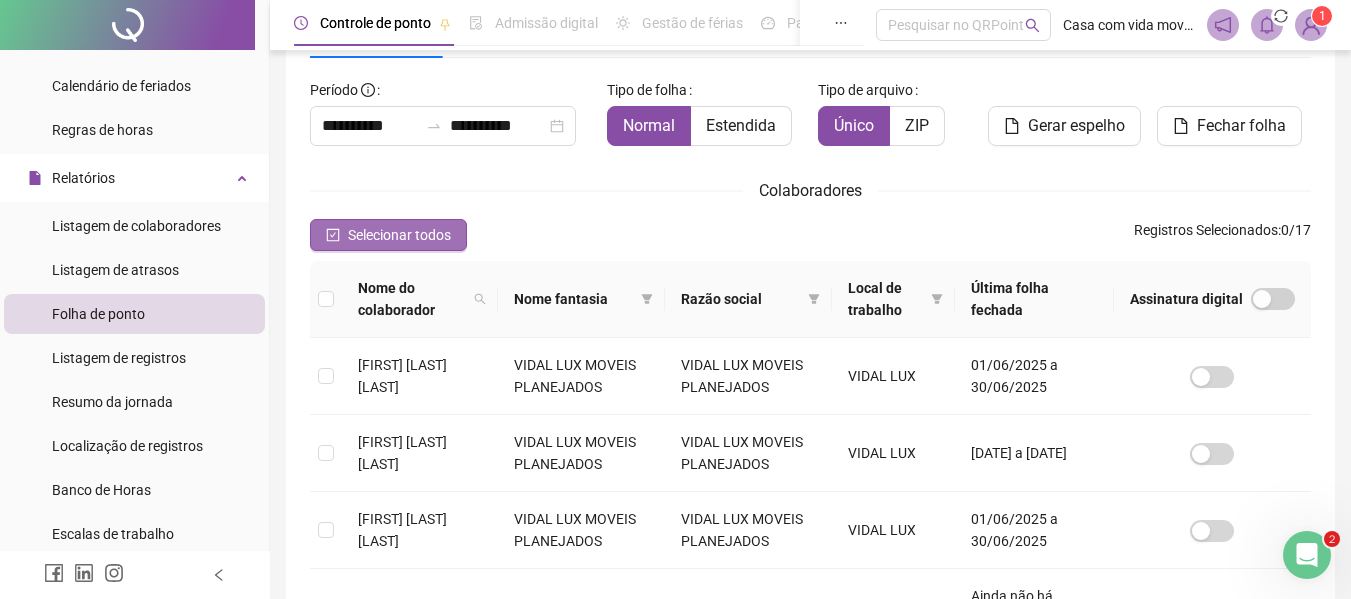 click on "Selecionar todos" at bounding box center [399, 235] 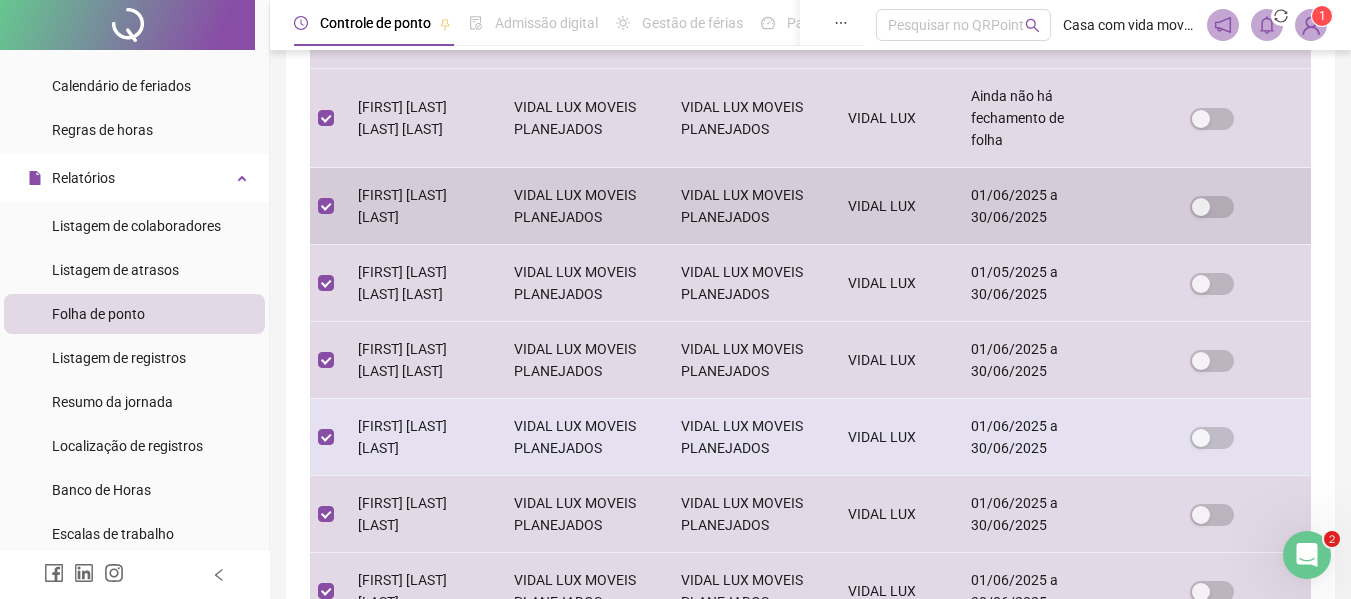 scroll, scrollTop: 815, scrollLeft: 0, axis: vertical 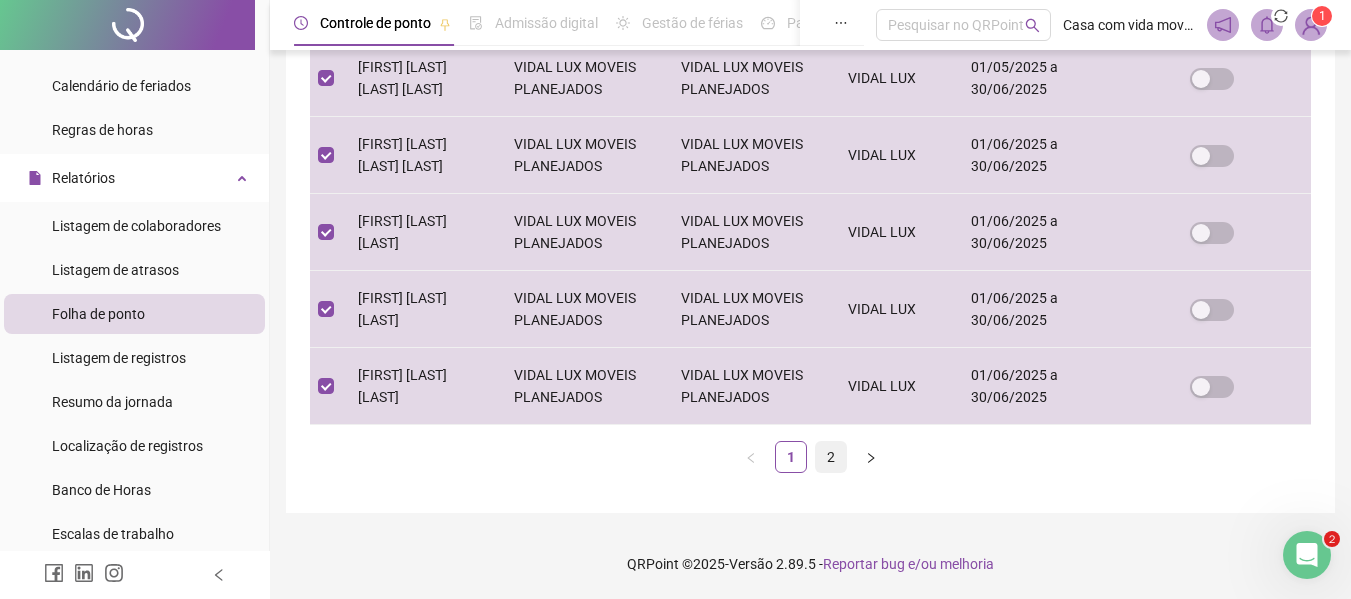 click on "2" at bounding box center (831, 457) 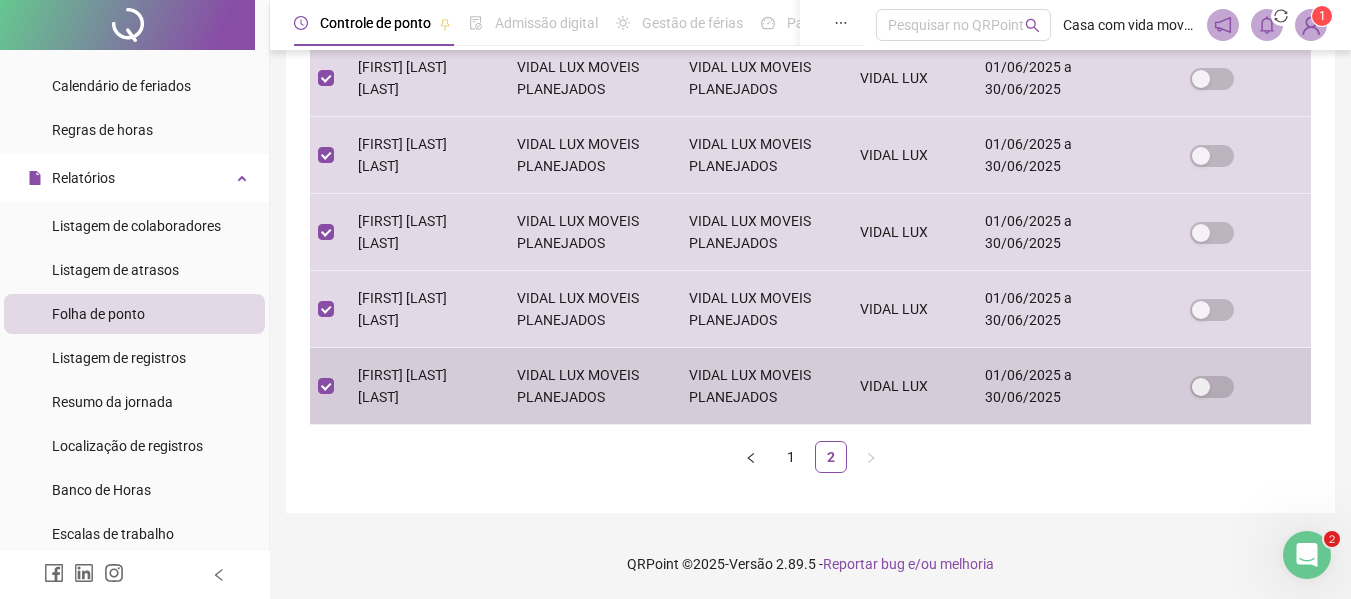 scroll, scrollTop: 62, scrollLeft: 0, axis: vertical 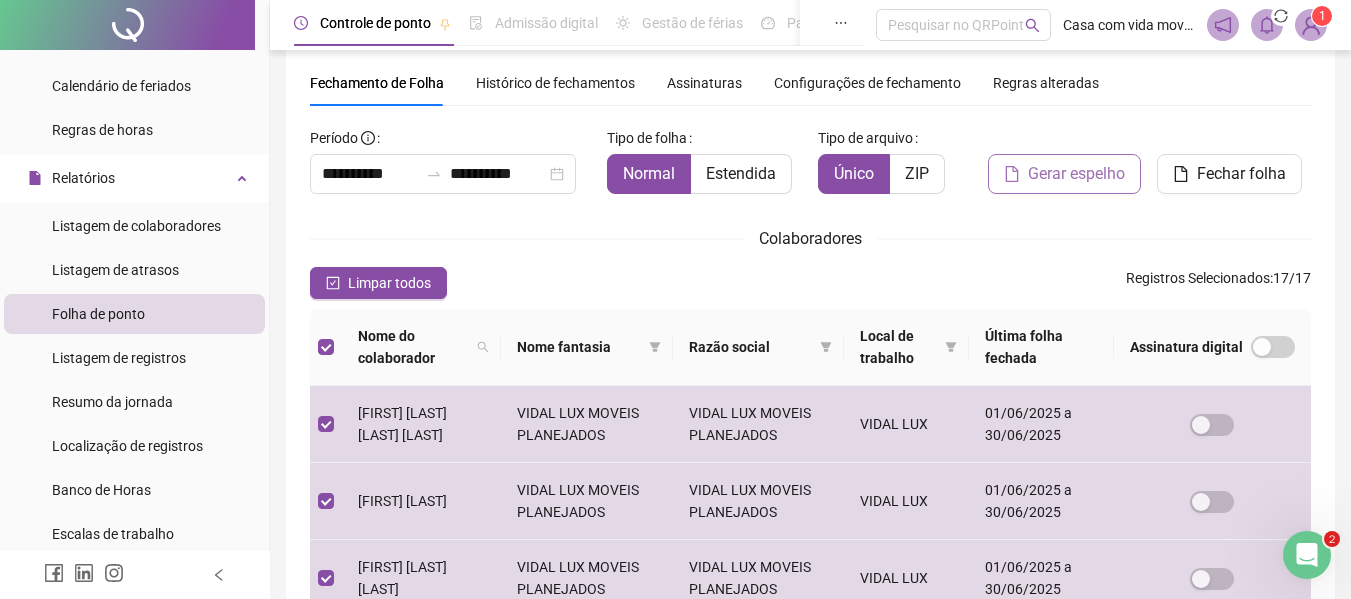 click on "Gerar espelho" at bounding box center [1076, 174] 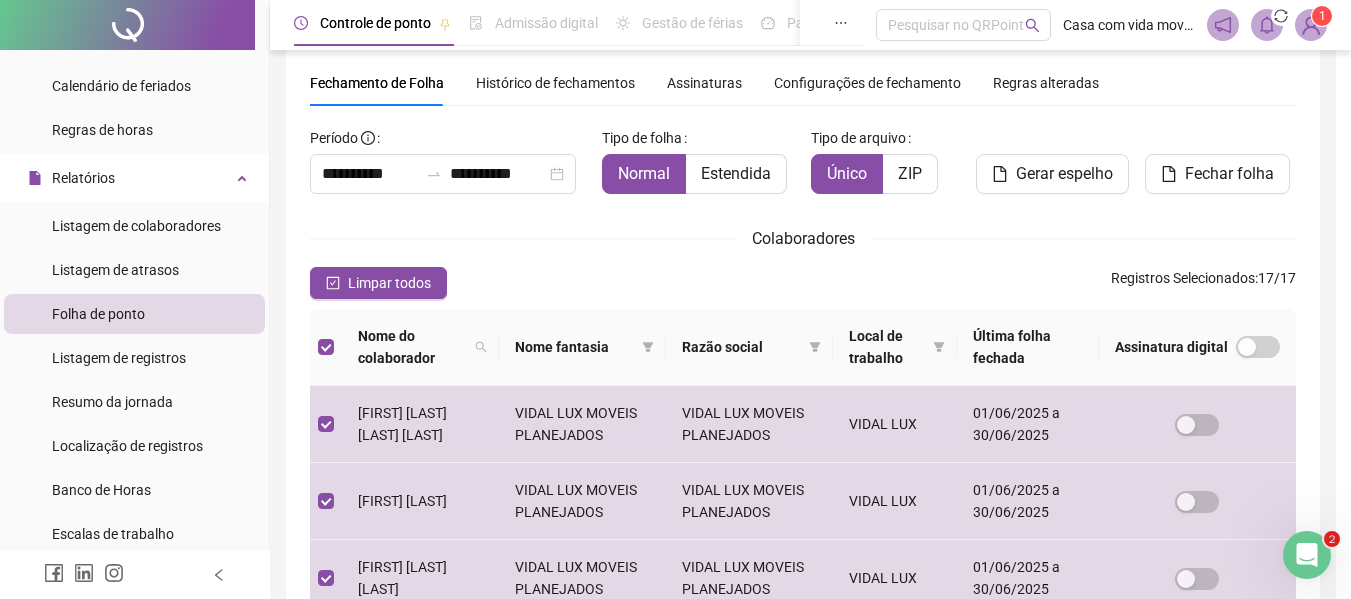 scroll, scrollTop: 110, scrollLeft: 0, axis: vertical 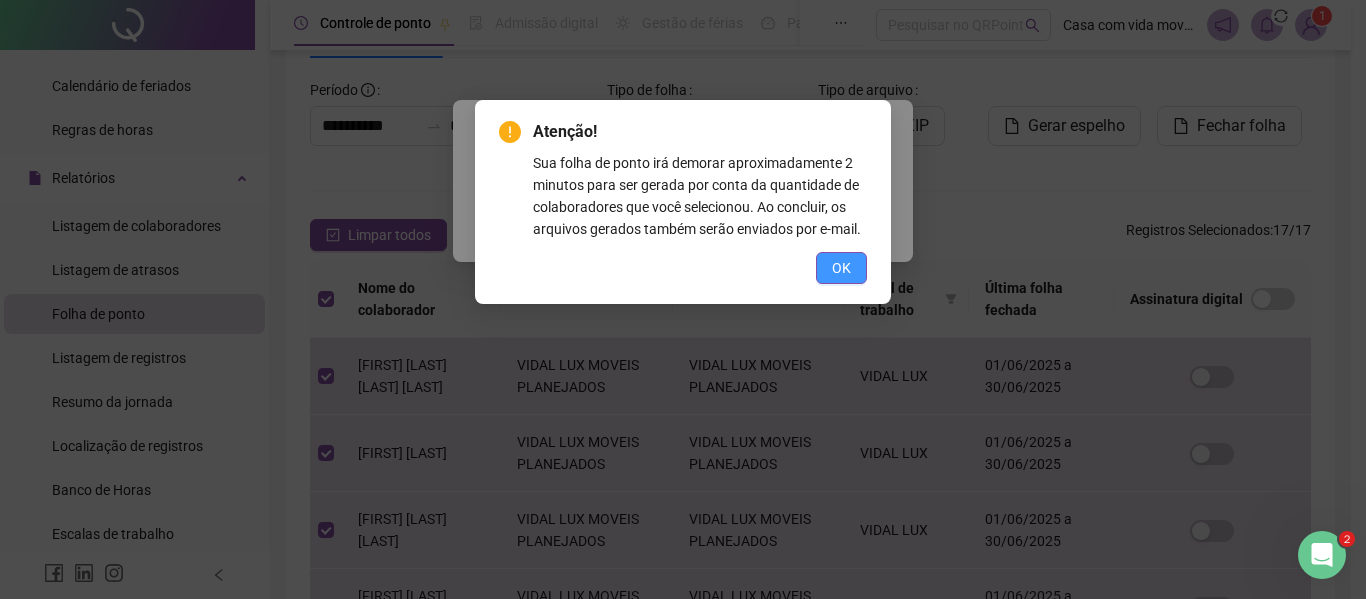 click on "OK" at bounding box center (841, 268) 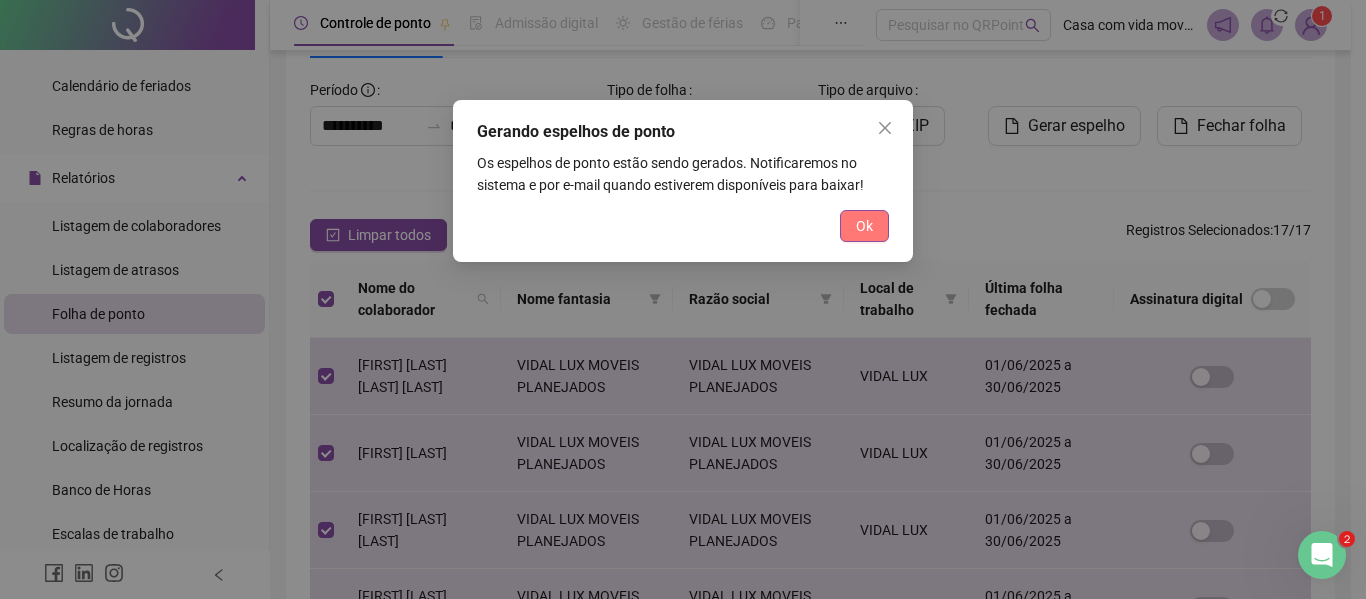 click on "Ok" at bounding box center [864, 226] 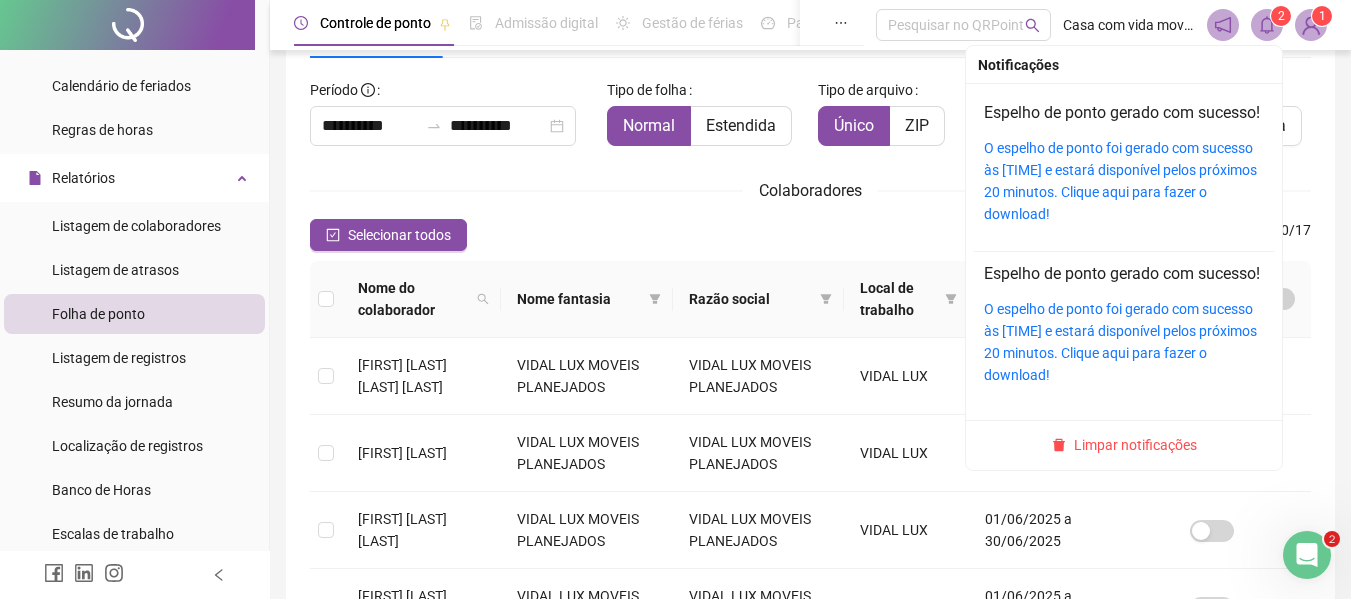 click at bounding box center [1267, 25] 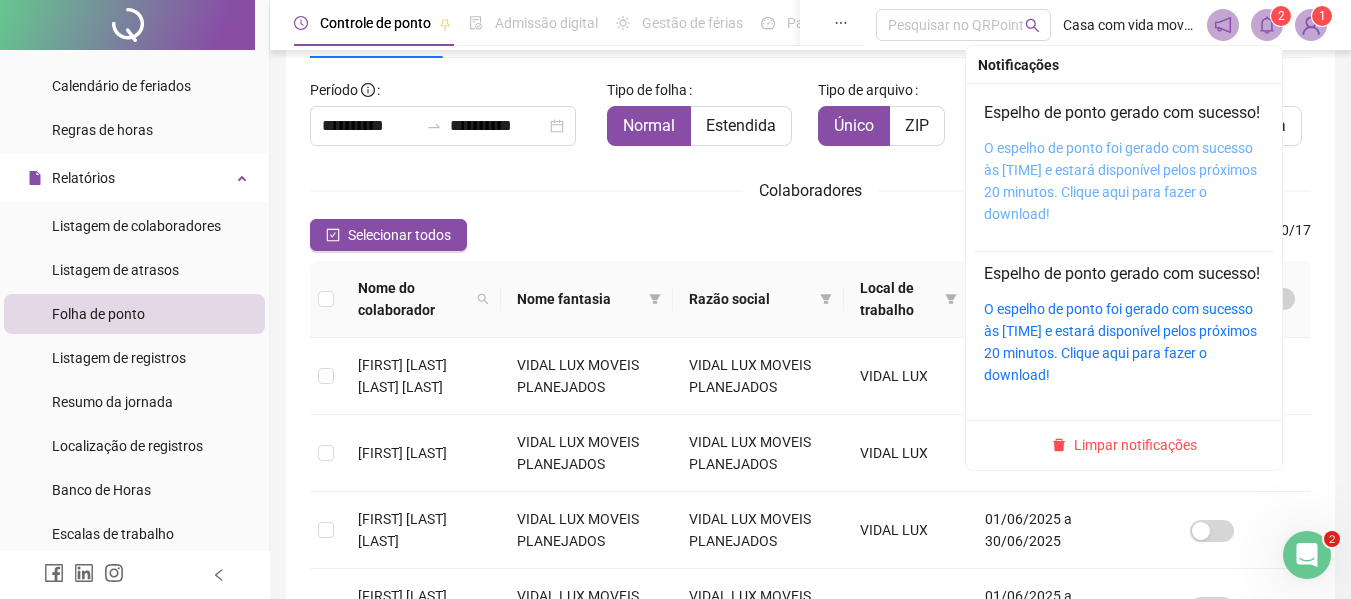 click on "O espelho de ponto foi gerado com sucesso às 08:45:12 e estará disponível pelos próximos 20 minutos.
Clique aqui para fazer o download!" at bounding box center (1120, 181) 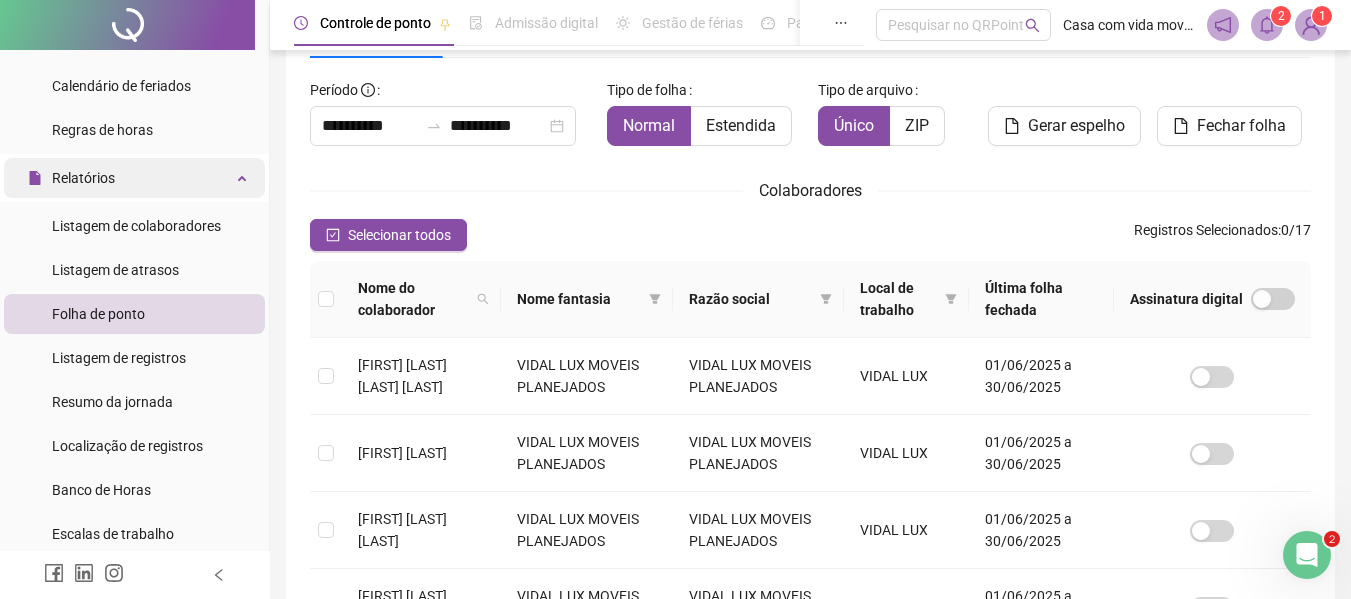 scroll, scrollTop: 0, scrollLeft: 0, axis: both 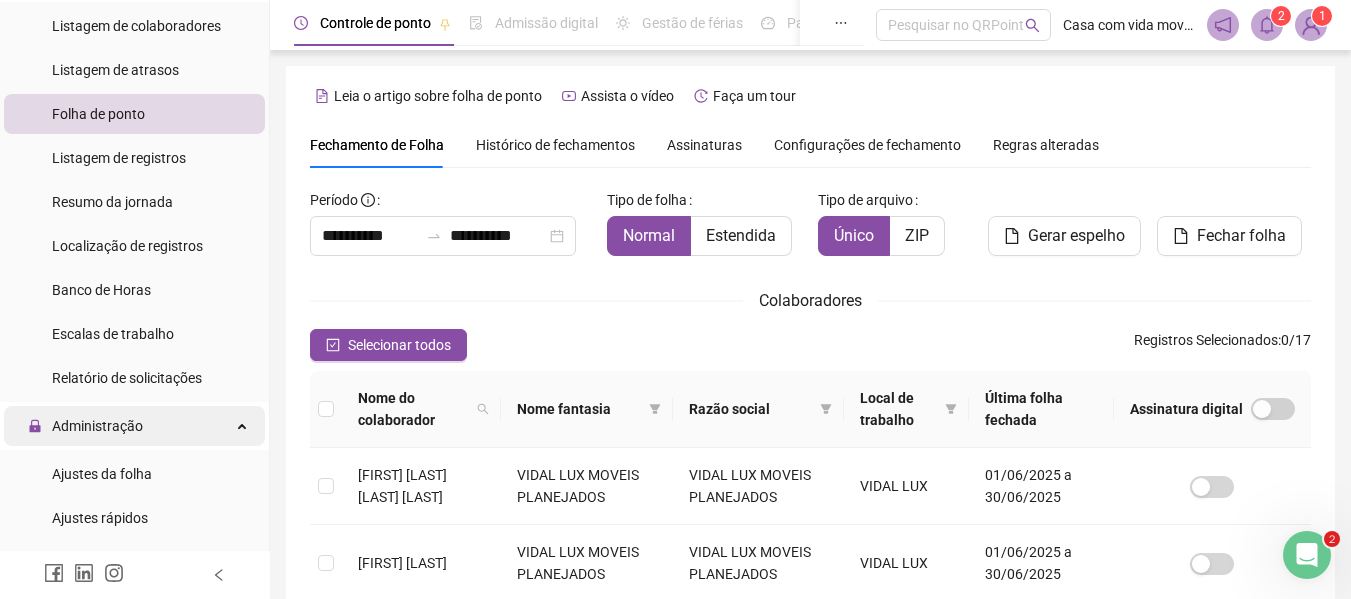 click on "Administração" at bounding box center (97, 426) 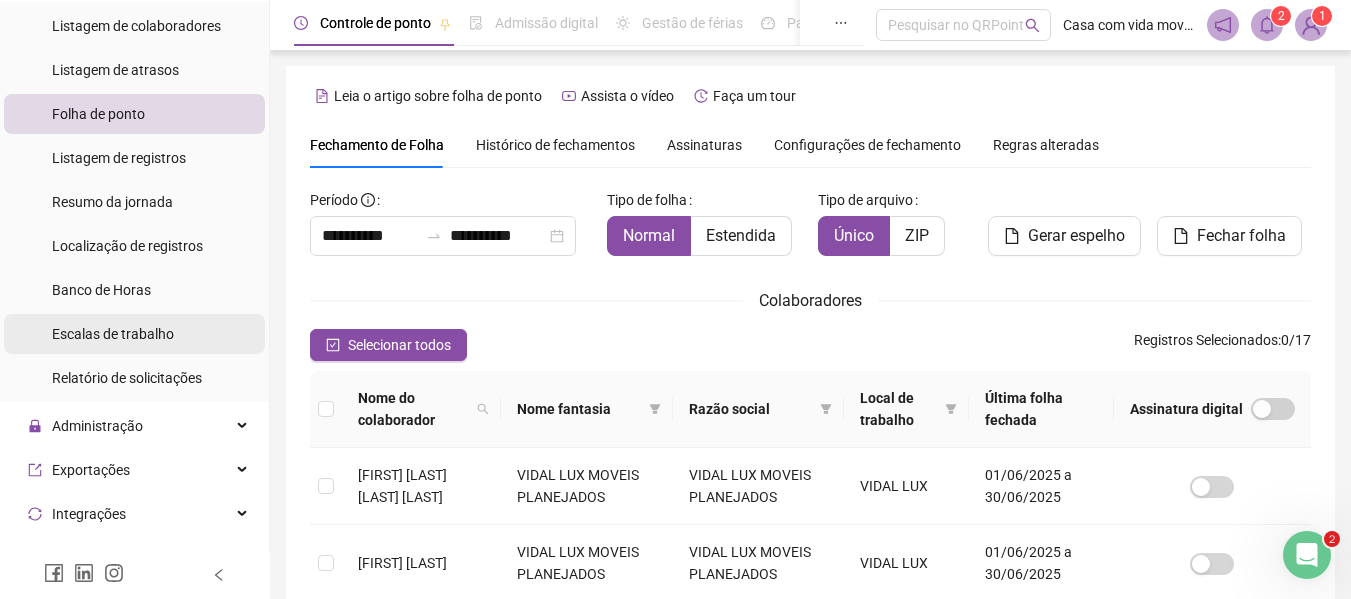 scroll, scrollTop: 703, scrollLeft: 0, axis: vertical 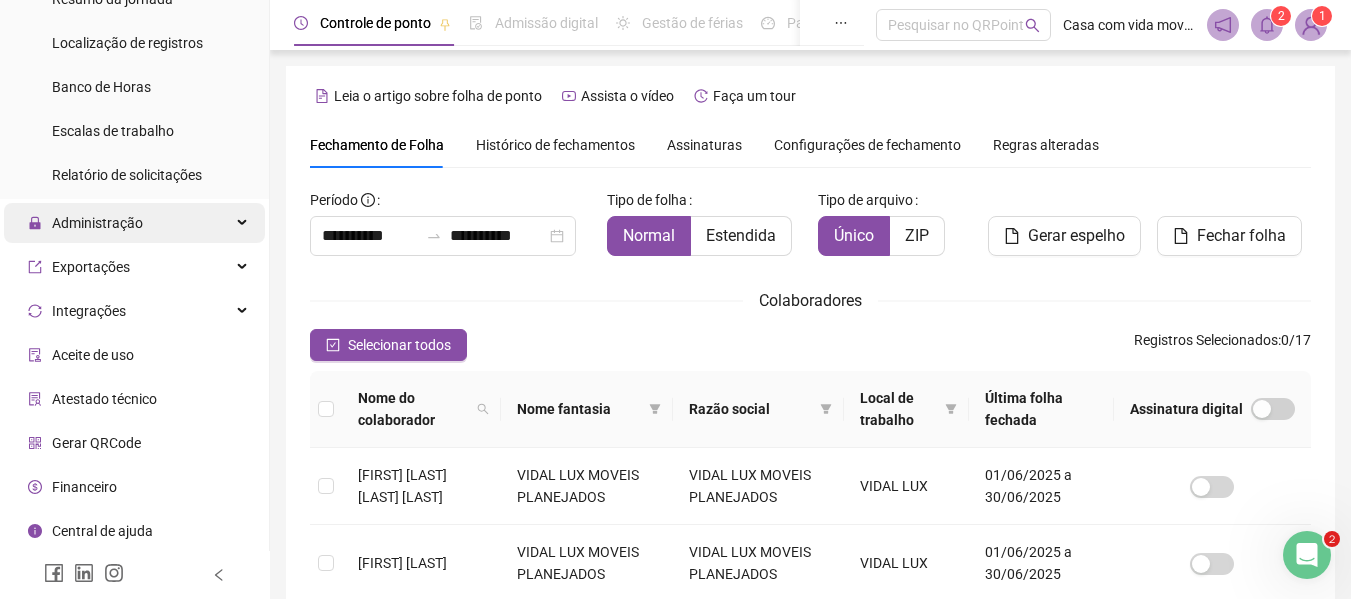 click on "Administração" at bounding box center [97, 223] 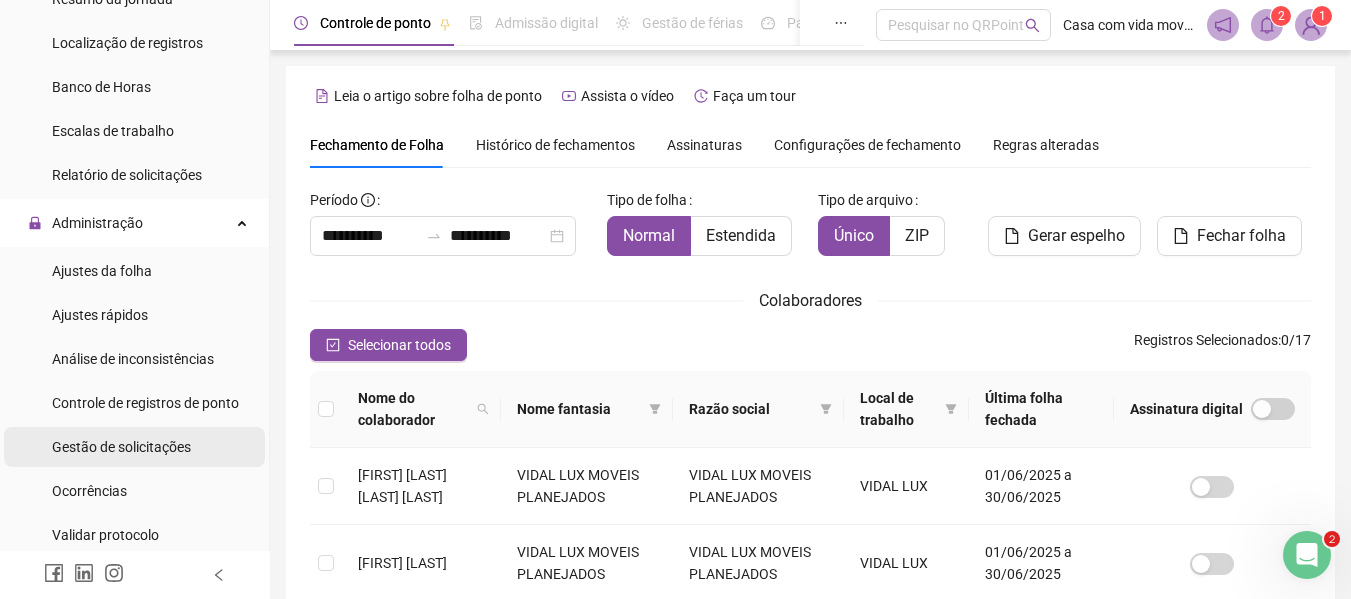 click on "Gestão de solicitações" at bounding box center (121, 447) 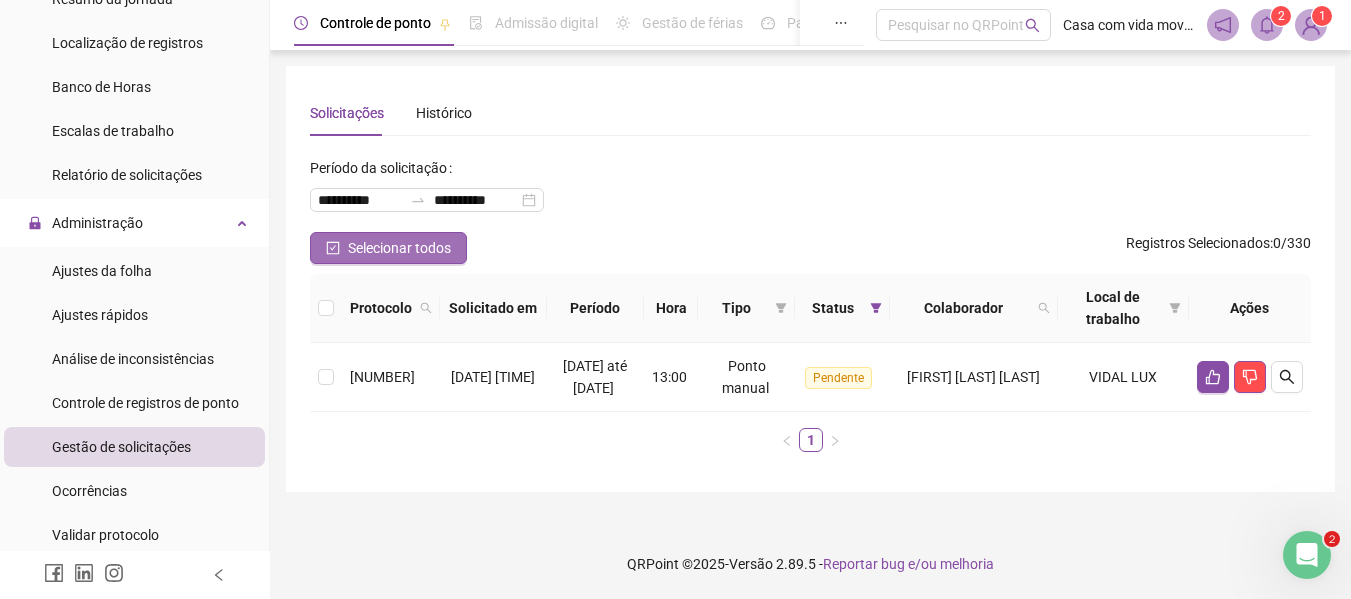 click on "Selecionar todos" at bounding box center [399, 248] 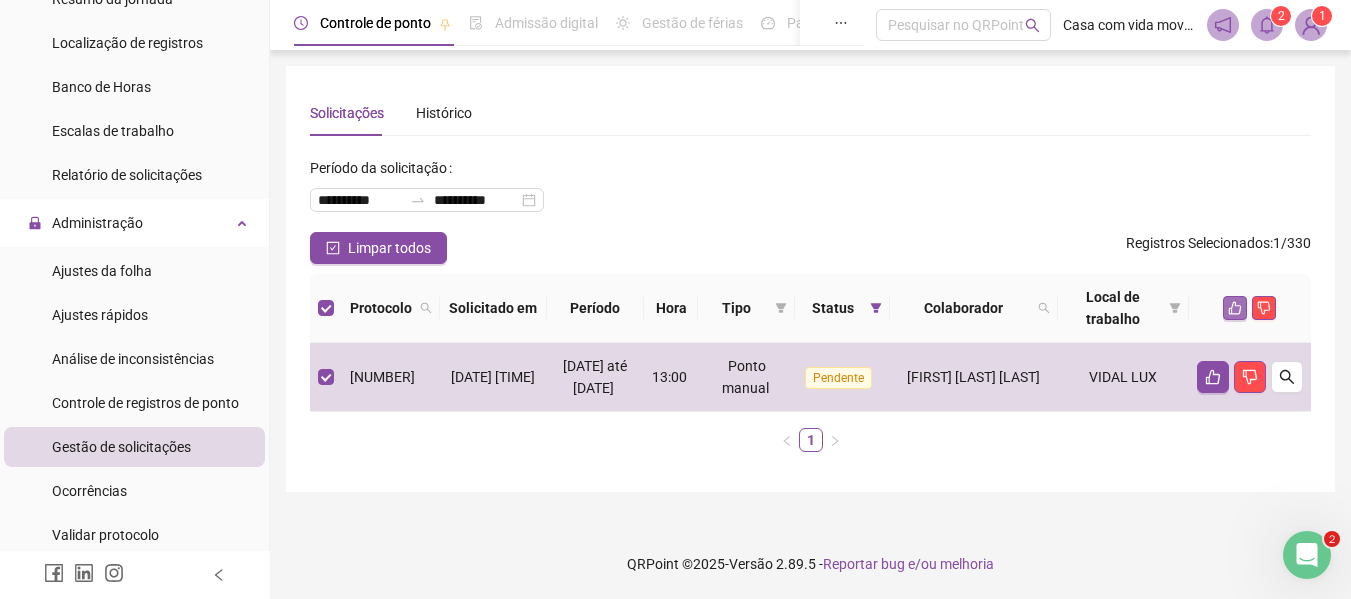 click 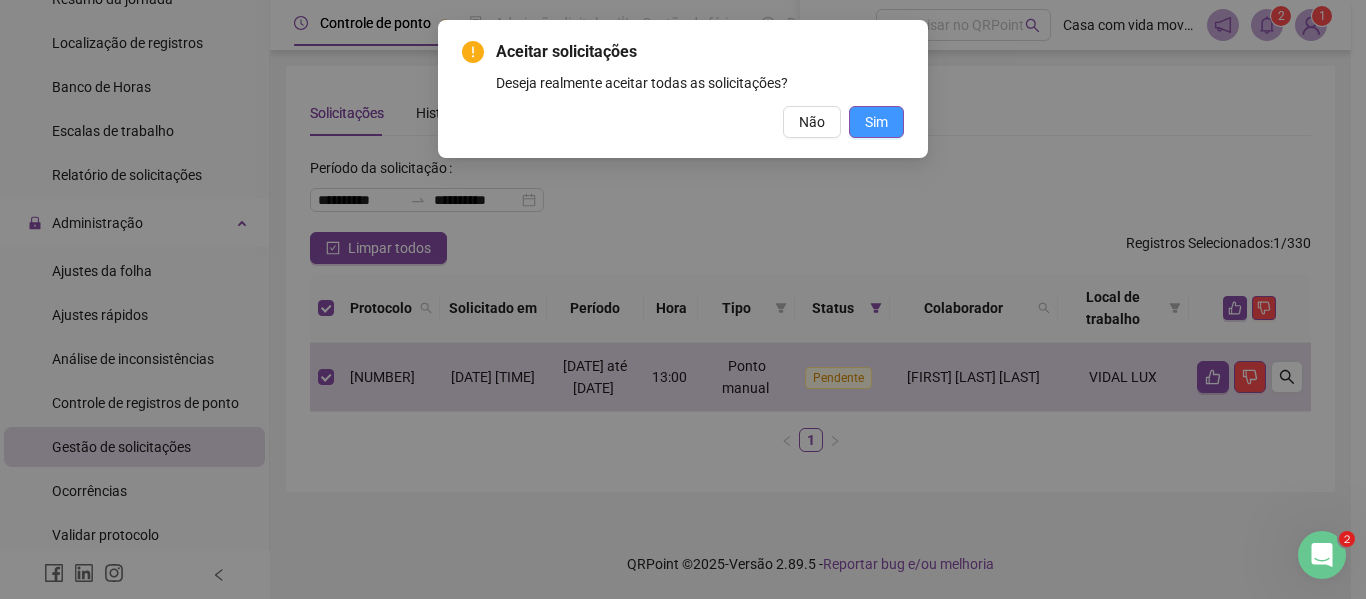 click on "Sim" at bounding box center (876, 122) 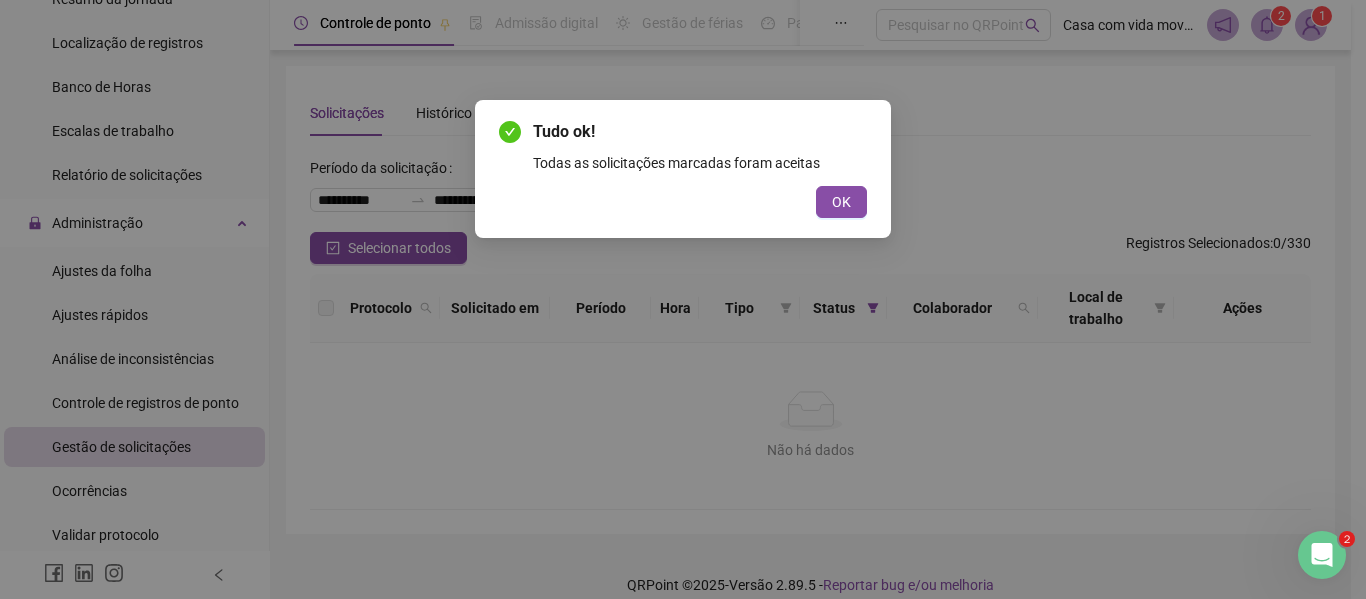 click on "OK" at bounding box center (841, 202) 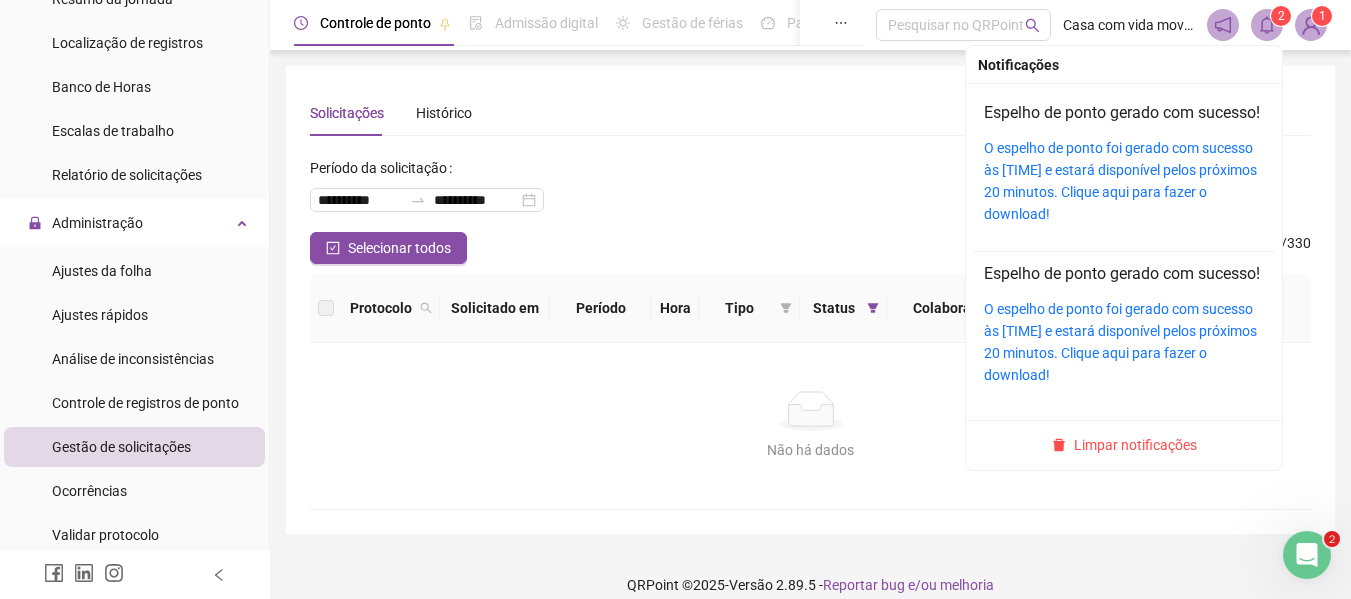 click at bounding box center (1267, 25) 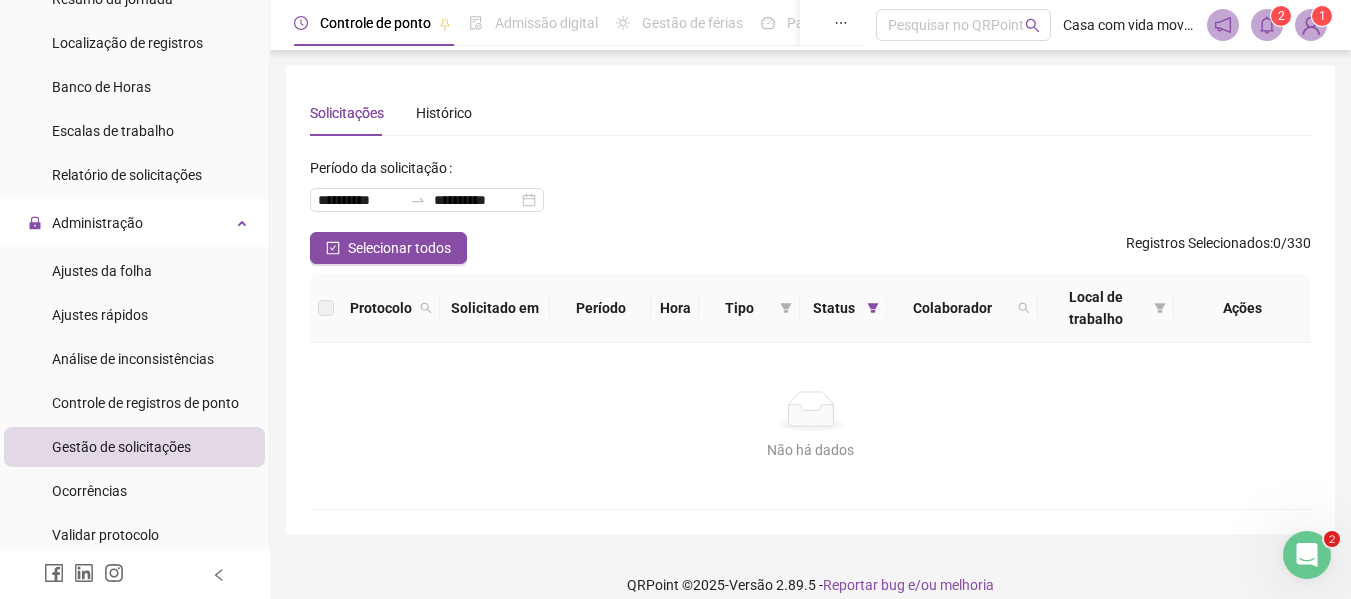 click on "Não há dados Não há dados" at bounding box center (810, 426) 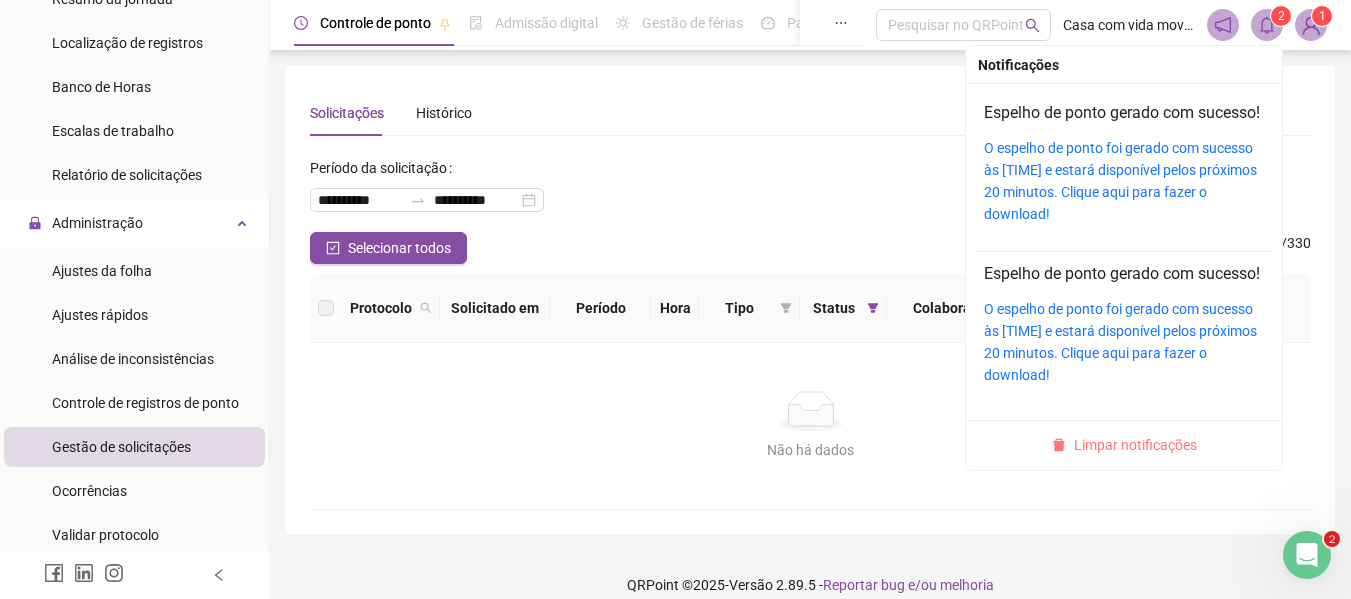 click on "Limpar notificações" at bounding box center (1135, 445) 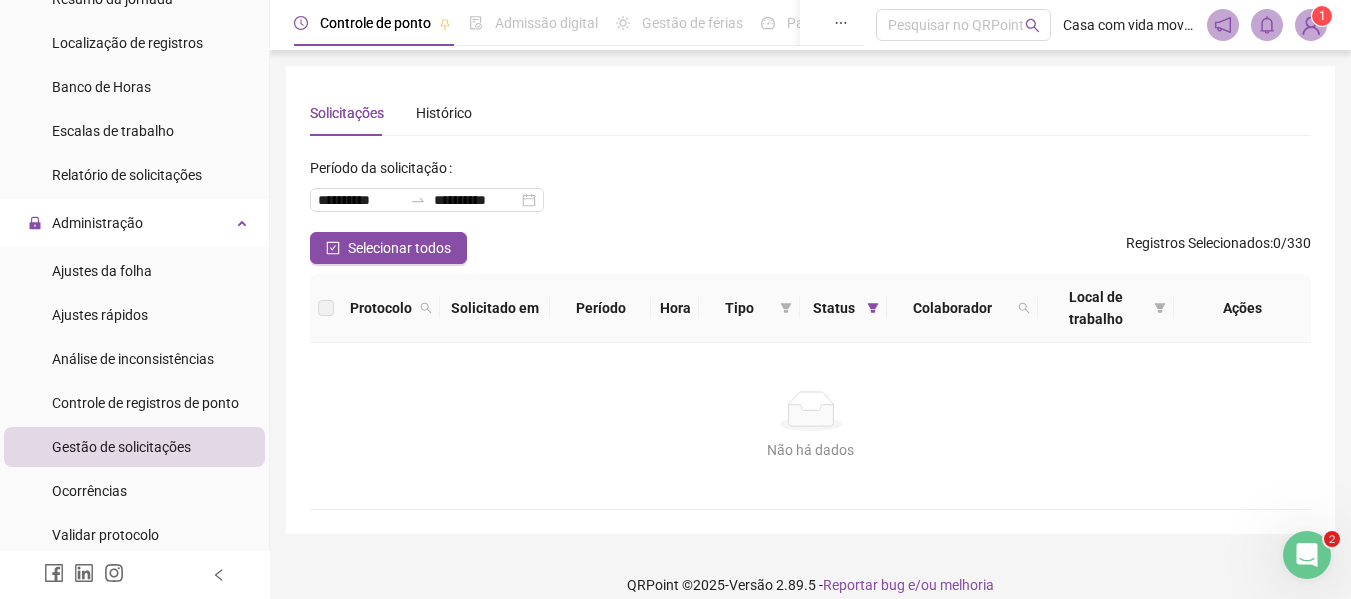 click at bounding box center [1311, 25] 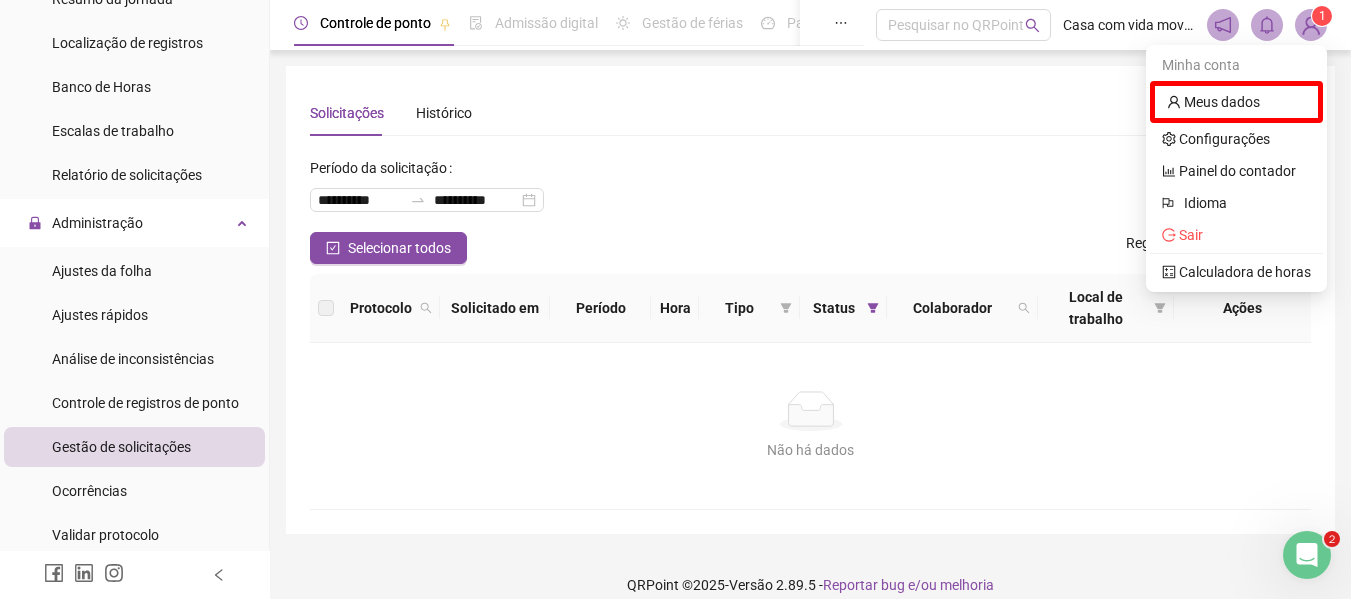 click on "**********" at bounding box center [810, 192] 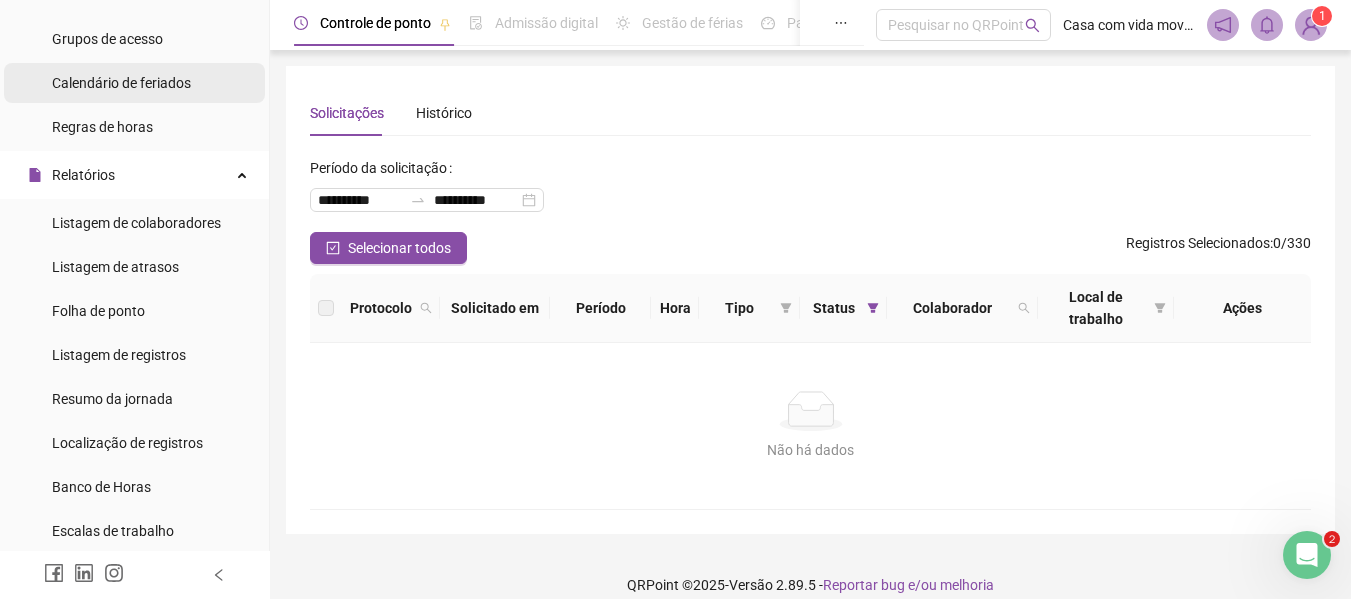 scroll, scrollTop: 3, scrollLeft: 0, axis: vertical 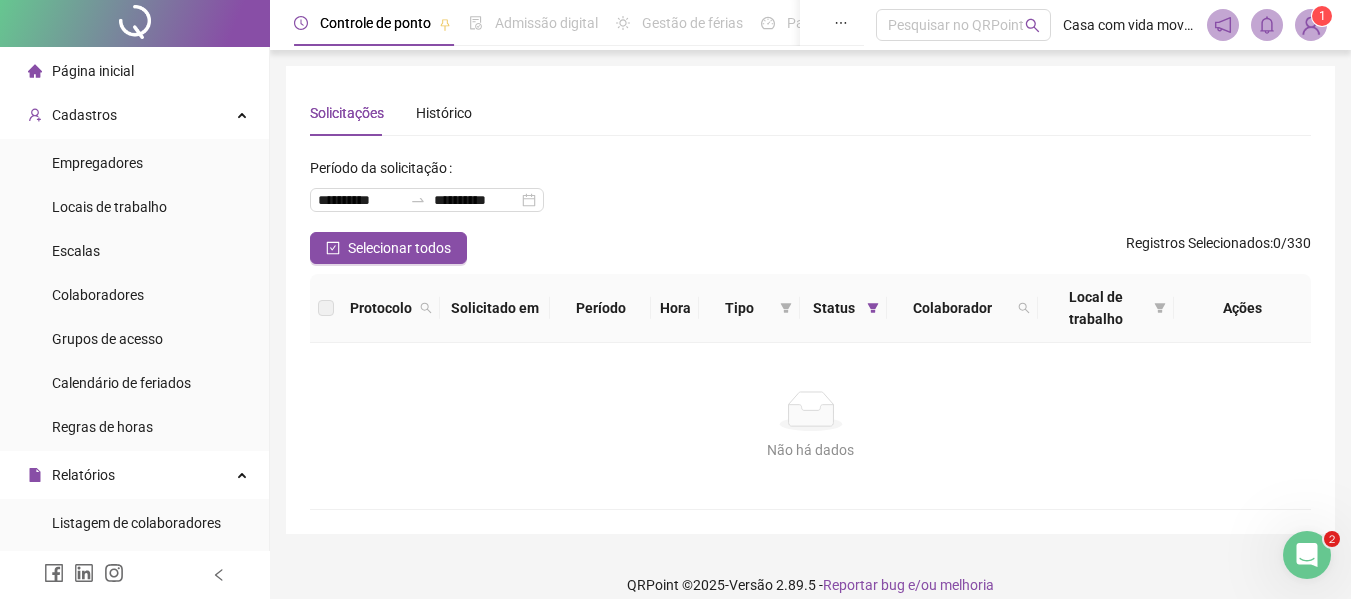click on "Página inicial" at bounding box center [134, 71] 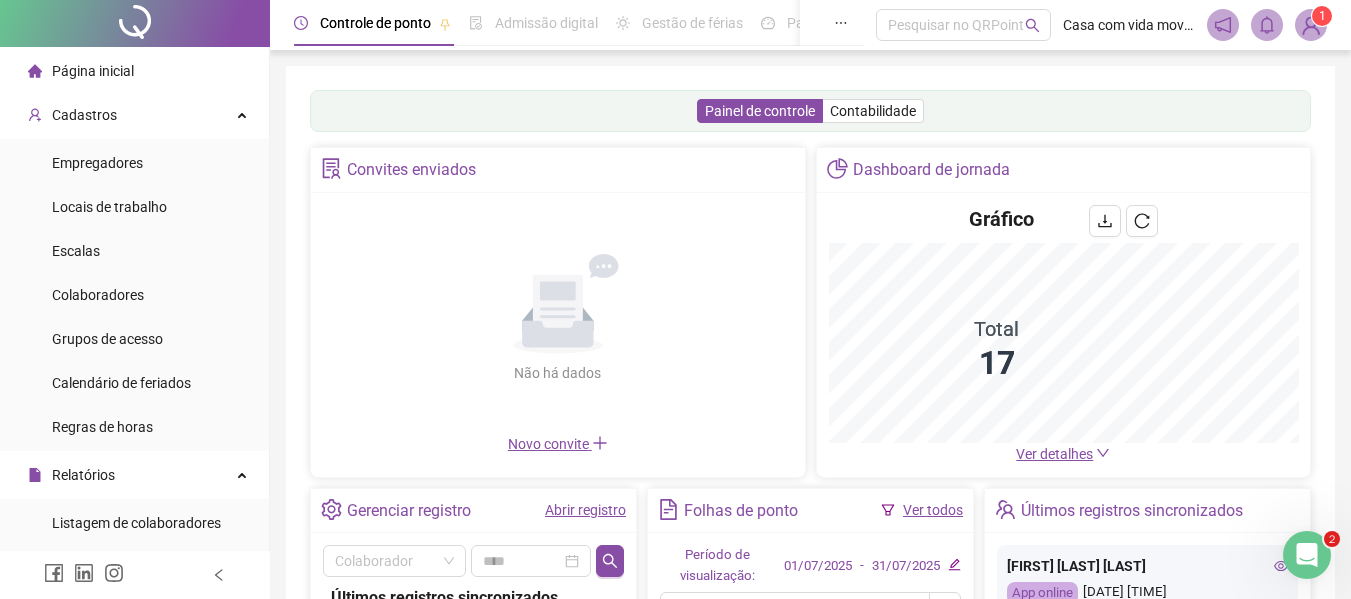 click at bounding box center (1311, 25) 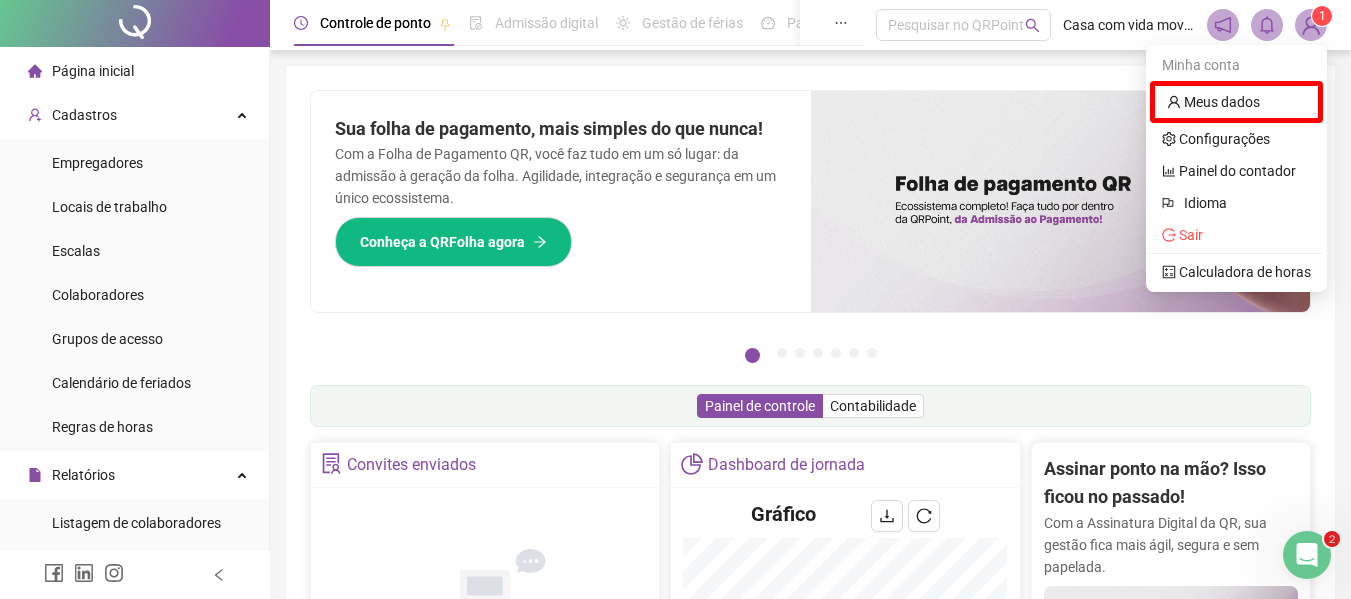 click on "Sua folha de pagamento, mais simples do que nunca! Com a Folha de Pagamento QR, você faz tudo em um só lugar: da admissão à geração da folha. Agilidade, integração e segurança em um único ecossistema. Conheça a QRFolha agora" at bounding box center [561, 201] 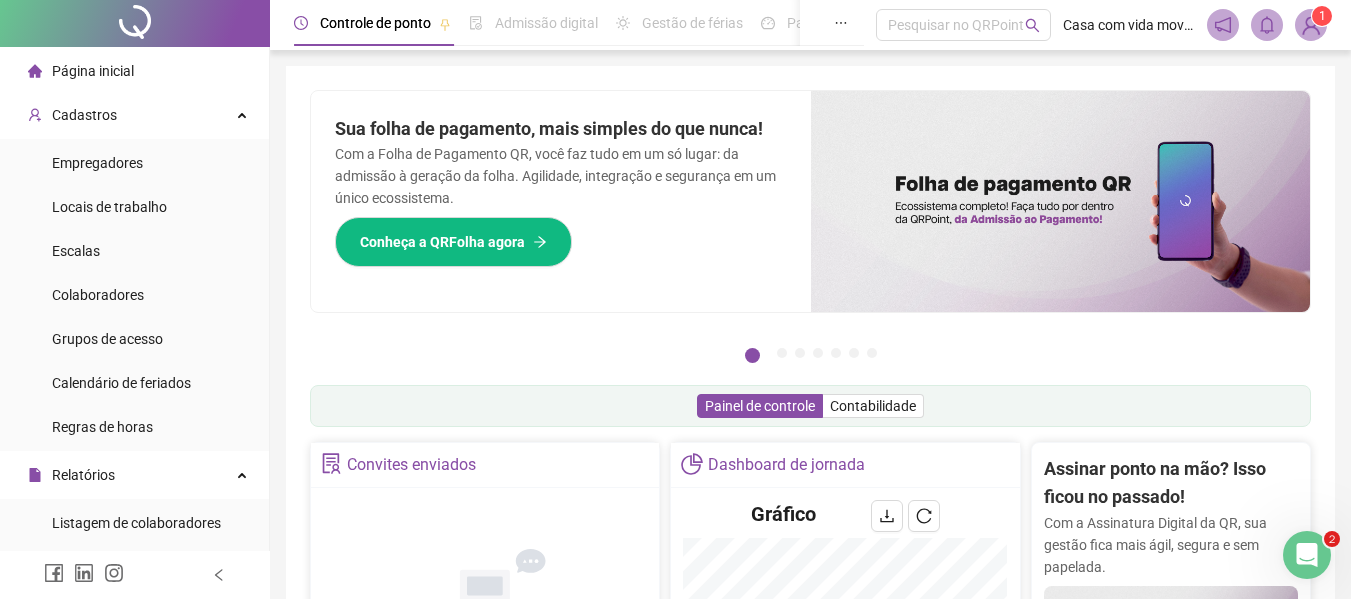 click on "Página inicial" at bounding box center [81, 71] 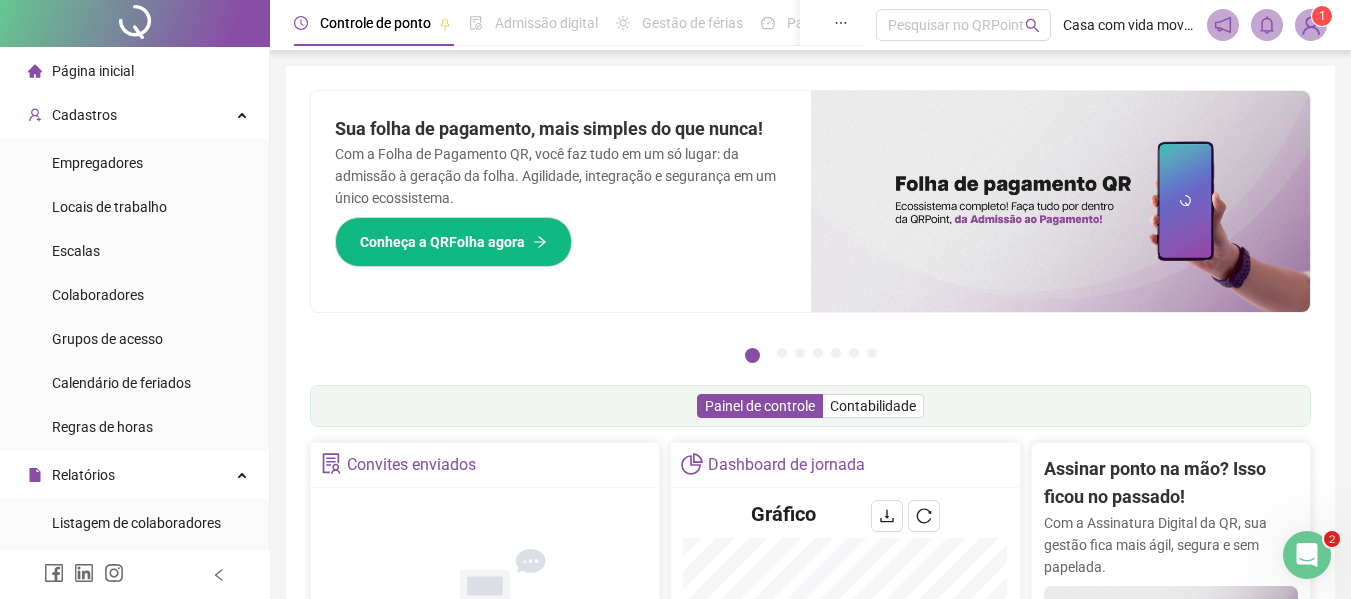 click on "Página inicial" at bounding box center (93, 71) 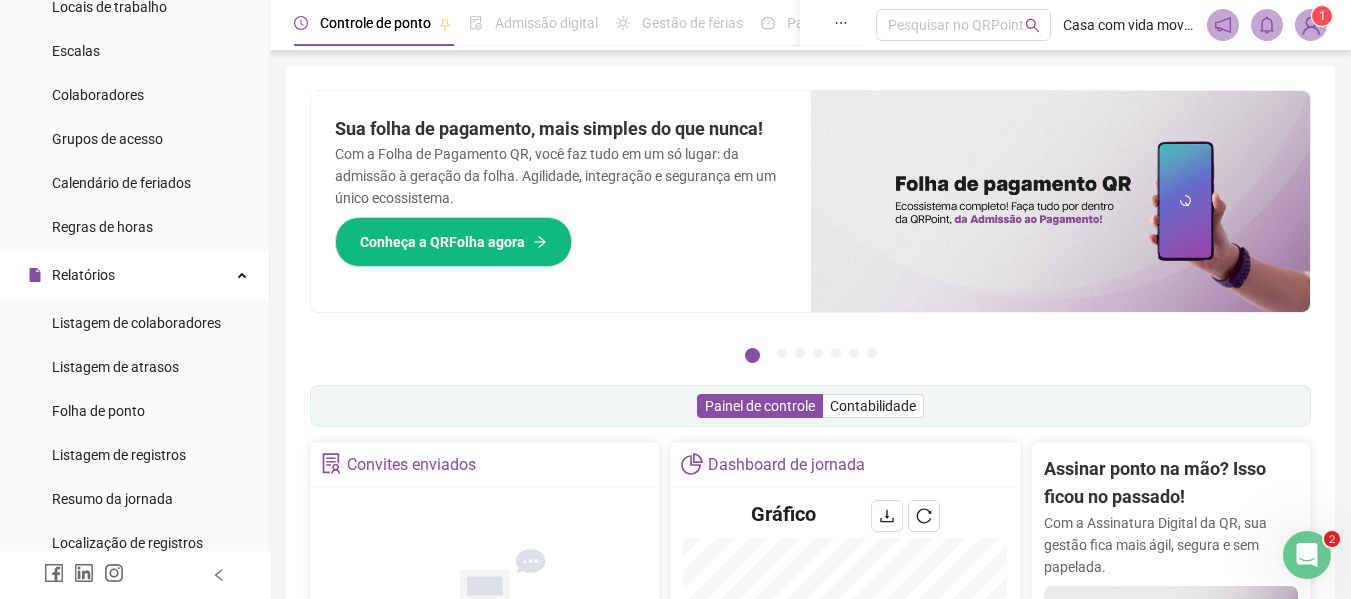 scroll, scrollTop: 603, scrollLeft: 0, axis: vertical 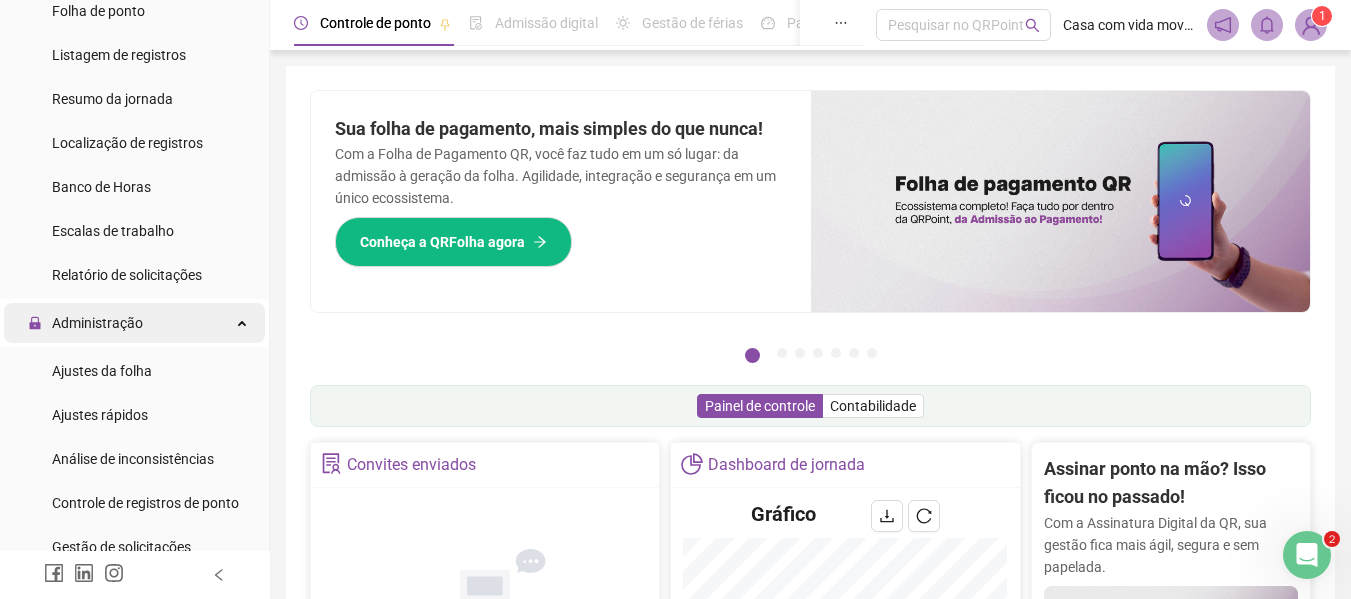 click on "Administração" at bounding box center [85, 323] 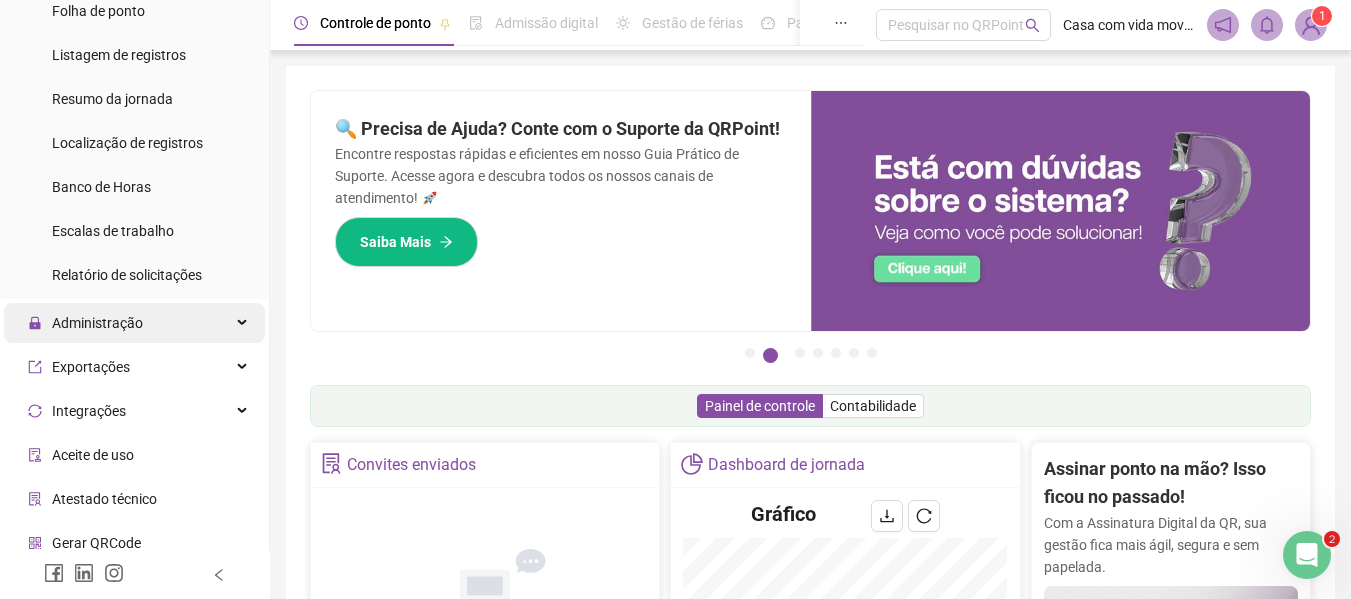 click on "Administração" at bounding box center [97, 323] 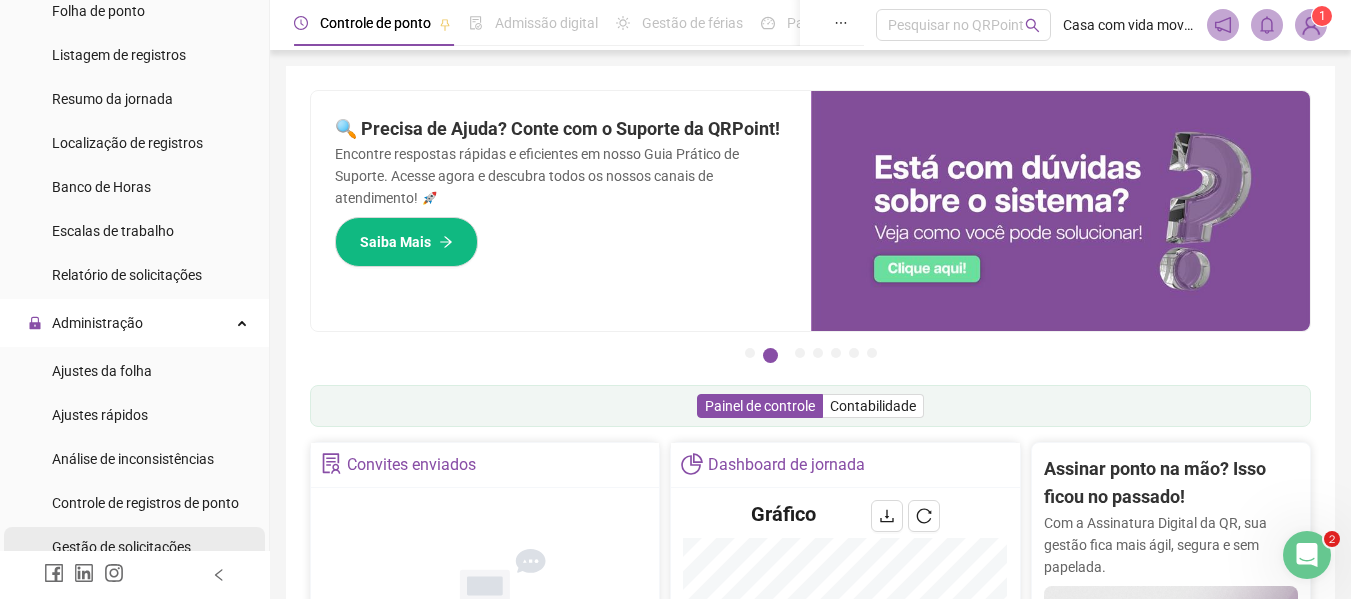 scroll, scrollTop: 703, scrollLeft: 0, axis: vertical 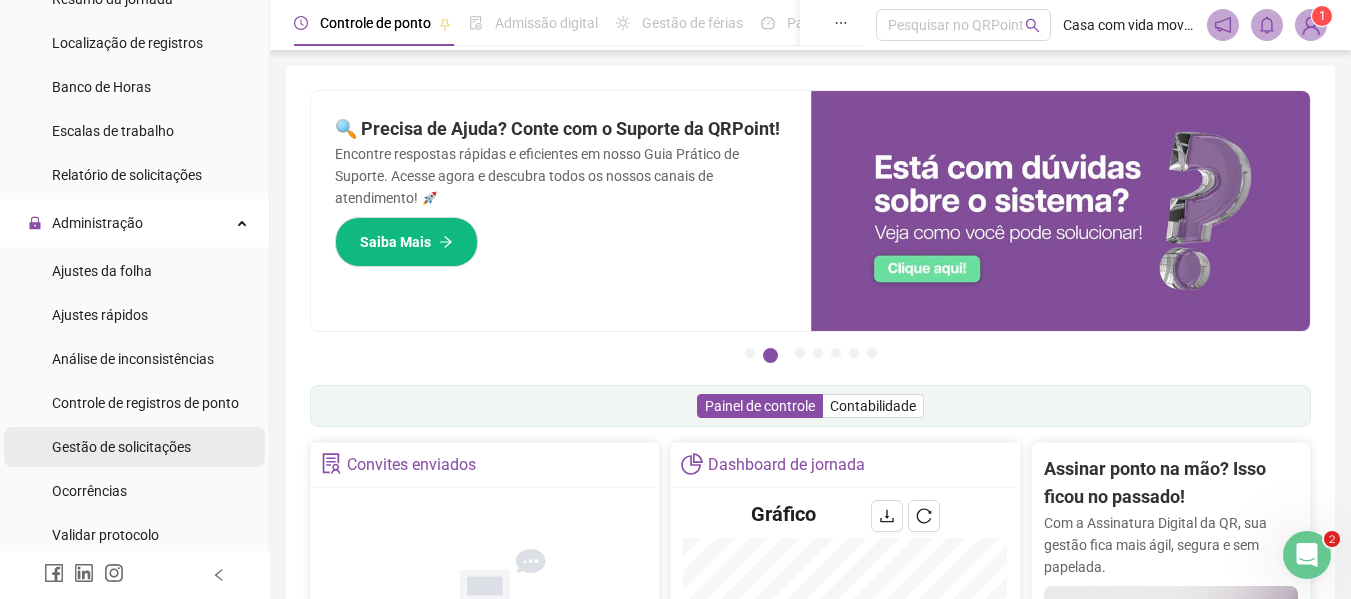 click on "Gestão de solicitações" at bounding box center [121, 447] 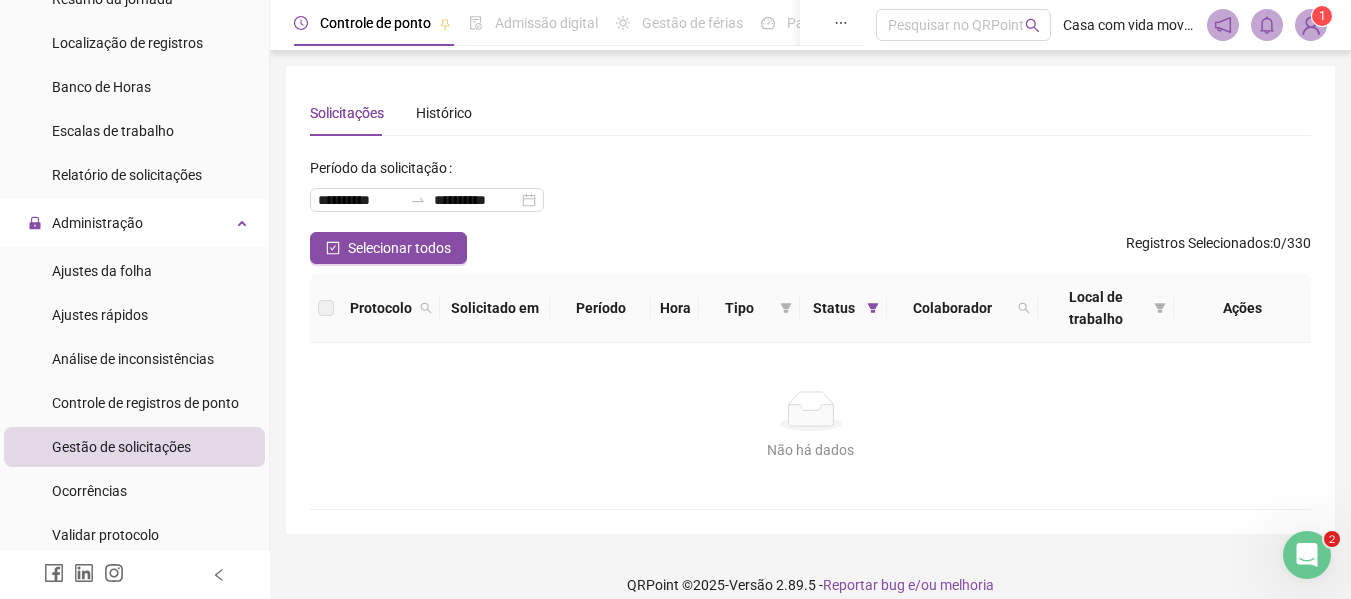 click at bounding box center [1311, 25] 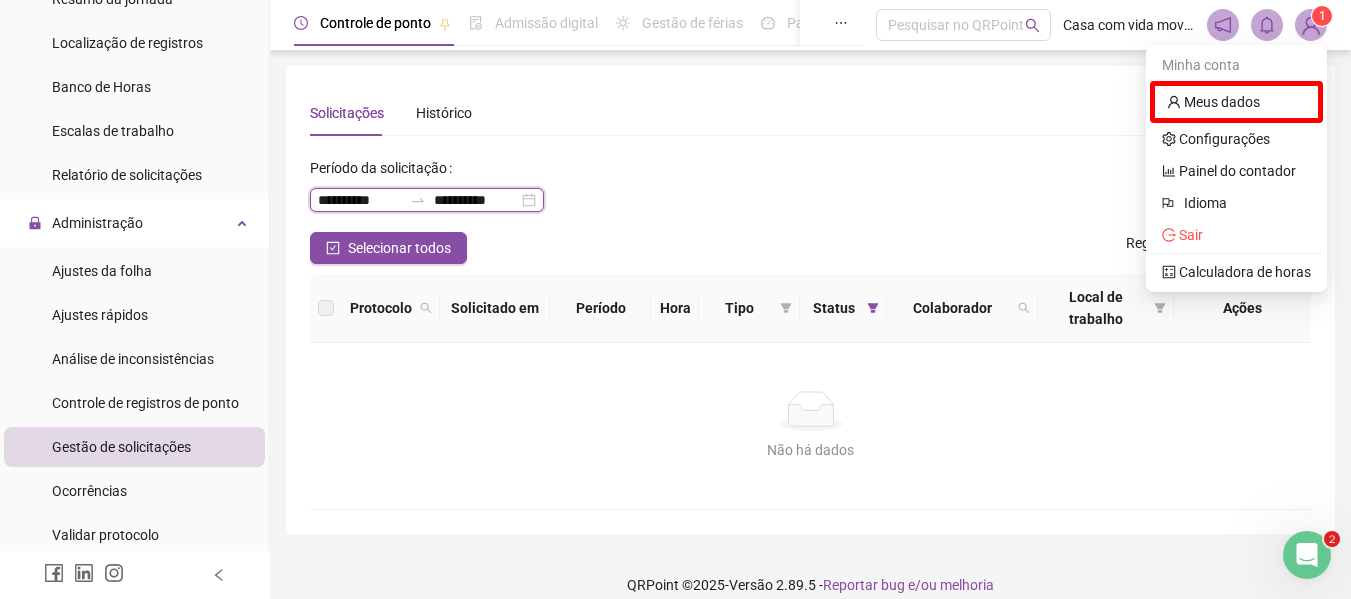 click on "**********" at bounding box center [476, 200] 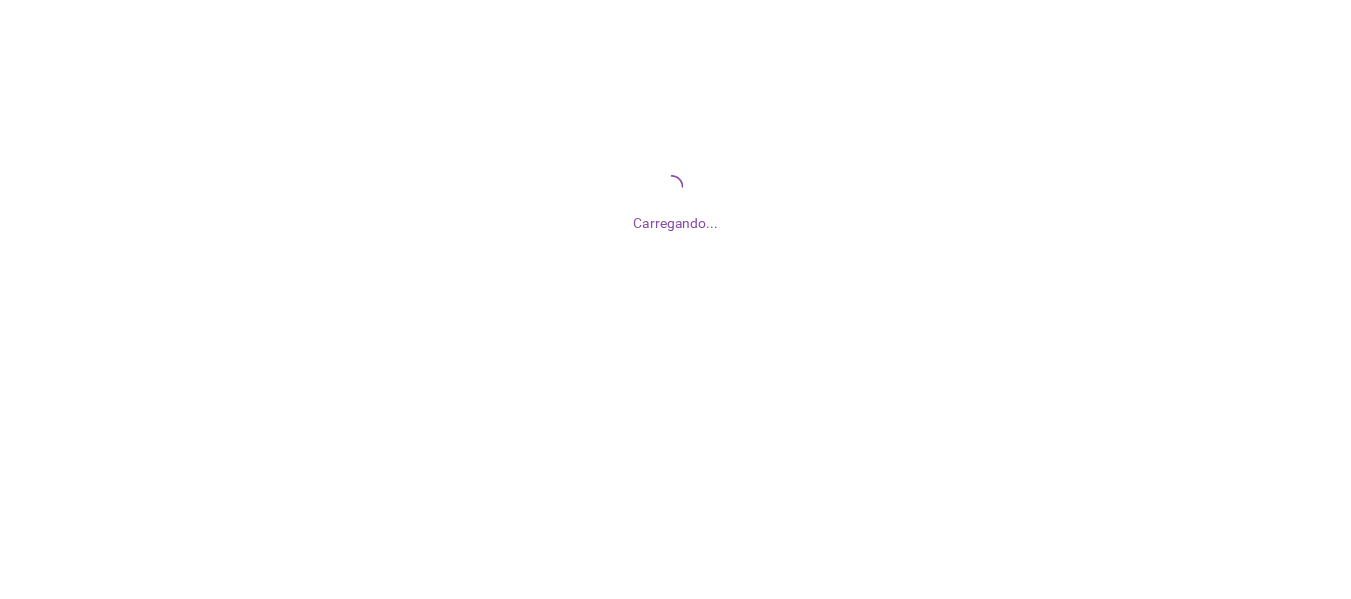 scroll, scrollTop: 0, scrollLeft: 0, axis: both 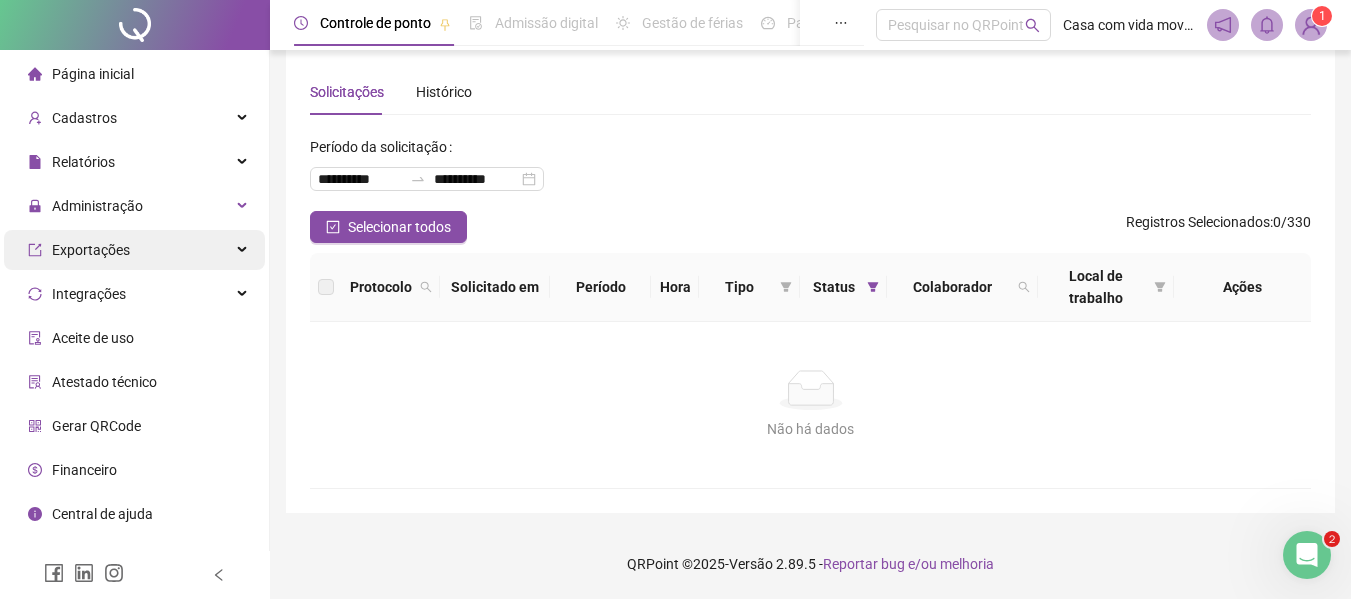 click on "Exportações" at bounding box center [91, 250] 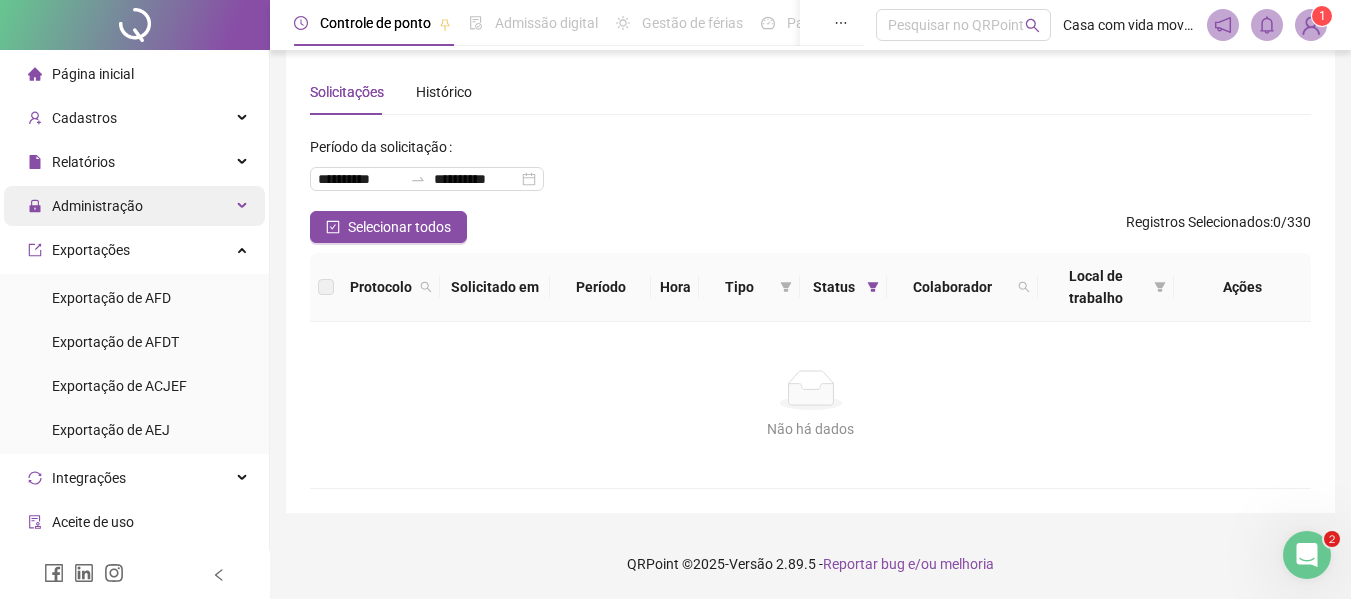 click on "Administração" at bounding box center [97, 206] 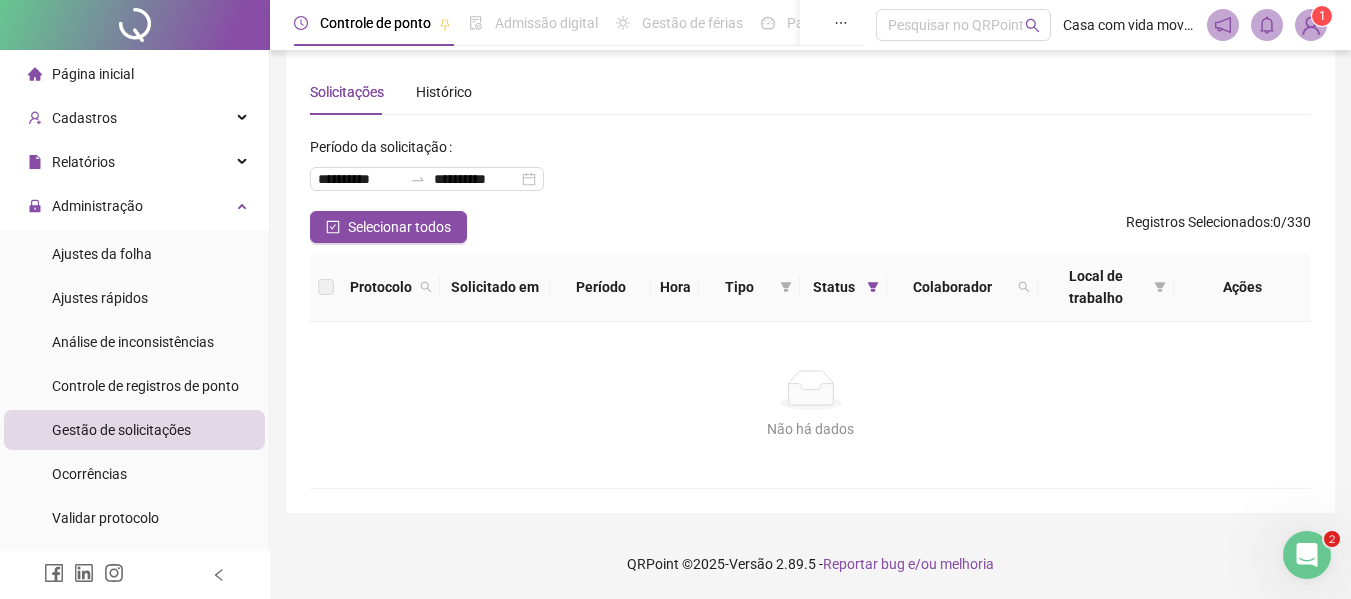 click on "Gestão de solicitações" at bounding box center [121, 430] 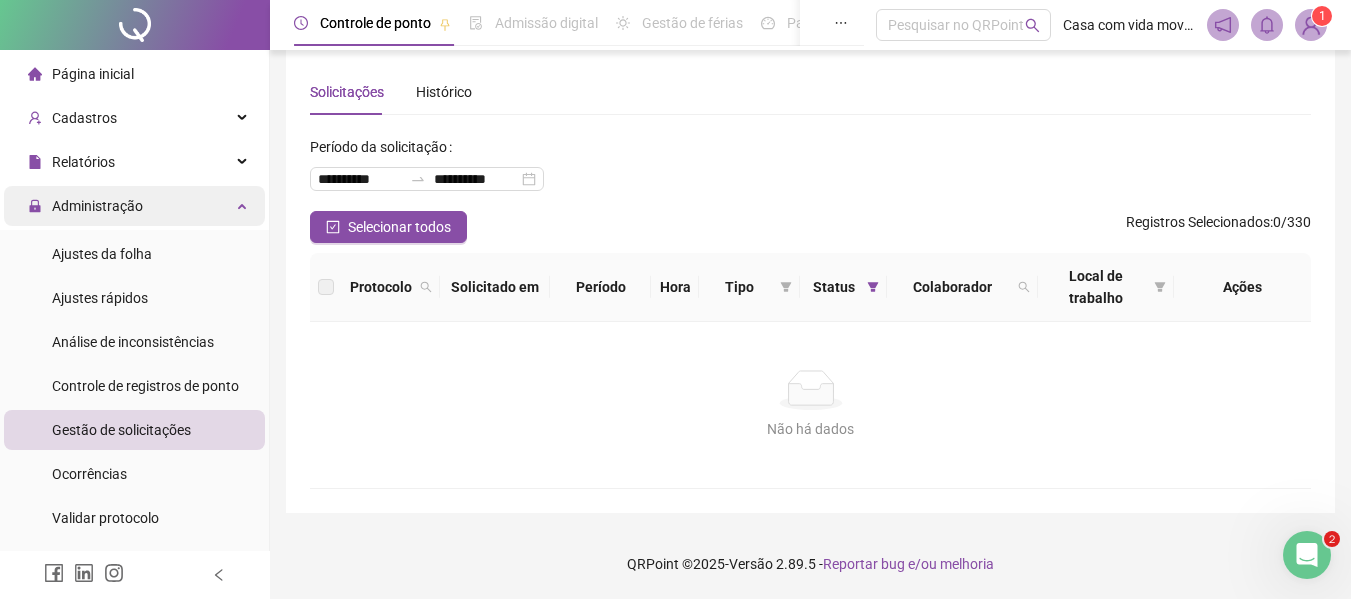 click on "Administração" at bounding box center (97, 206) 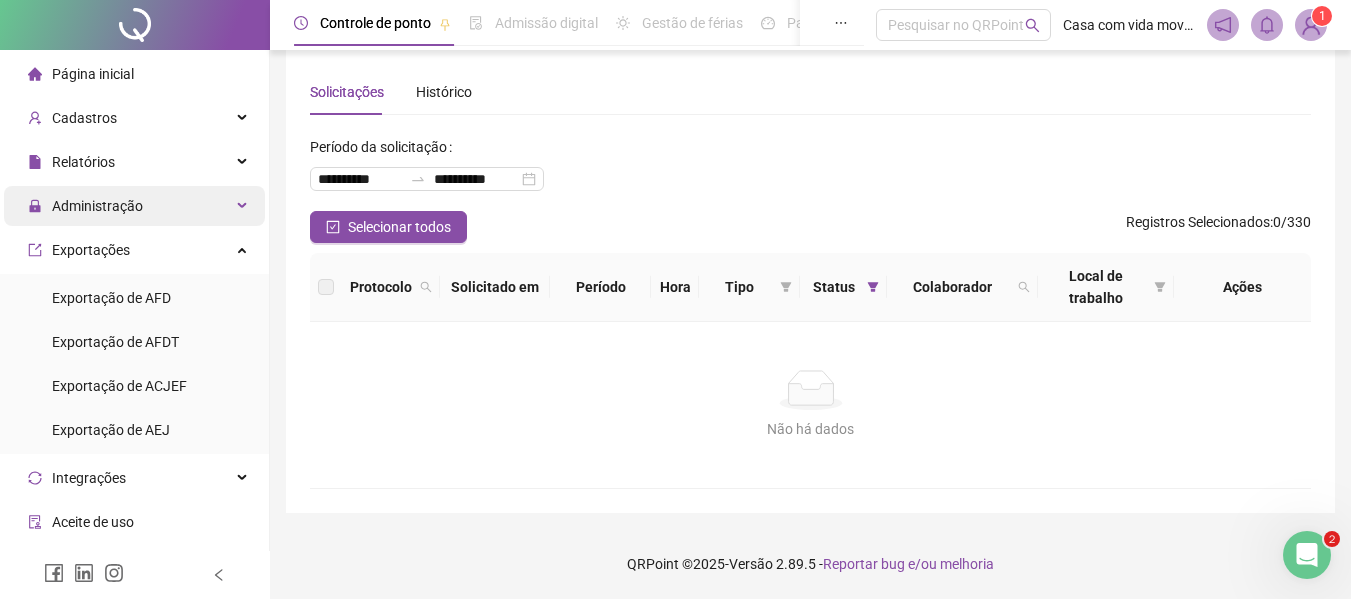 click on "Administração" at bounding box center [97, 206] 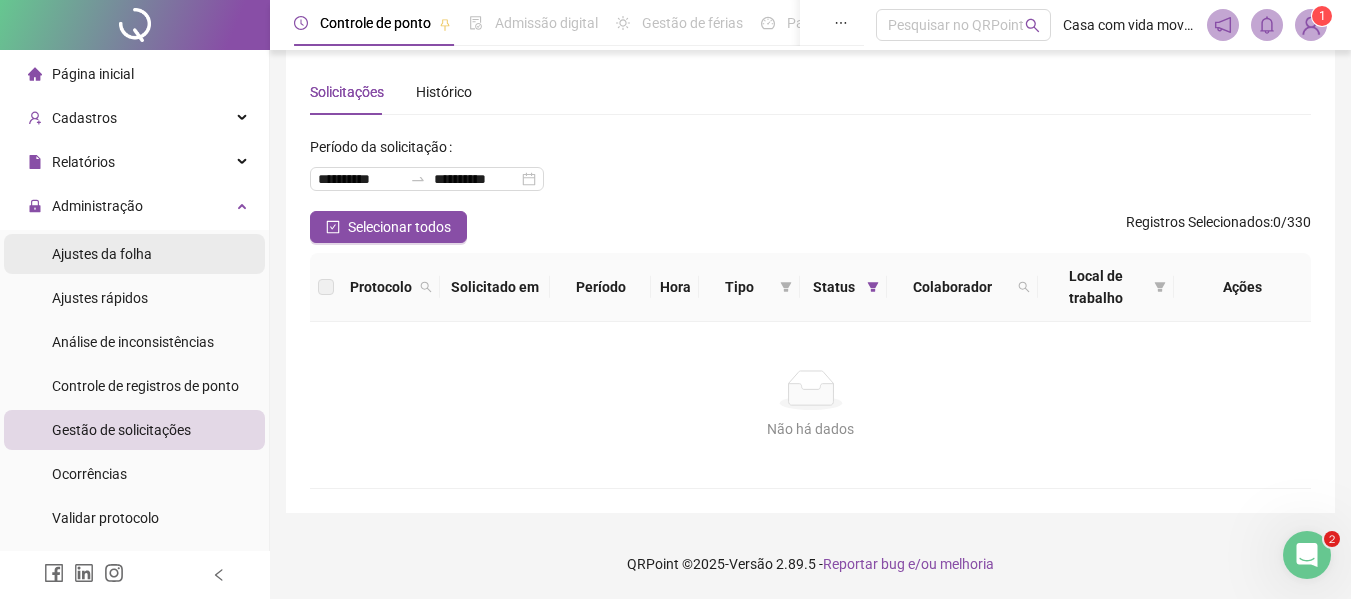 click on "Ajustes da folha" at bounding box center [102, 254] 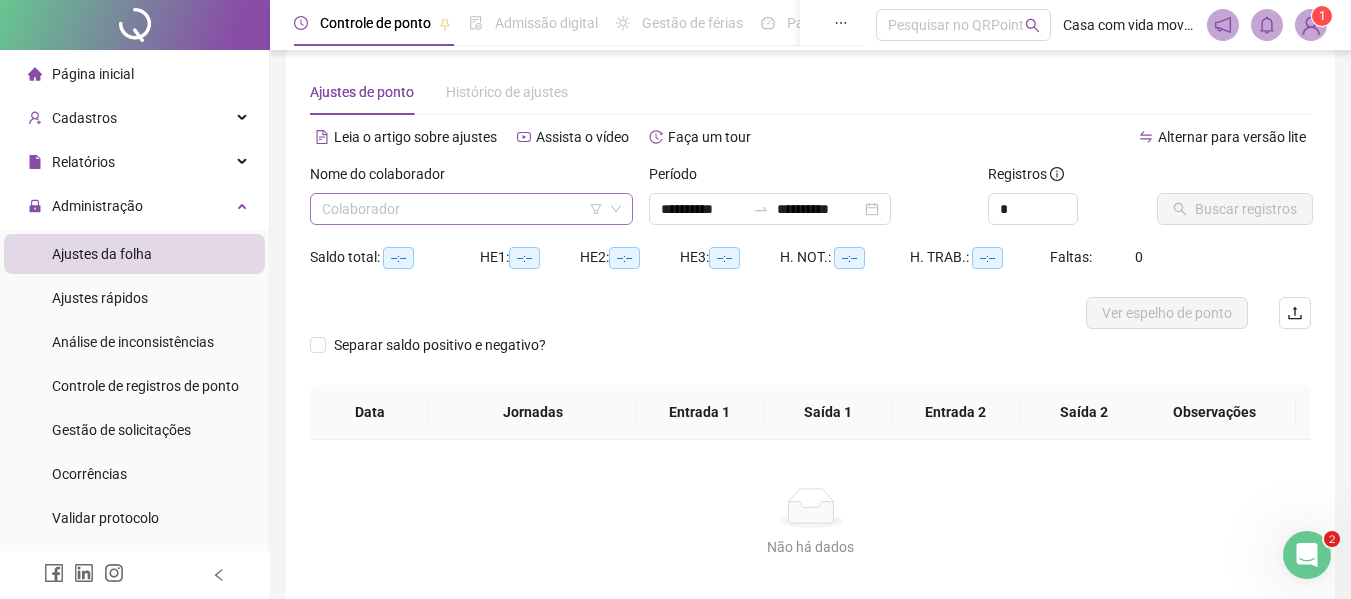 click at bounding box center (462, 209) 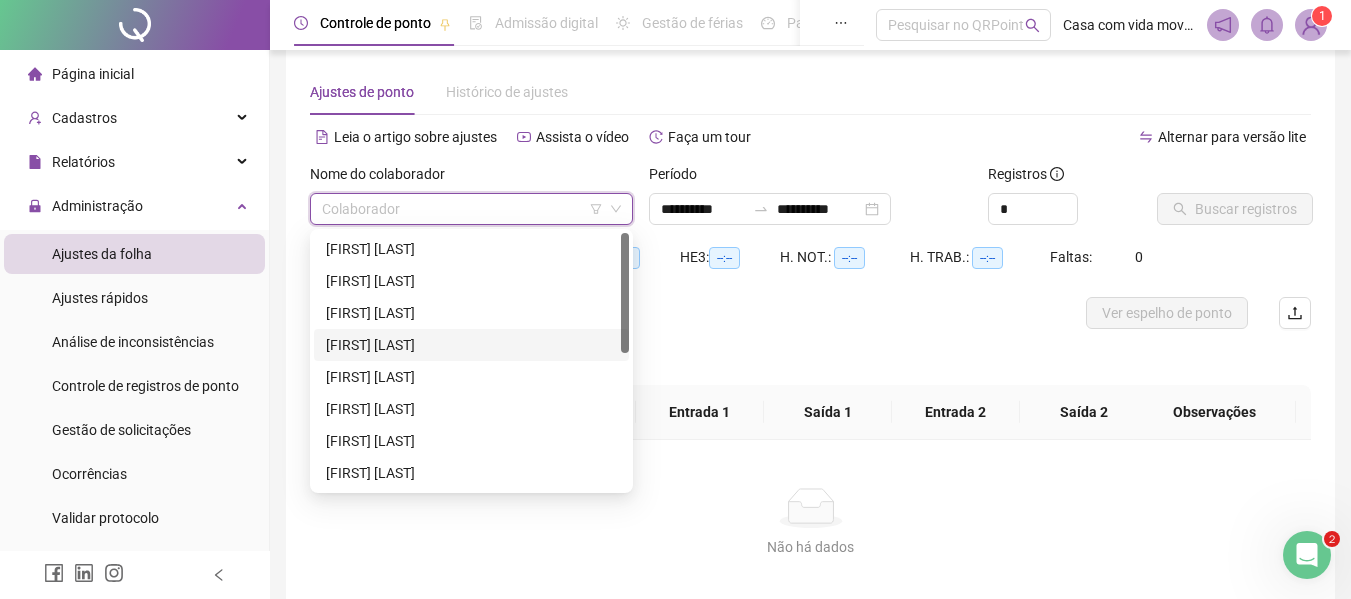 click on "[FIRST] [LAST]" at bounding box center [471, 345] 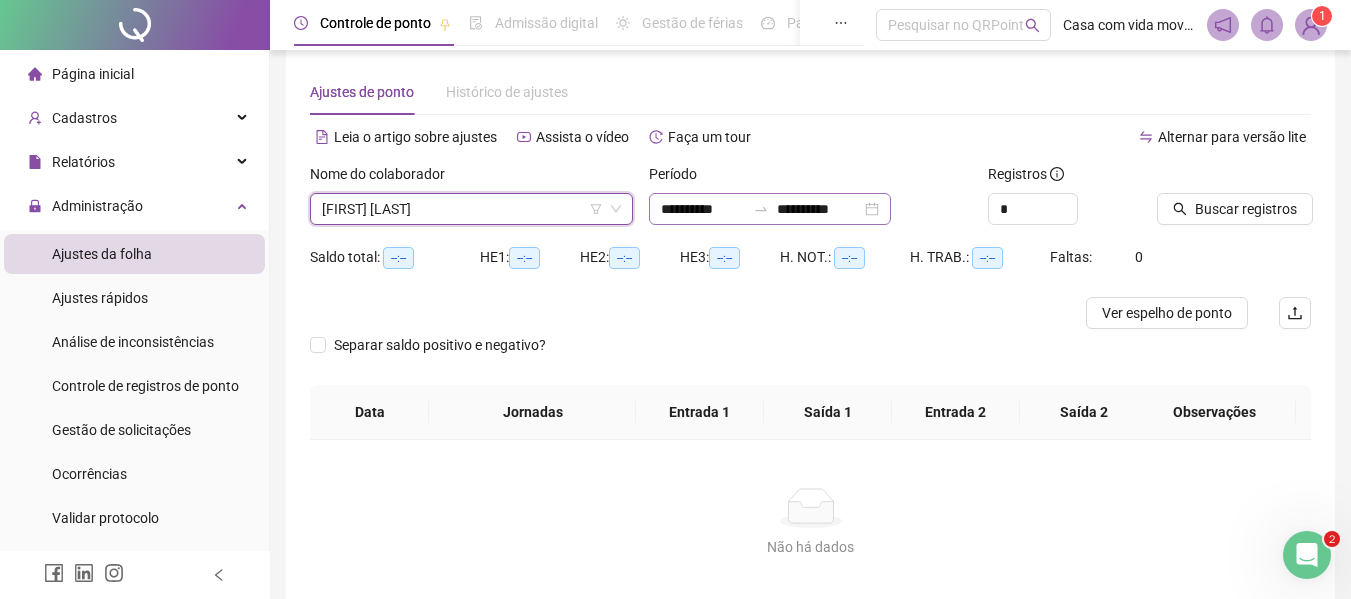 click on "**********" at bounding box center [770, 209] 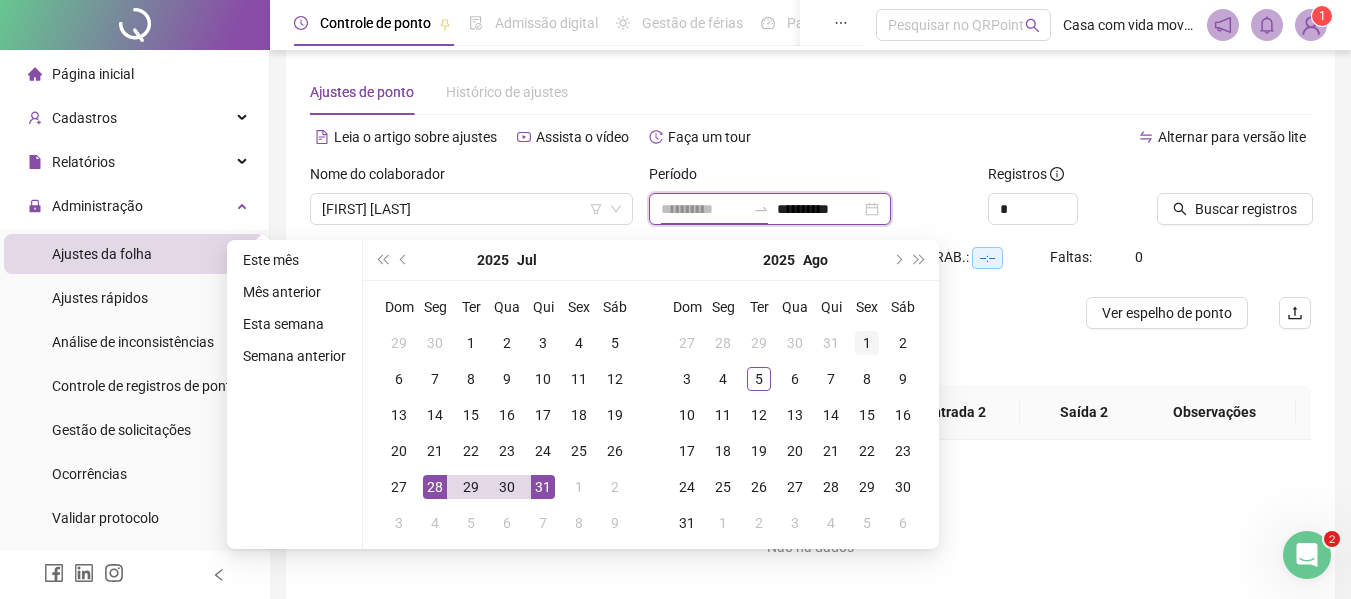 type on "**********" 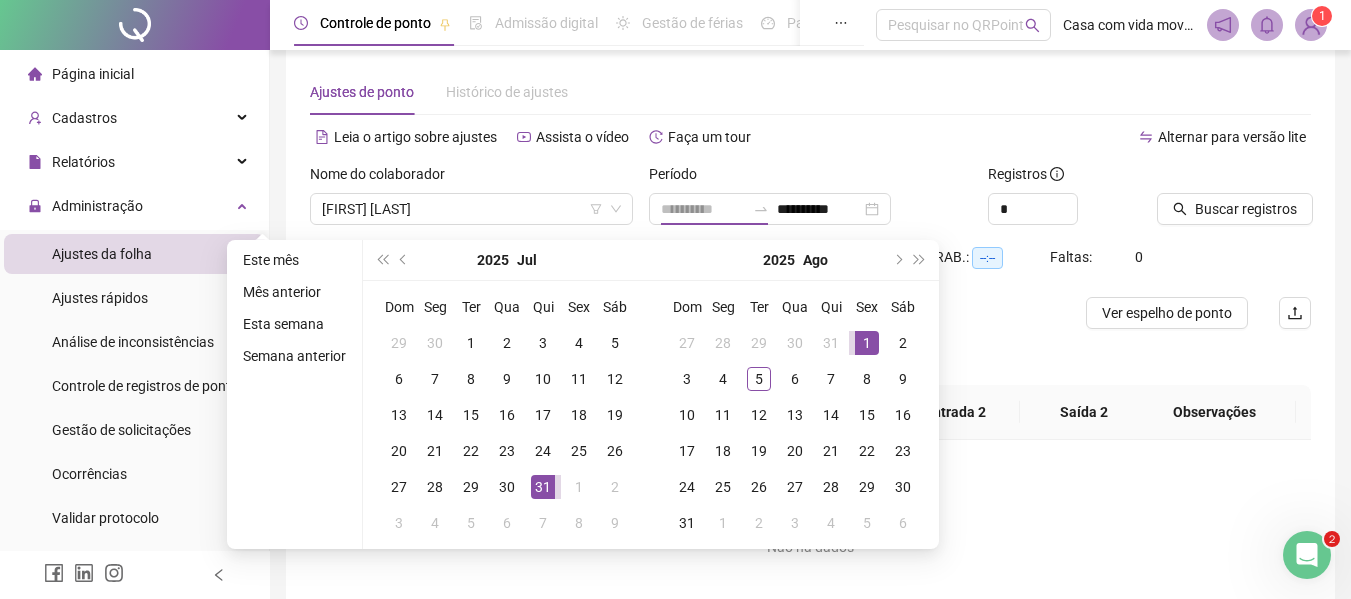 click on "1" at bounding box center (867, 343) 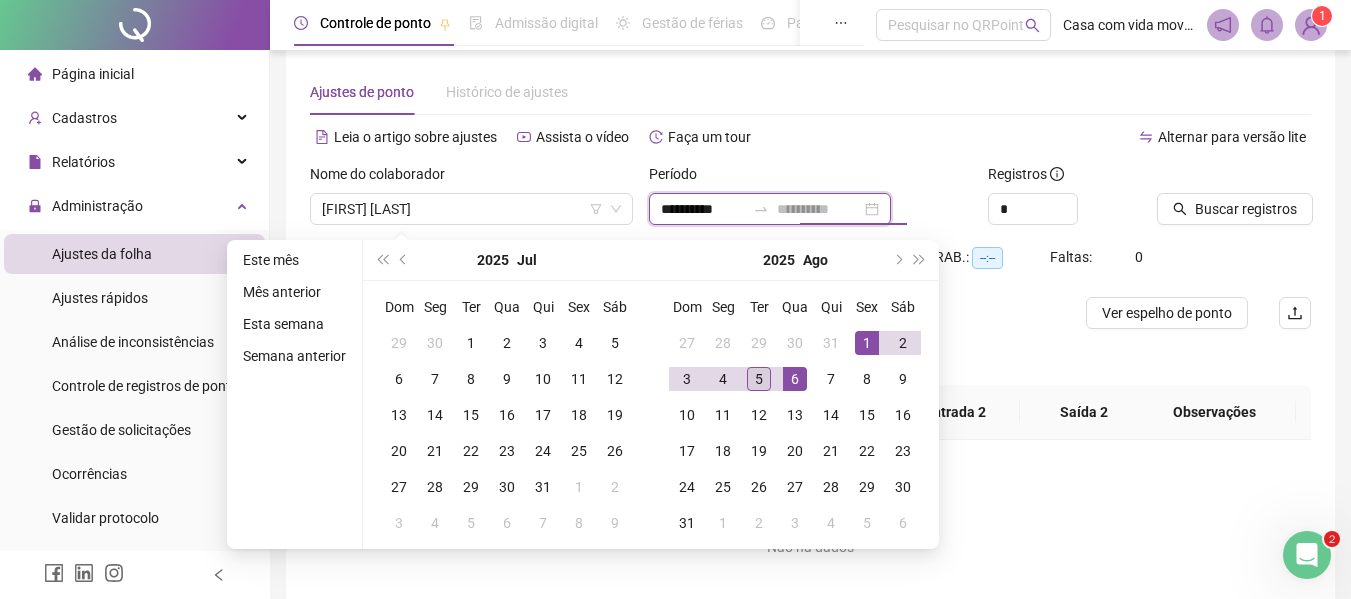 type on "**********" 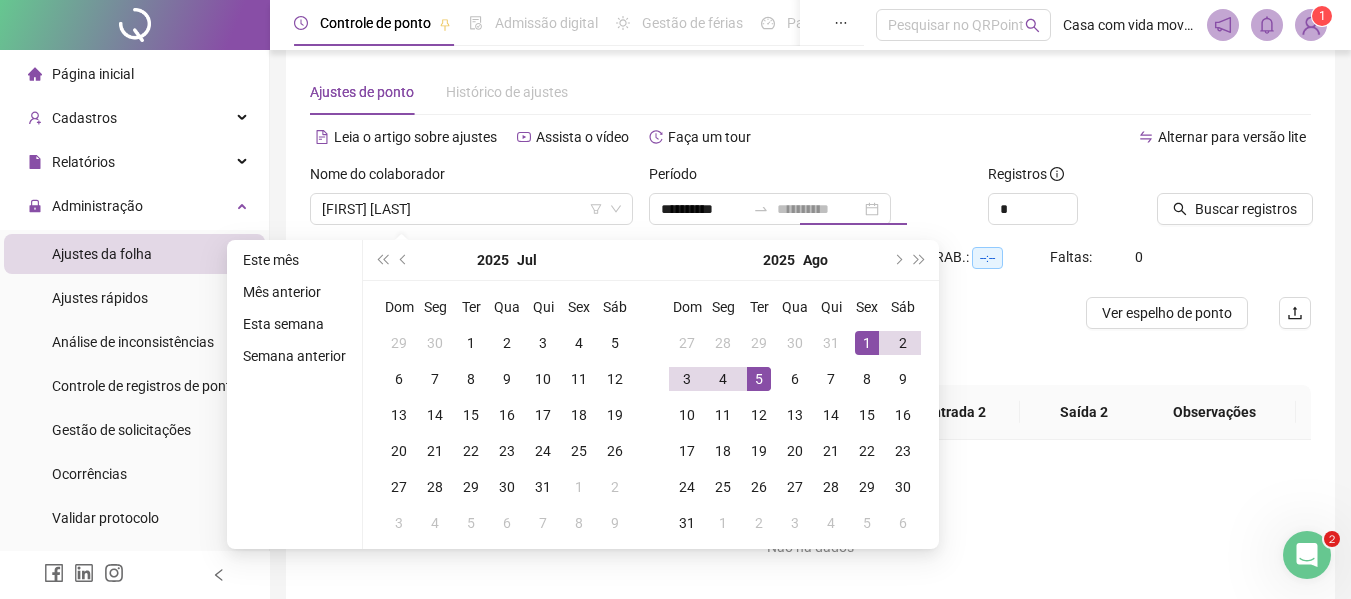 click on "5" at bounding box center (759, 379) 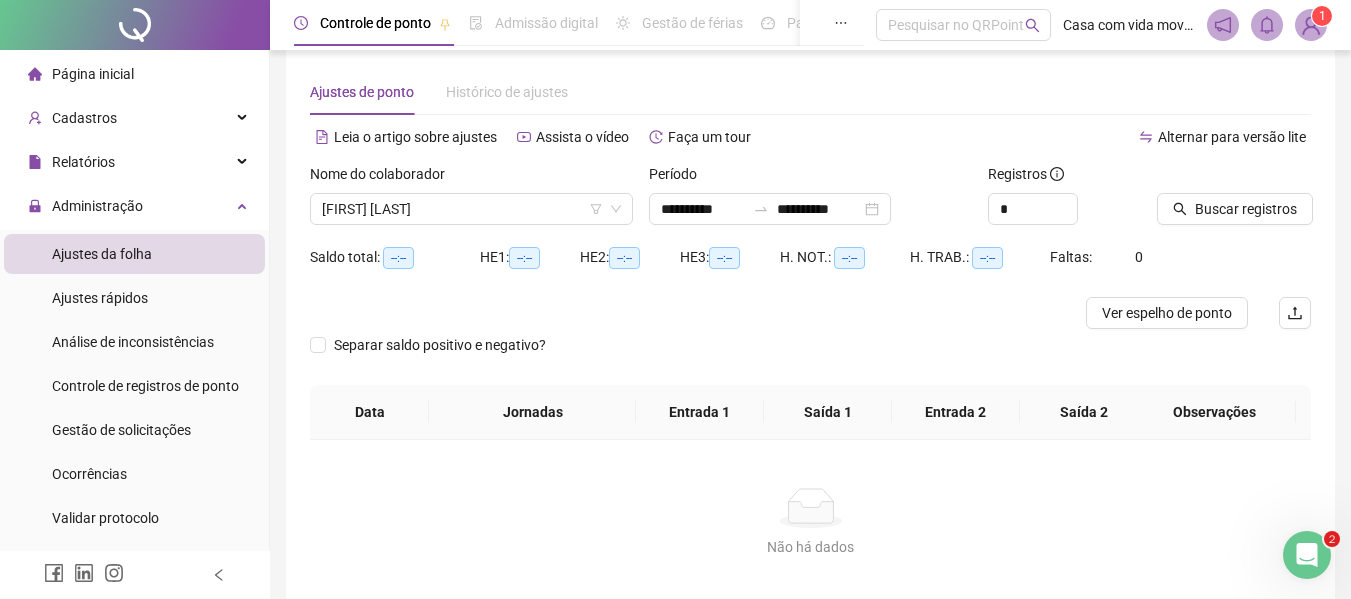 click on "Buscar registros" at bounding box center (1234, 194) 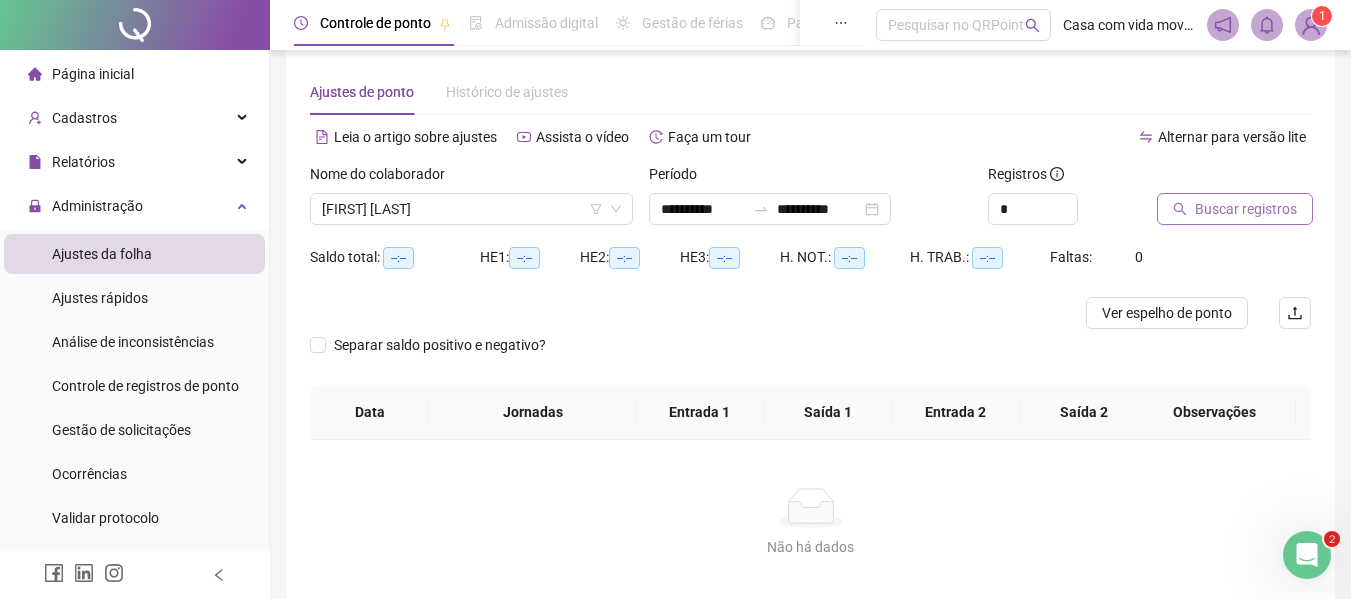 click on "Buscar registros" at bounding box center [1246, 209] 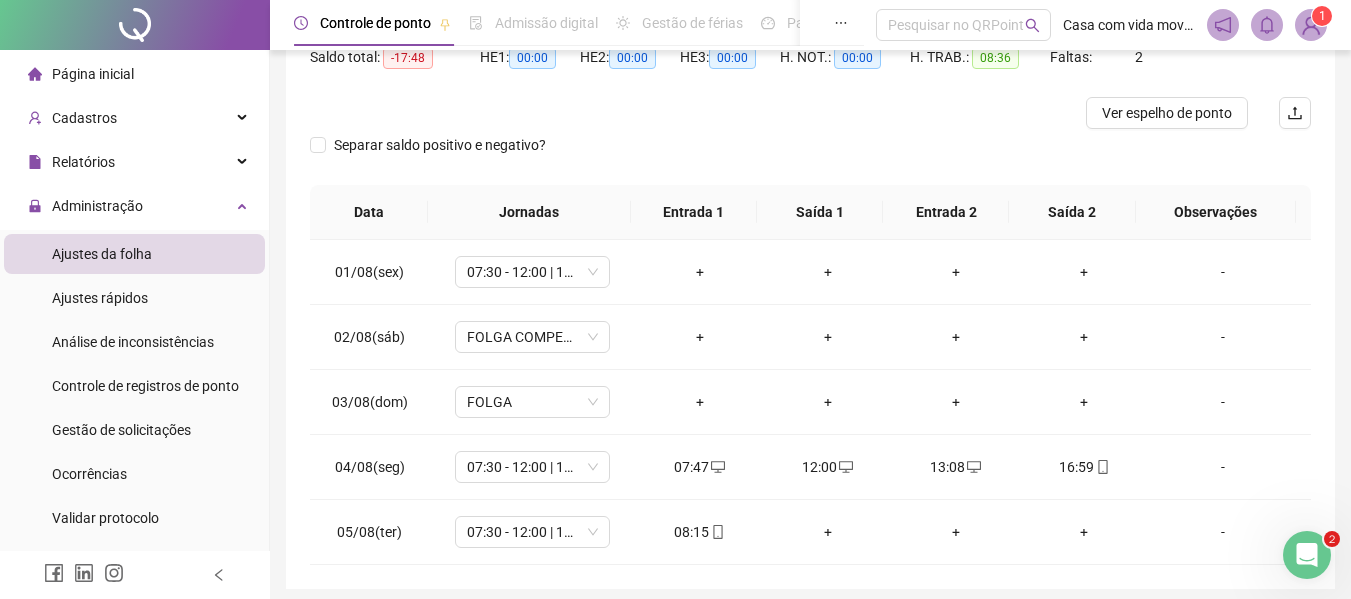 scroll, scrollTop: 297, scrollLeft: 0, axis: vertical 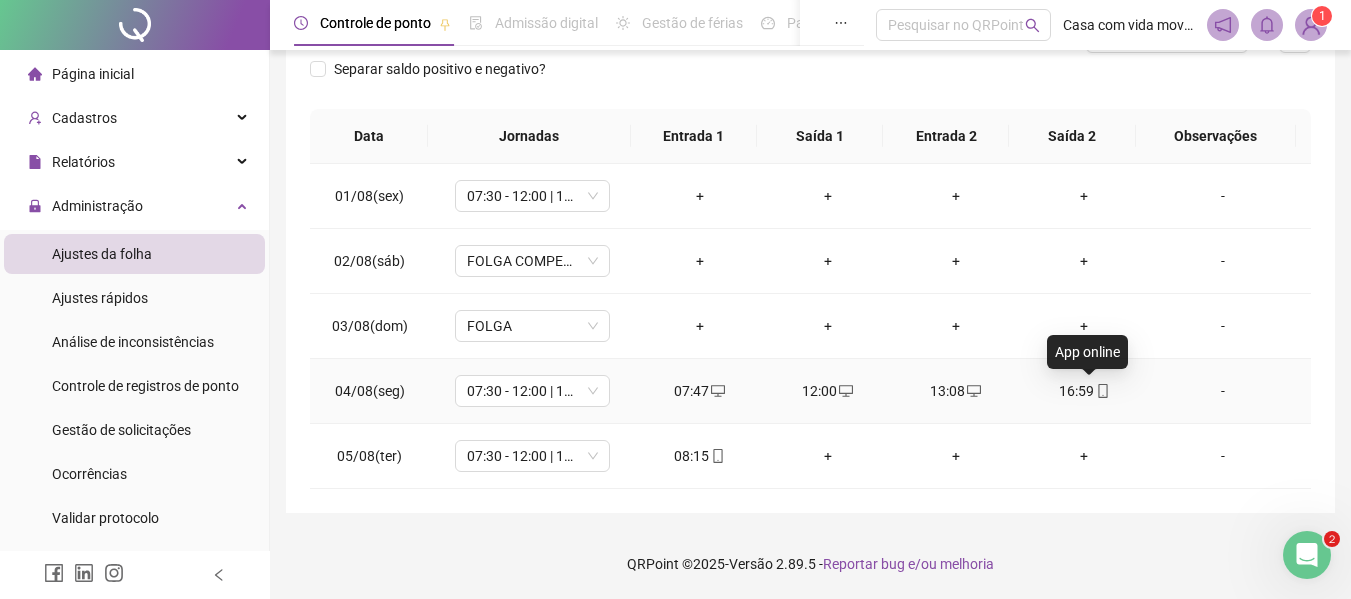 click 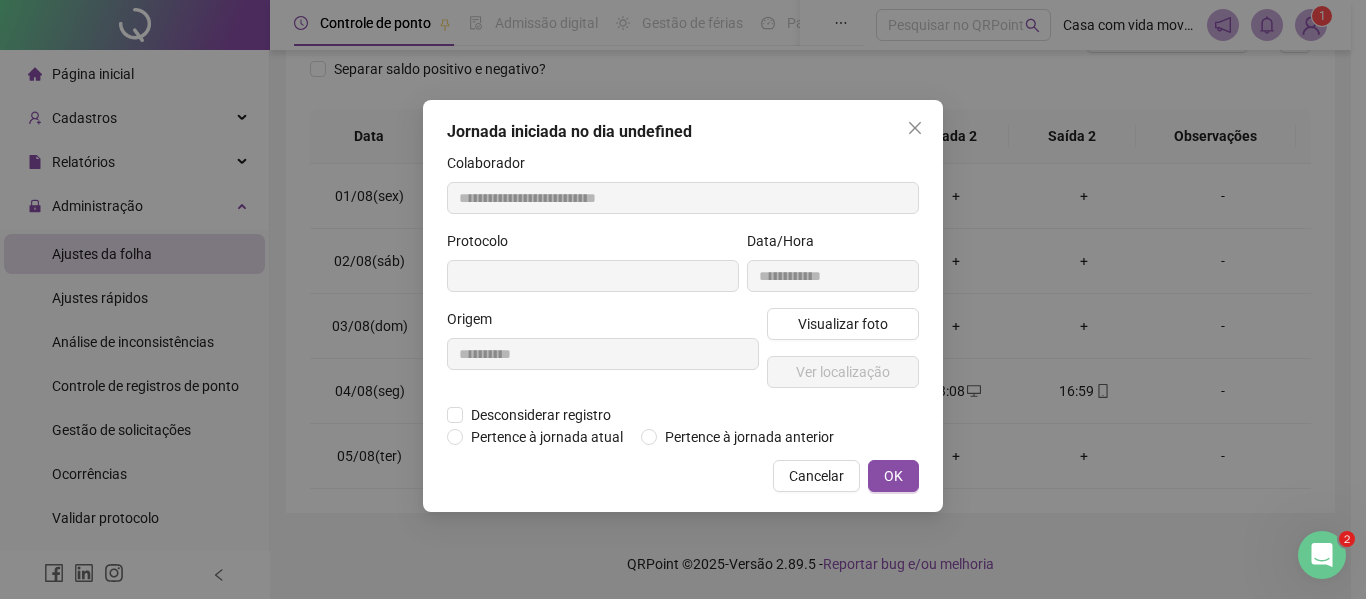 type on "**********" 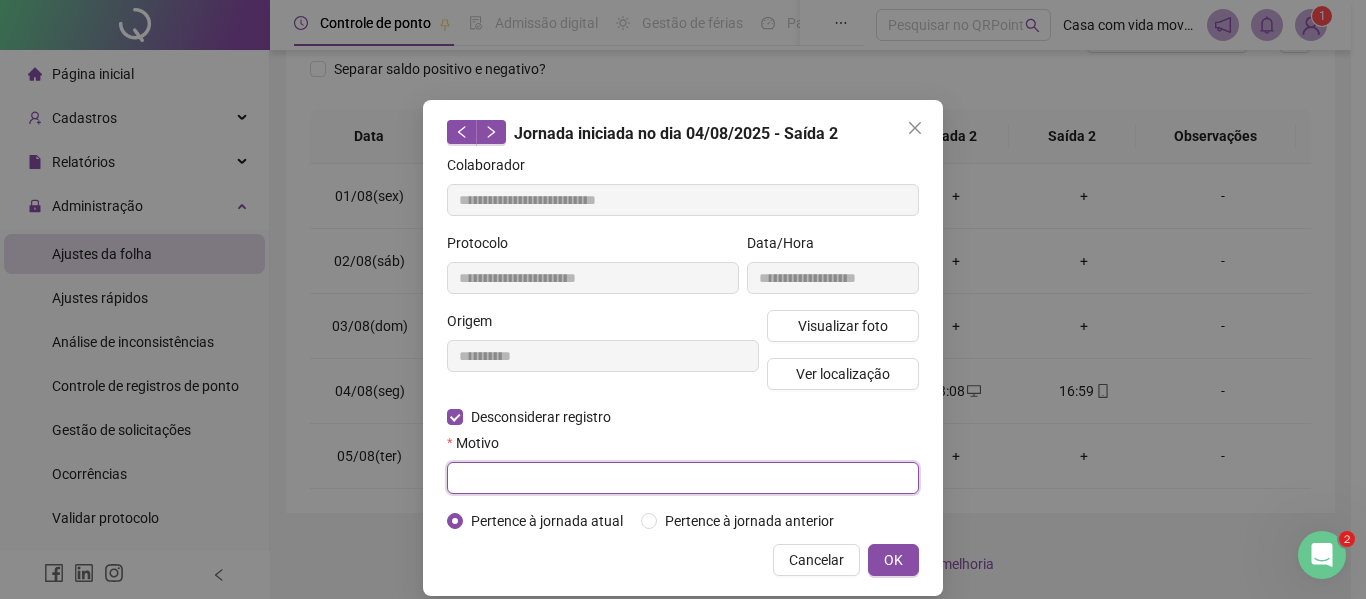click at bounding box center [683, 478] 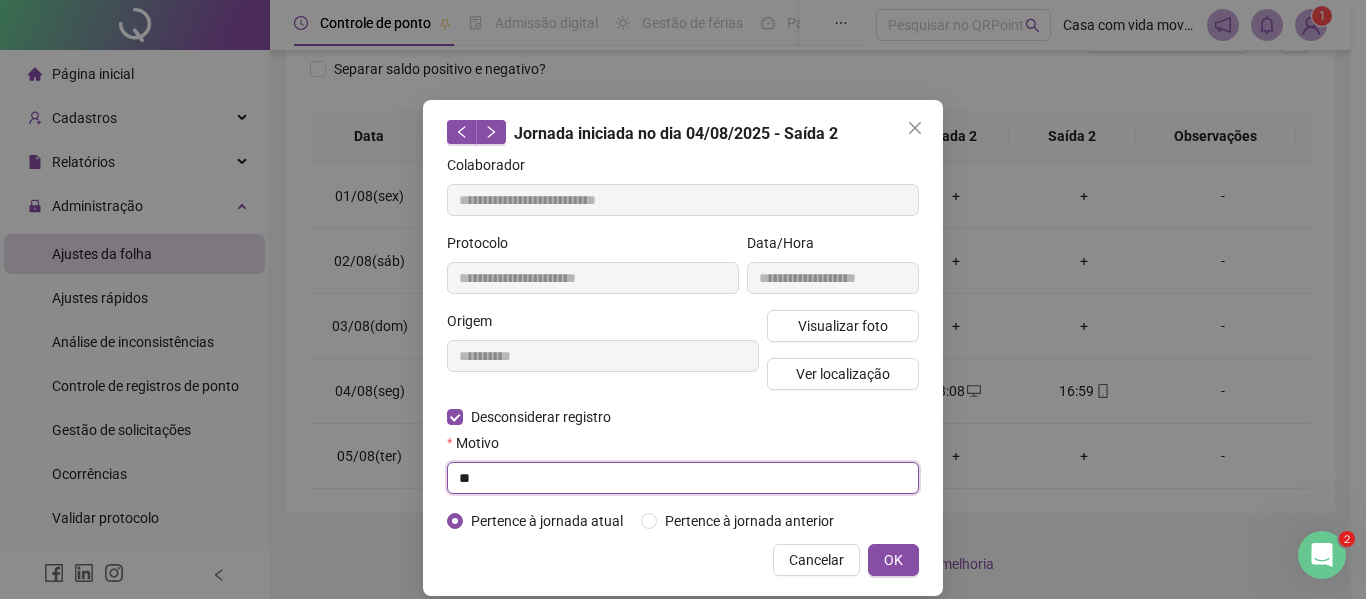 type on "*" 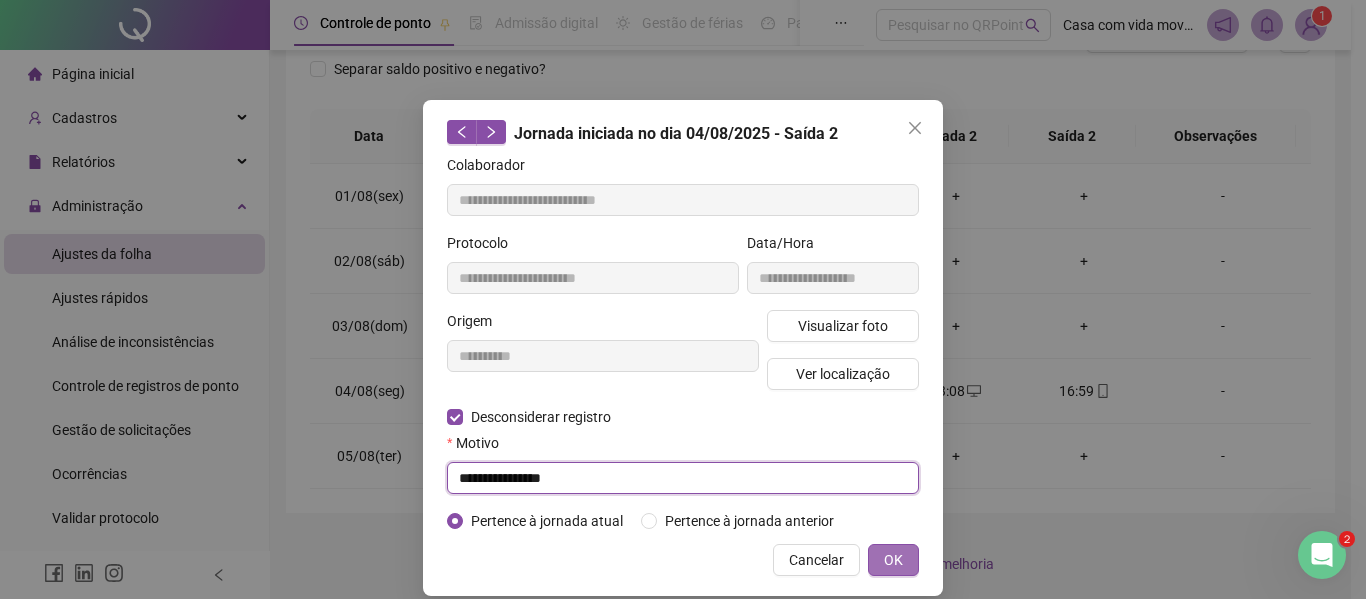 type on "**********" 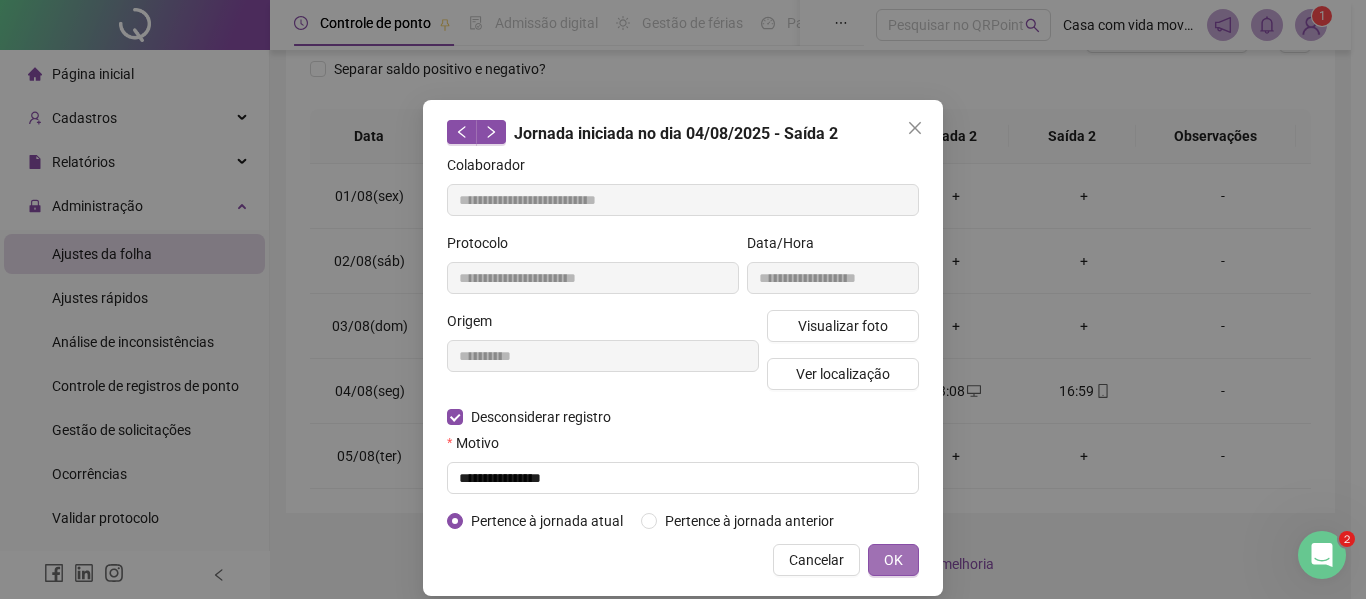click on "OK" at bounding box center [893, 560] 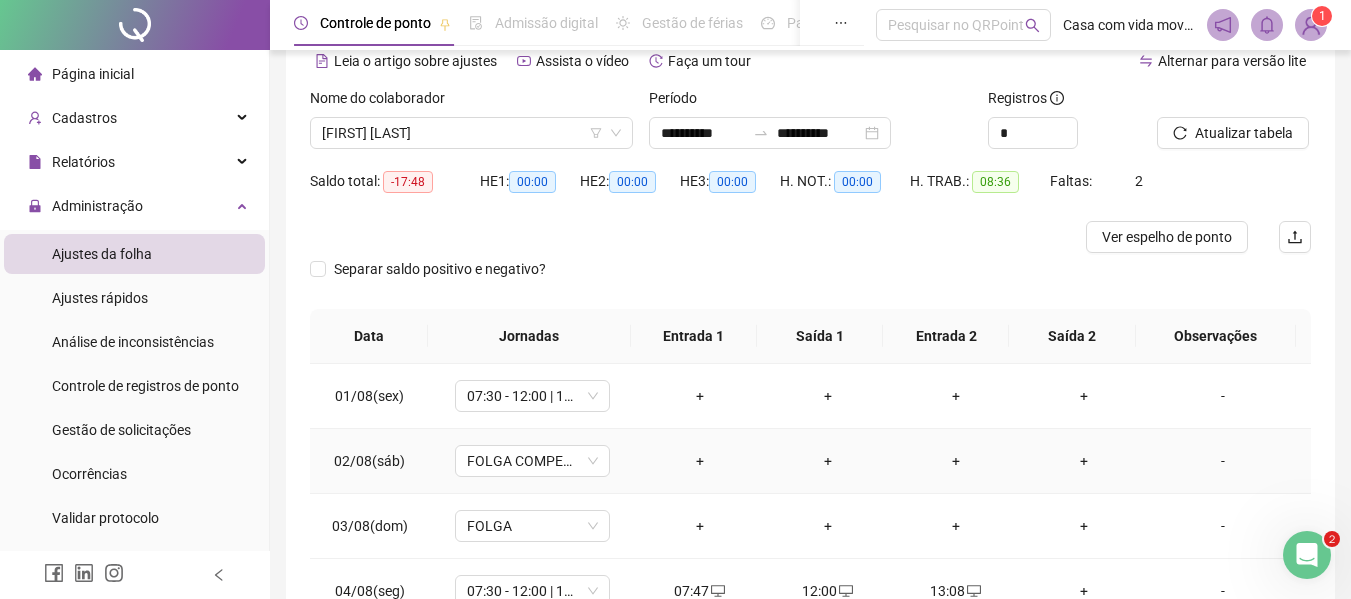 scroll, scrollTop: 0, scrollLeft: 0, axis: both 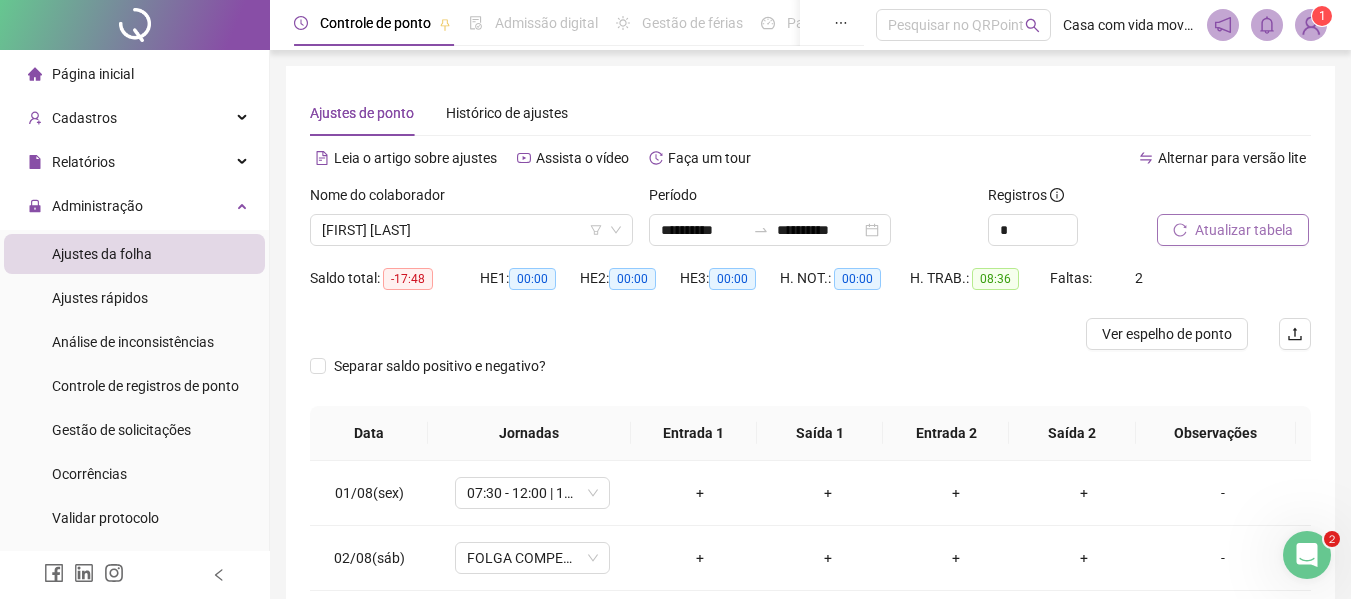 click on "Atualizar tabela" at bounding box center (1244, 230) 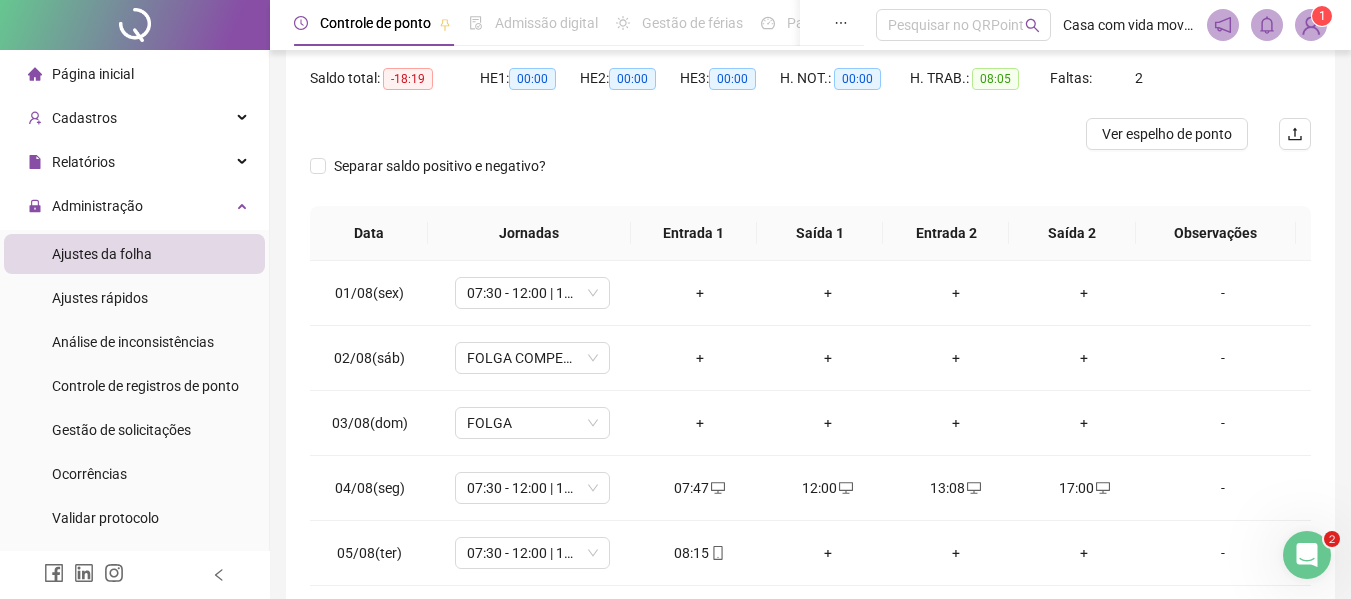 scroll, scrollTop: 297, scrollLeft: 0, axis: vertical 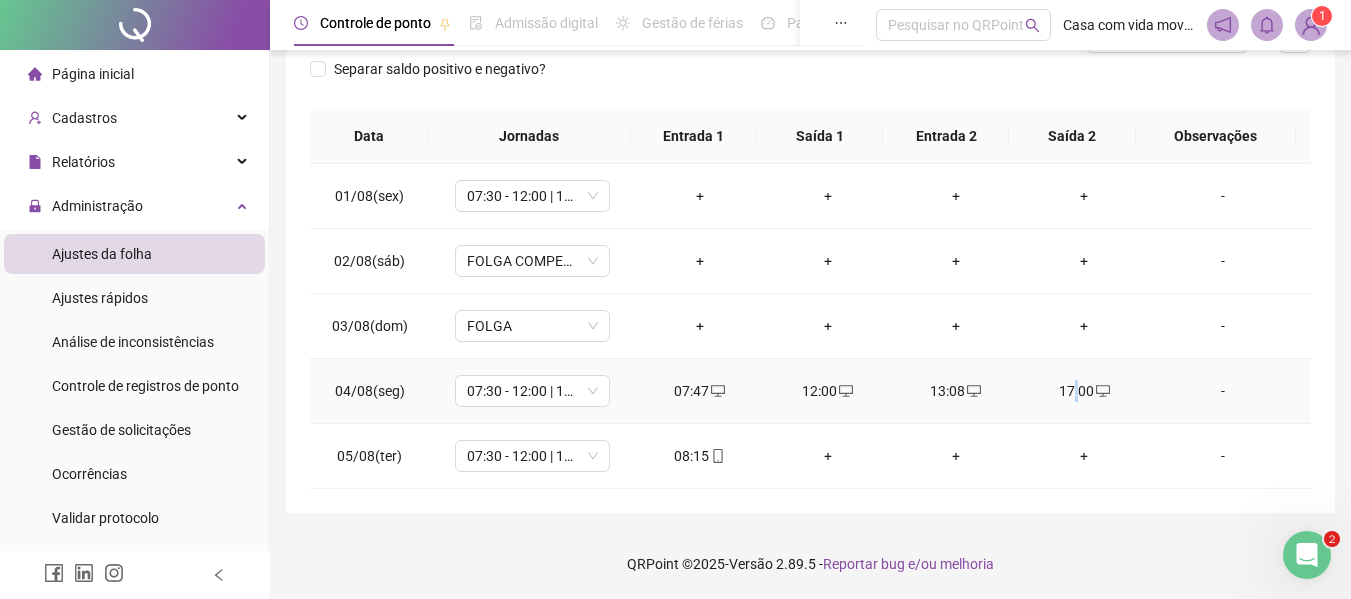click on "17:00" at bounding box center (1084, 391) 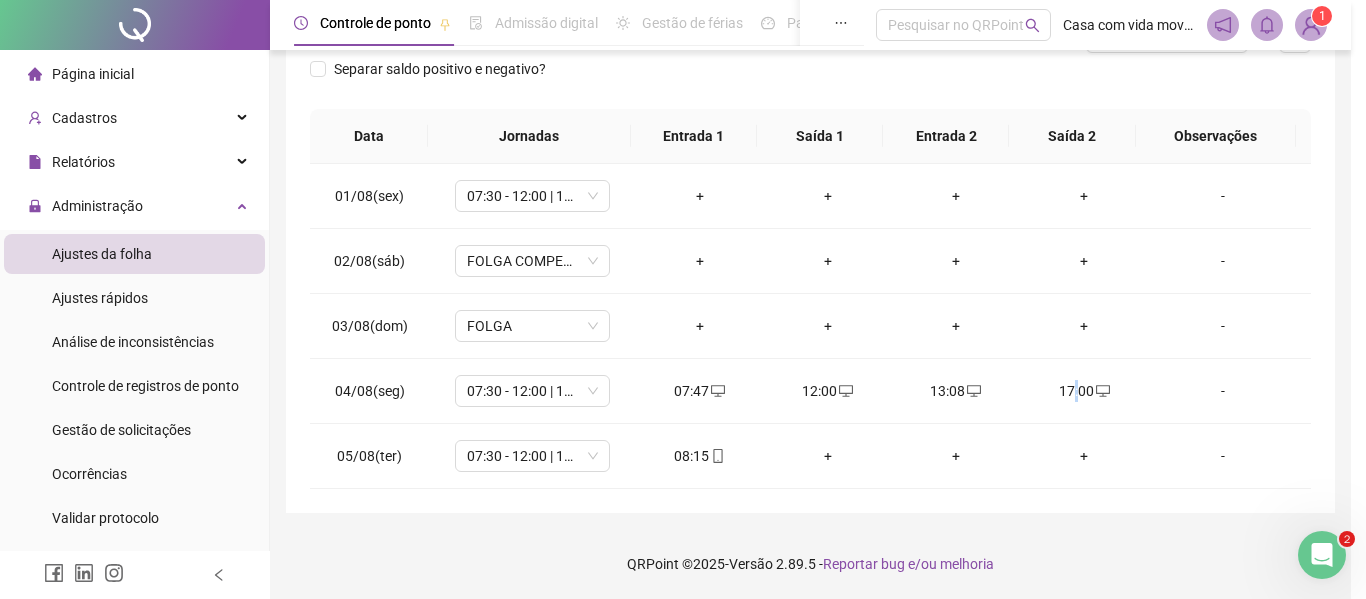 type on "**********" 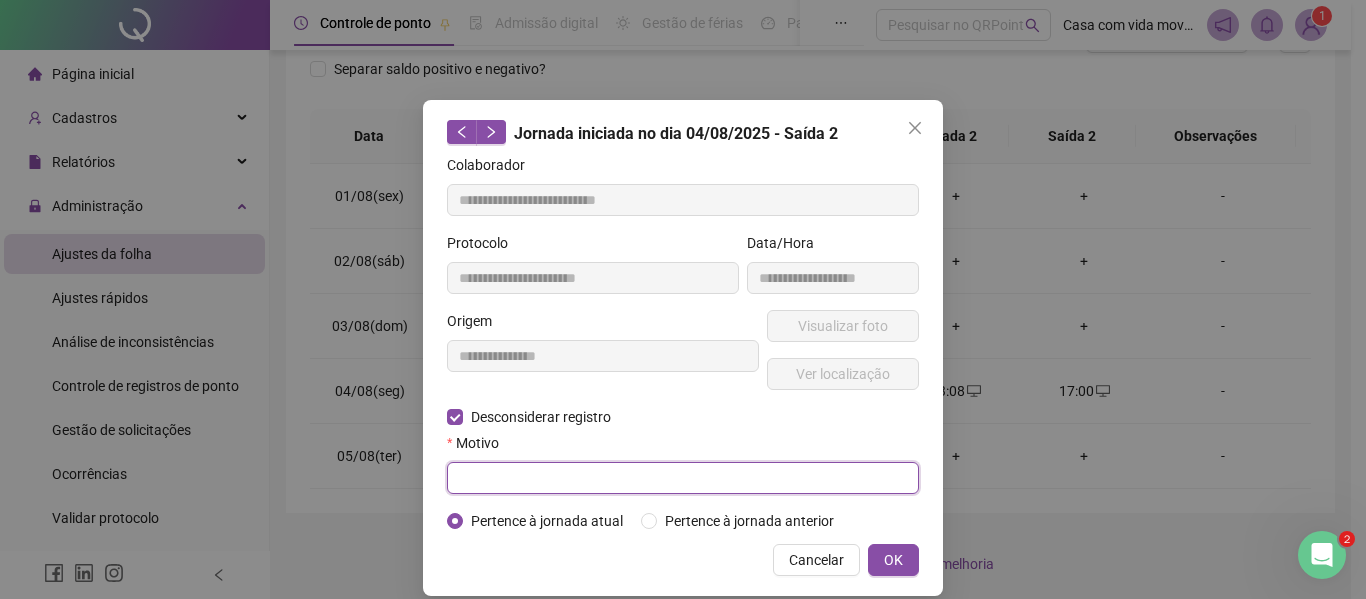 click at bounding box center (683, 478) 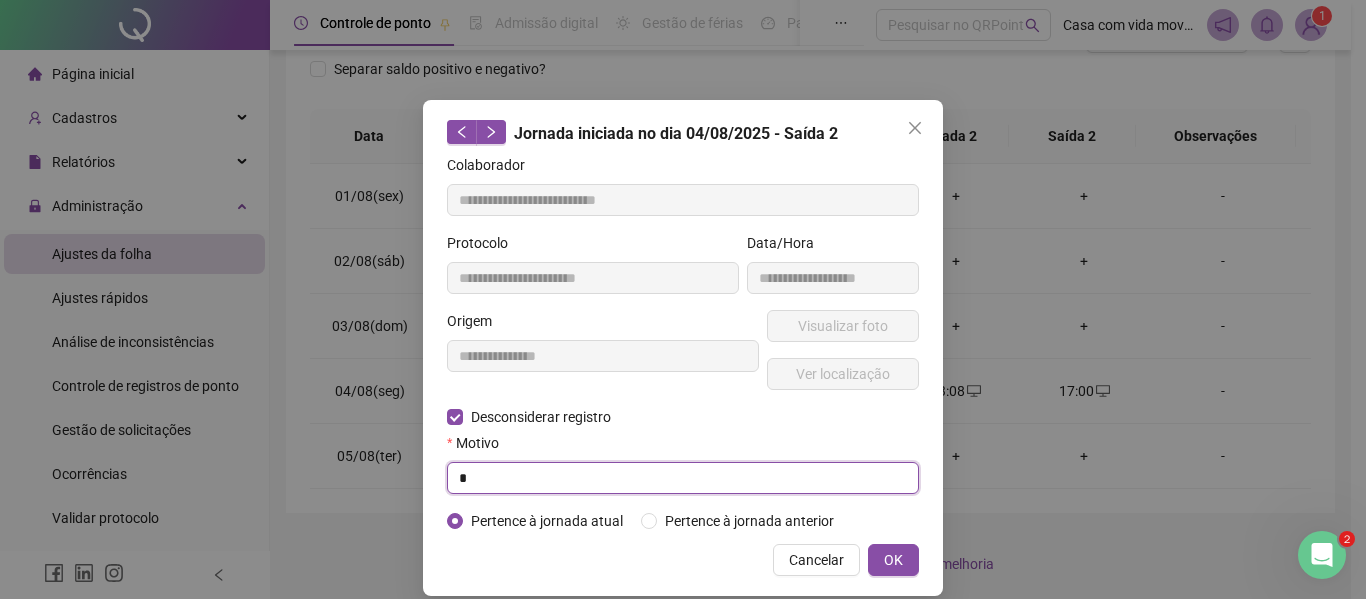 click on "*" at bounding box center (683, 478) 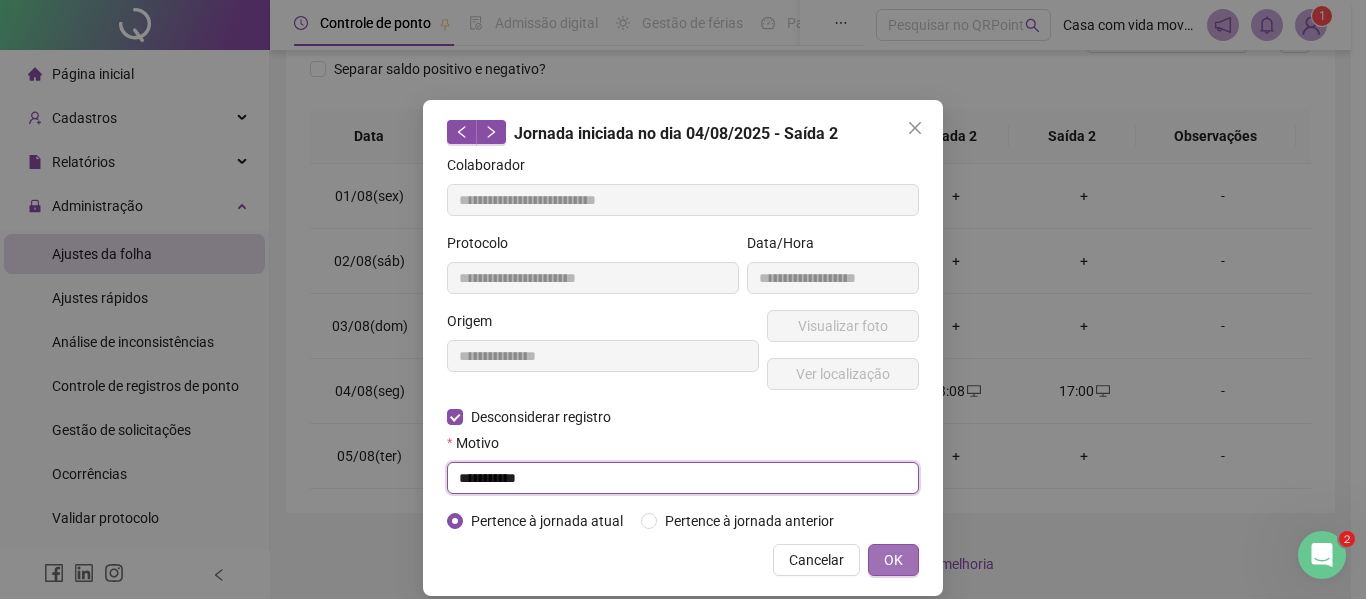 type on "**********" 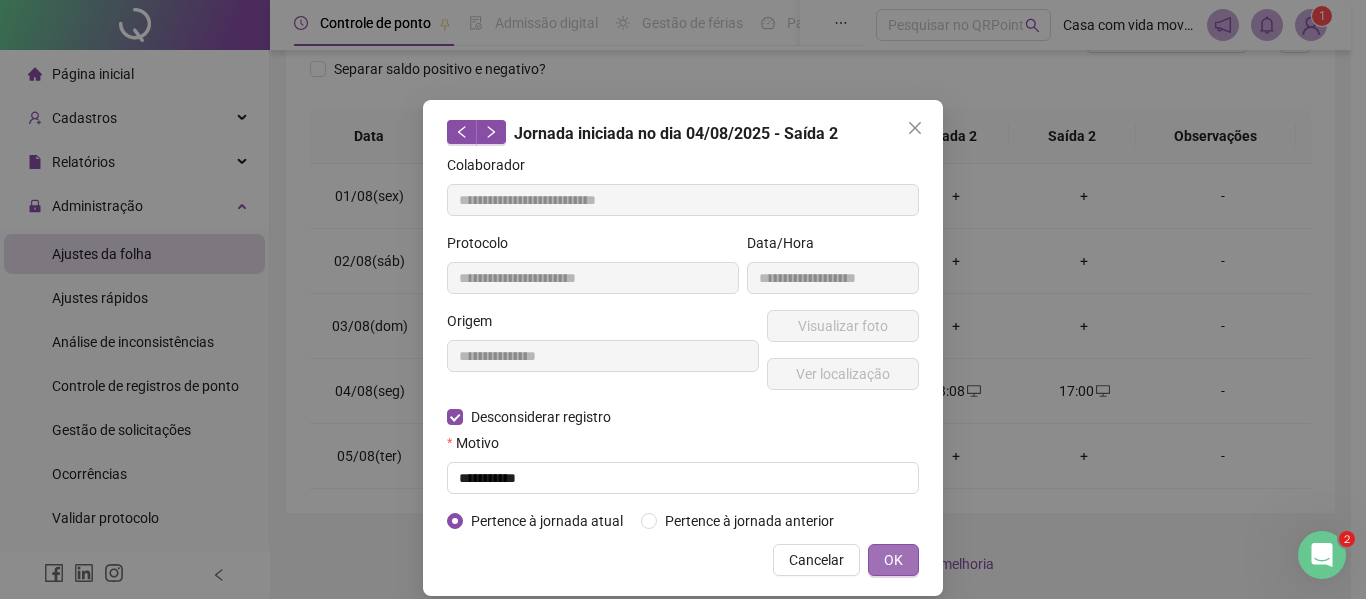 click on "OK" at bounding box center [893, 560] 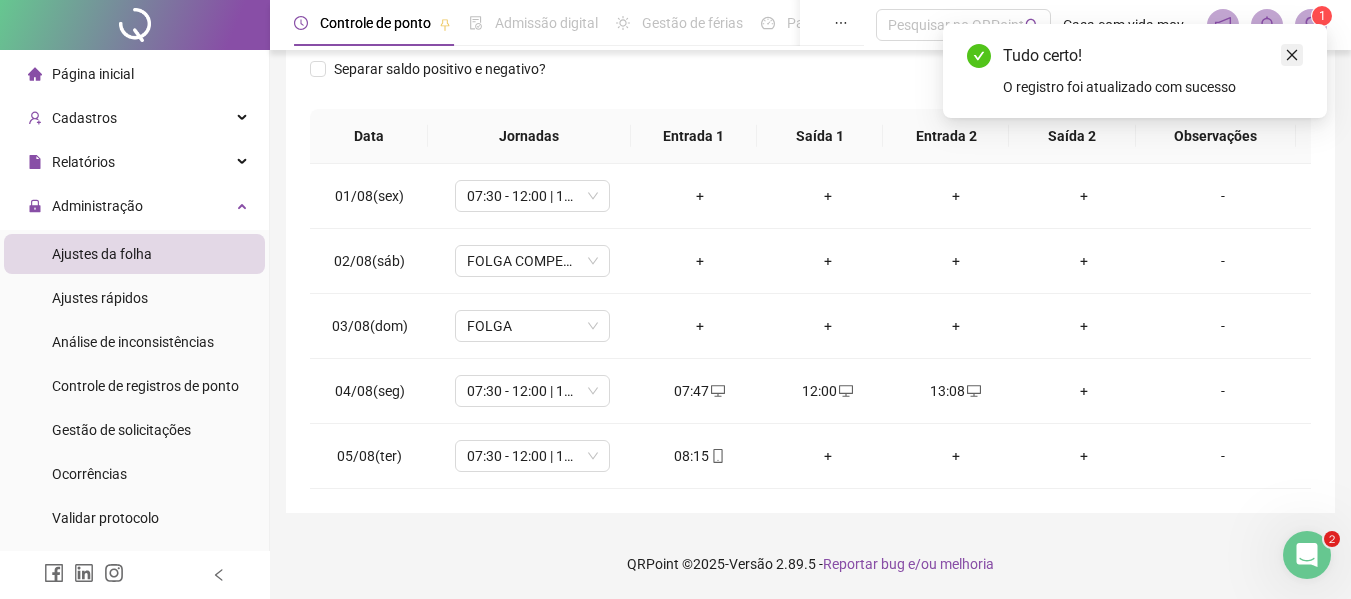 click 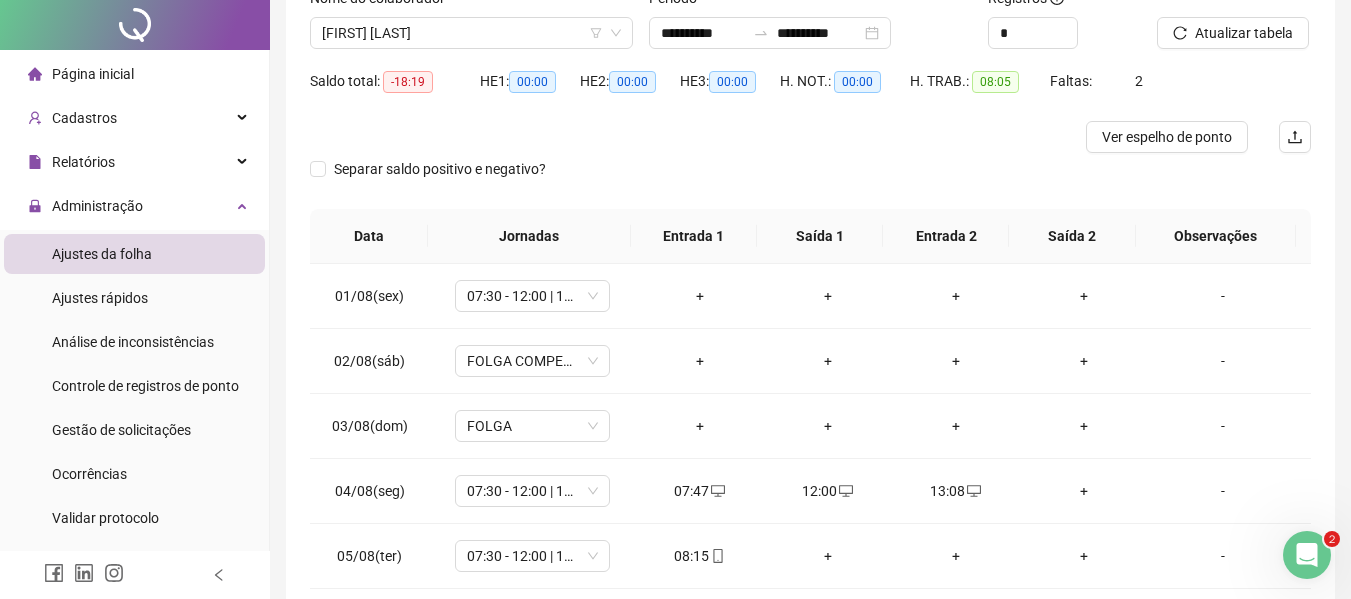 scroll, scrollTop: 0, scrollLeft: 0, axis: both 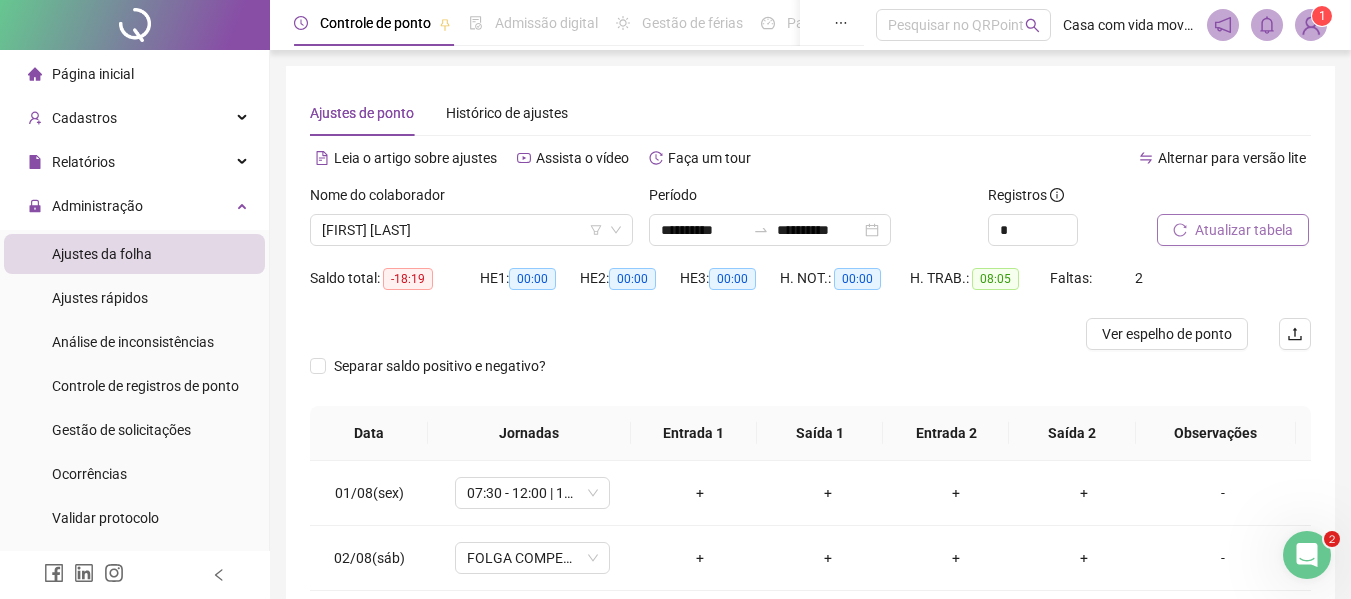 click on "Atualizar tabela" at bounding box center [1244, 230] 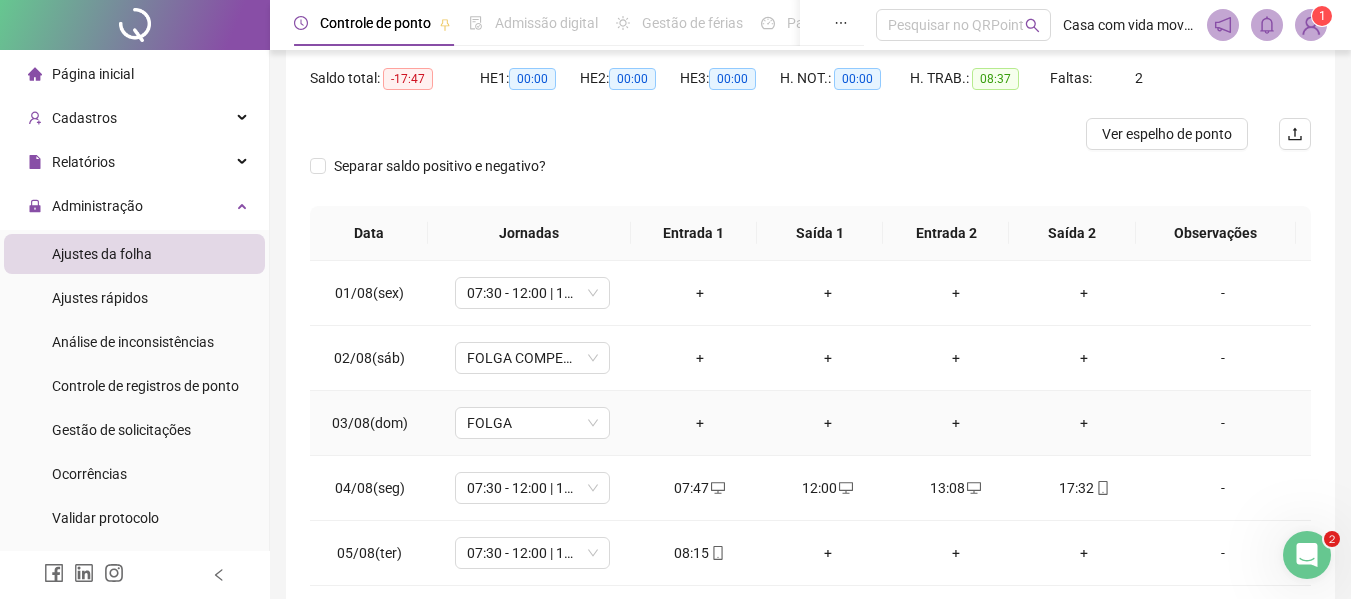 scroll, scrollTop: 297, scrollLeft: 0, axis: vertical 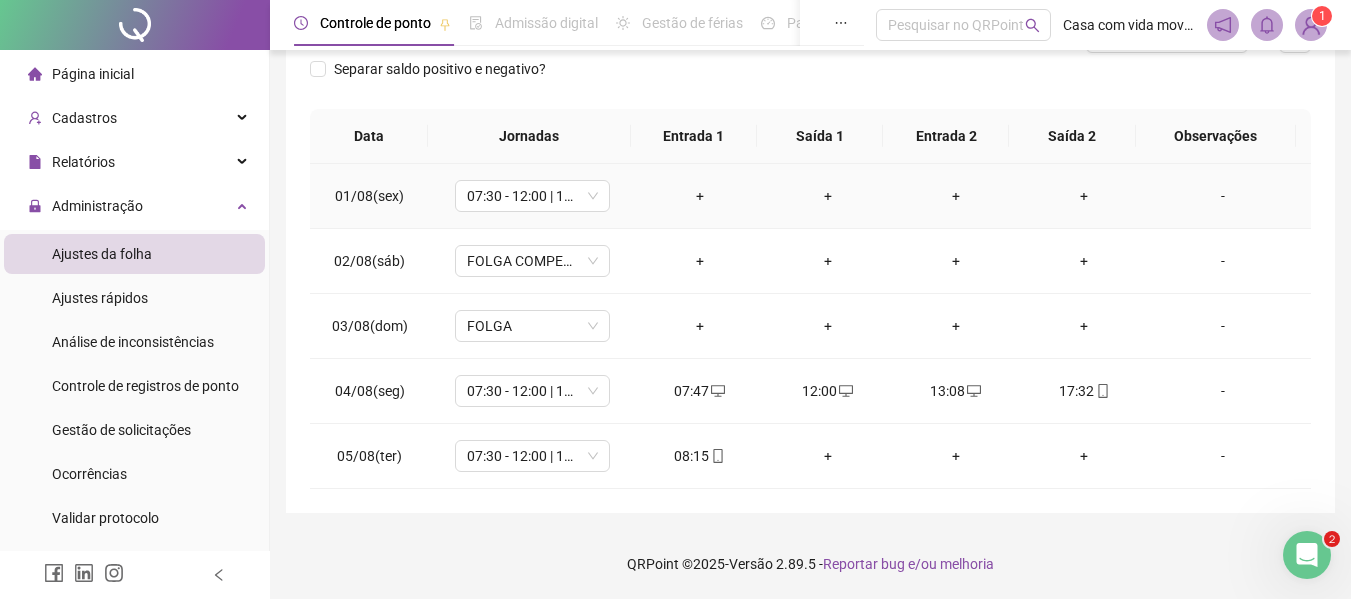 click on "+" at bounding box center (700, 196) 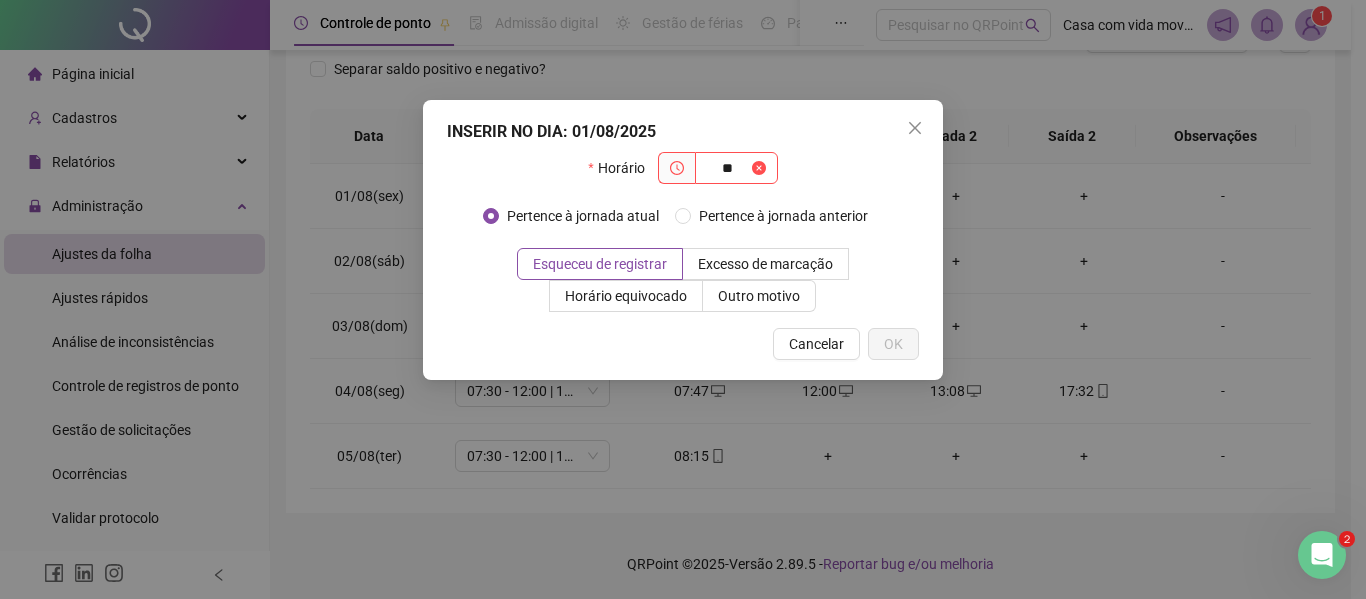 click at bounding box center (676, 168) 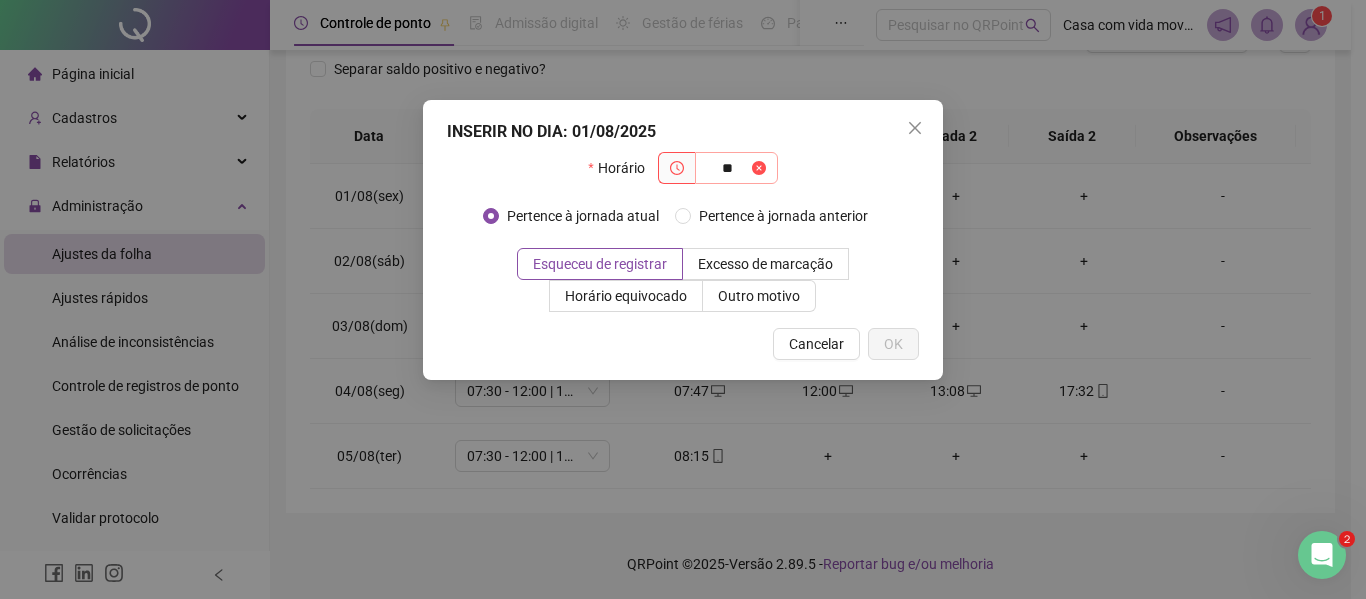 click on "**" at bounding box center (736, 168) 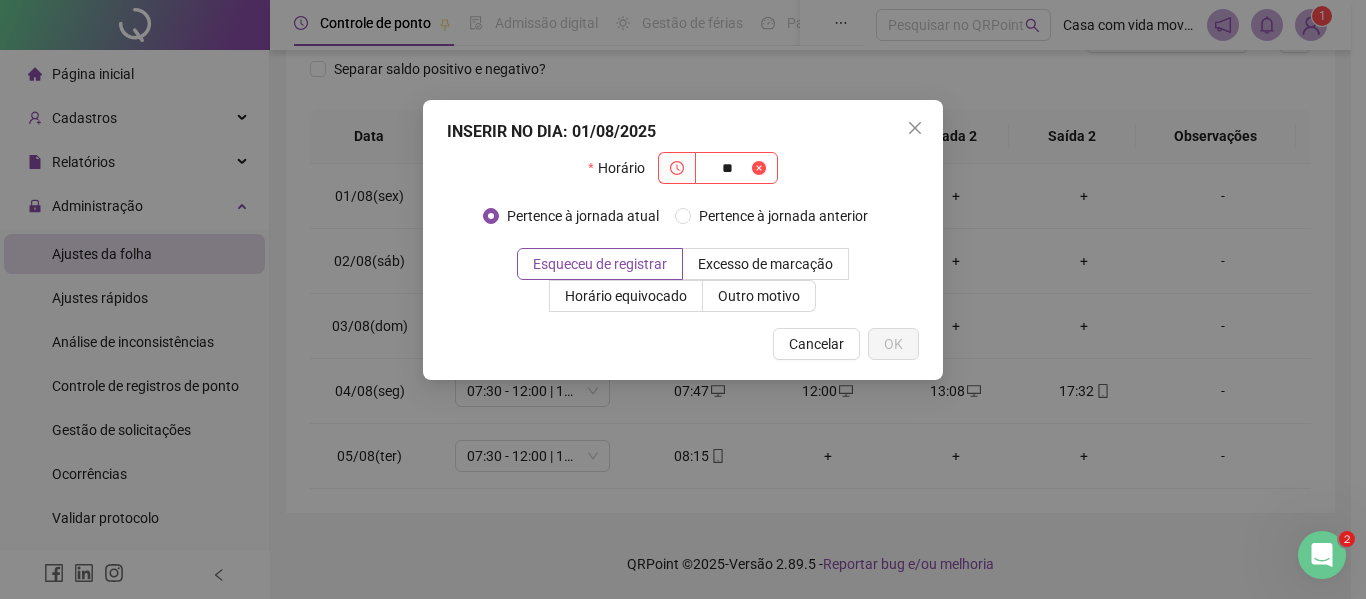 click at bounding box center (676, 168) 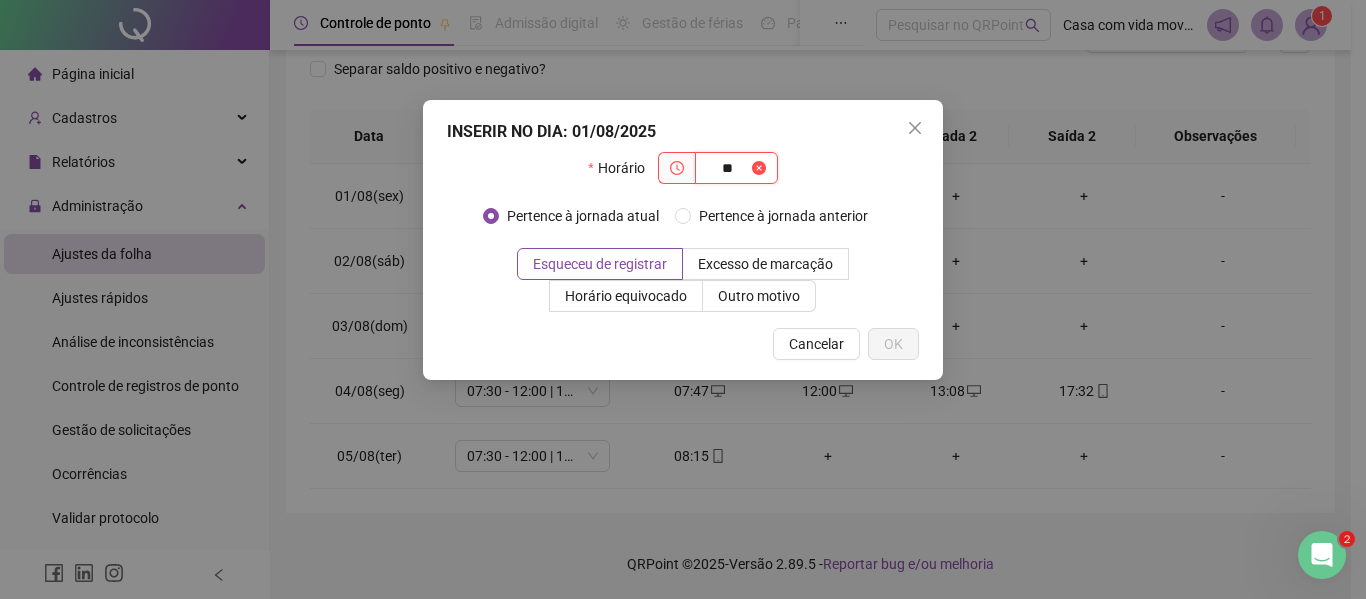 click on "**" at bounding box center (727, 168) 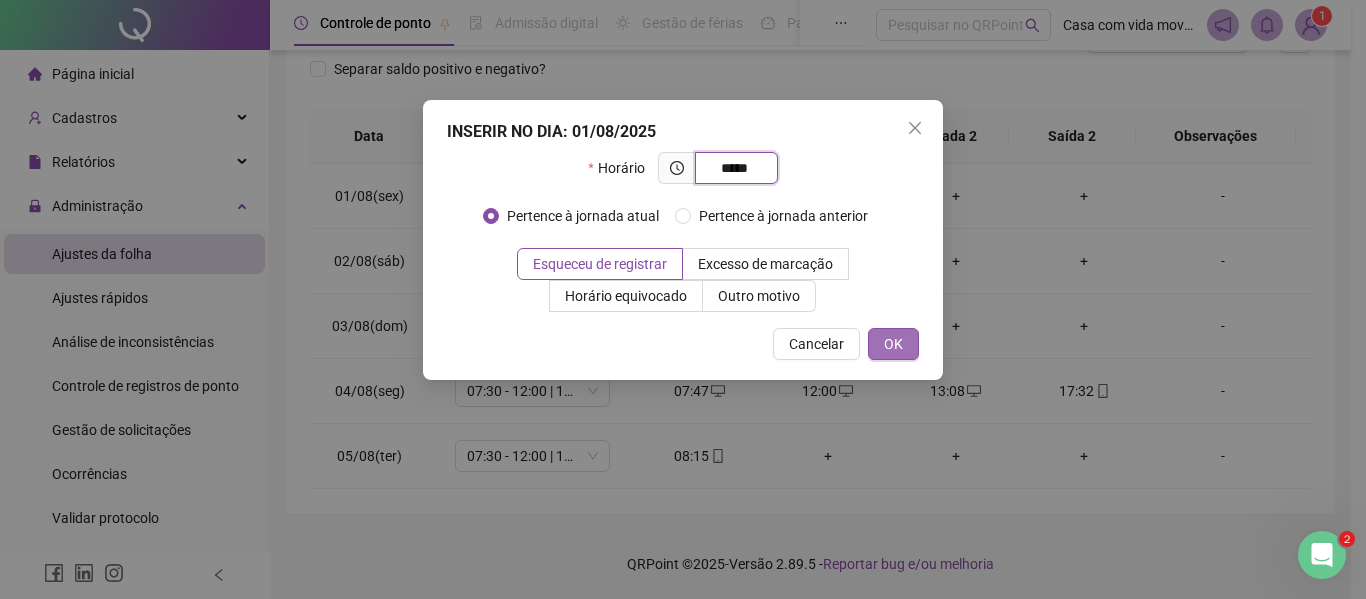 type on "*****" 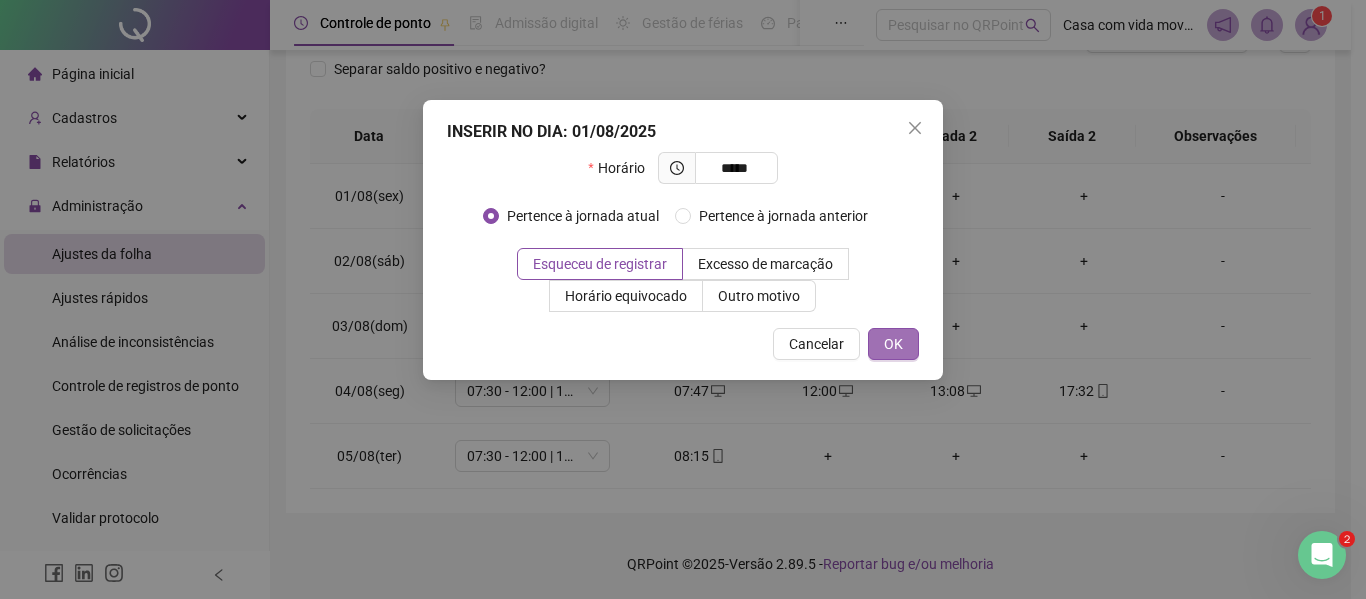 click on "OK" at bounding box center (893, 344) 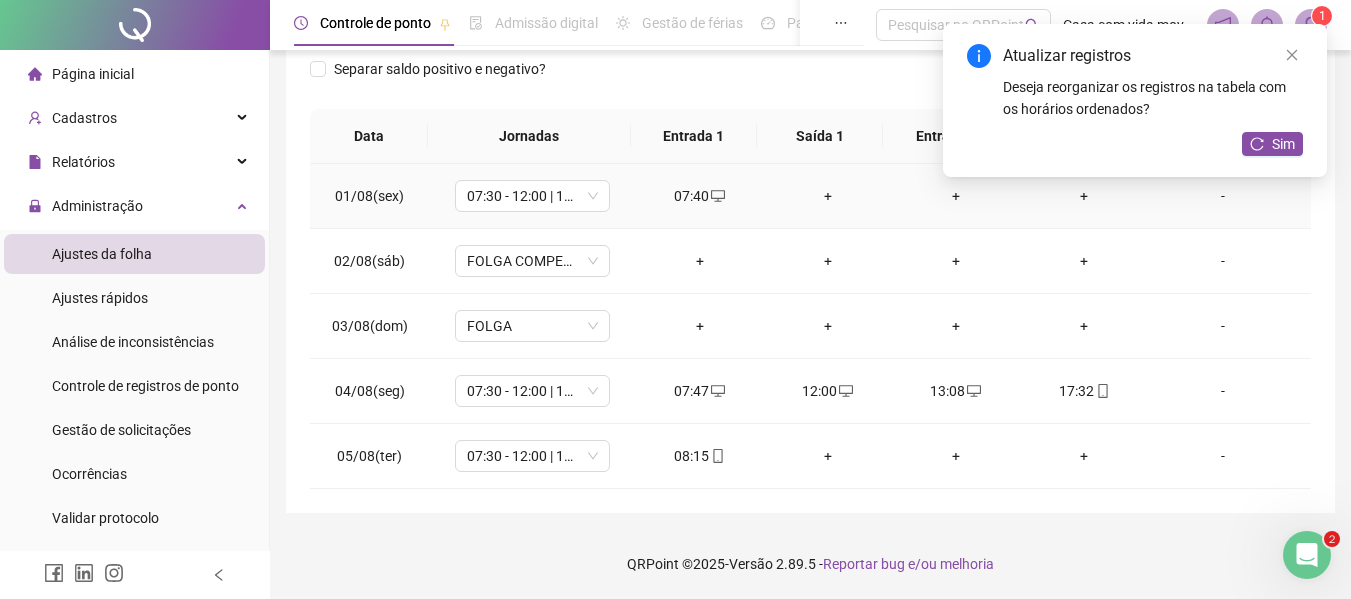 click on "+" at bounding box center (828, 196) 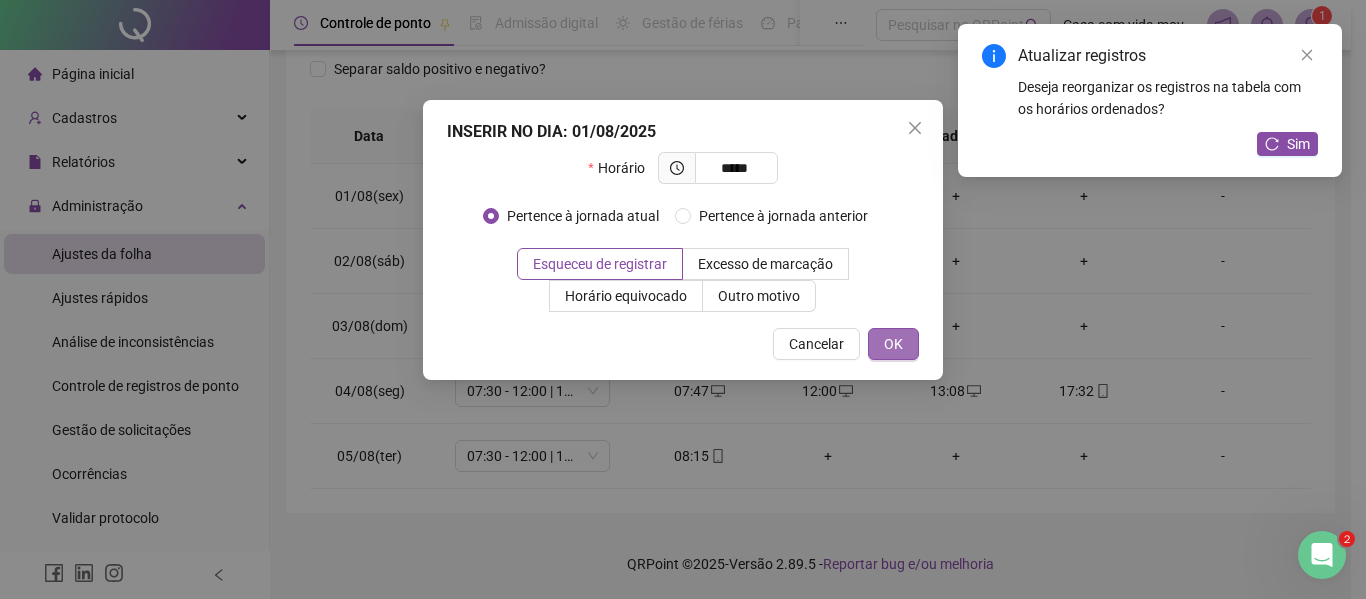 type on "*****" 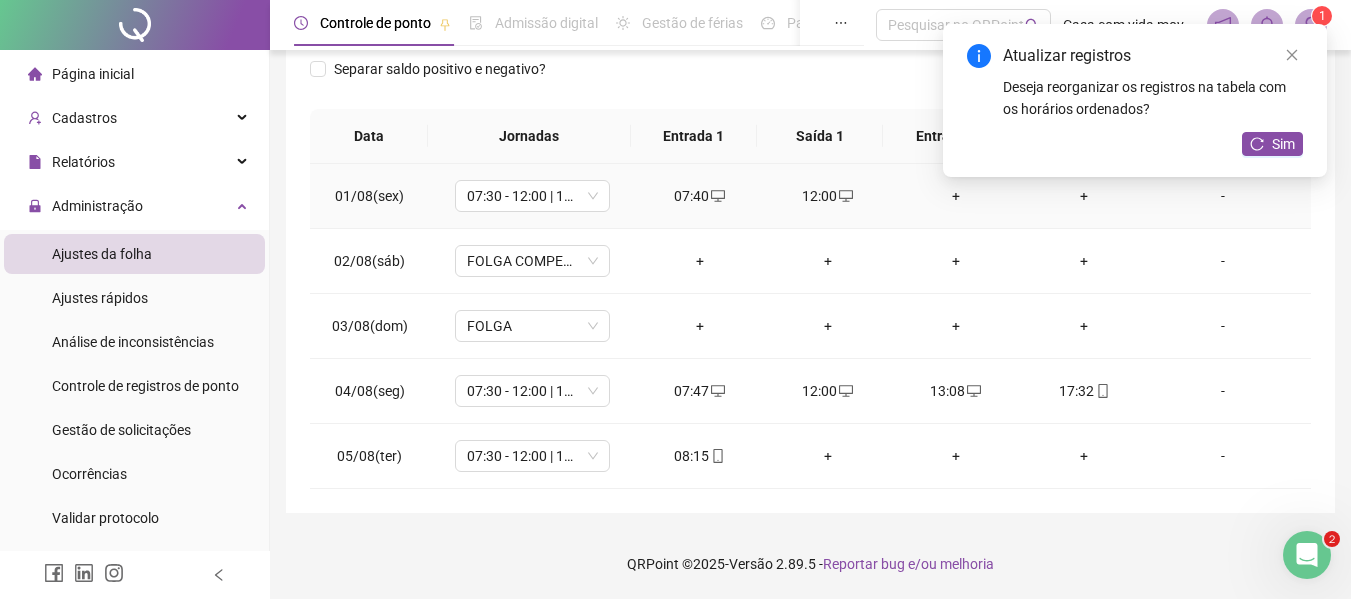 click on "+" at bounding box center (956, 196) 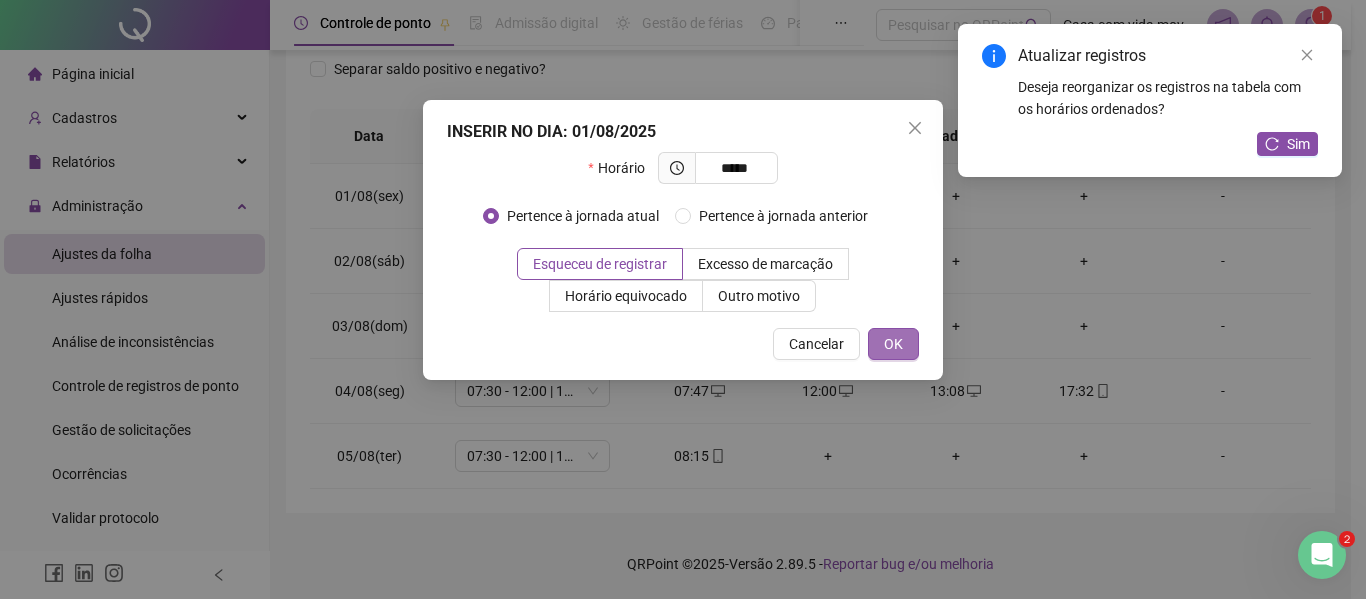 type on "*****" 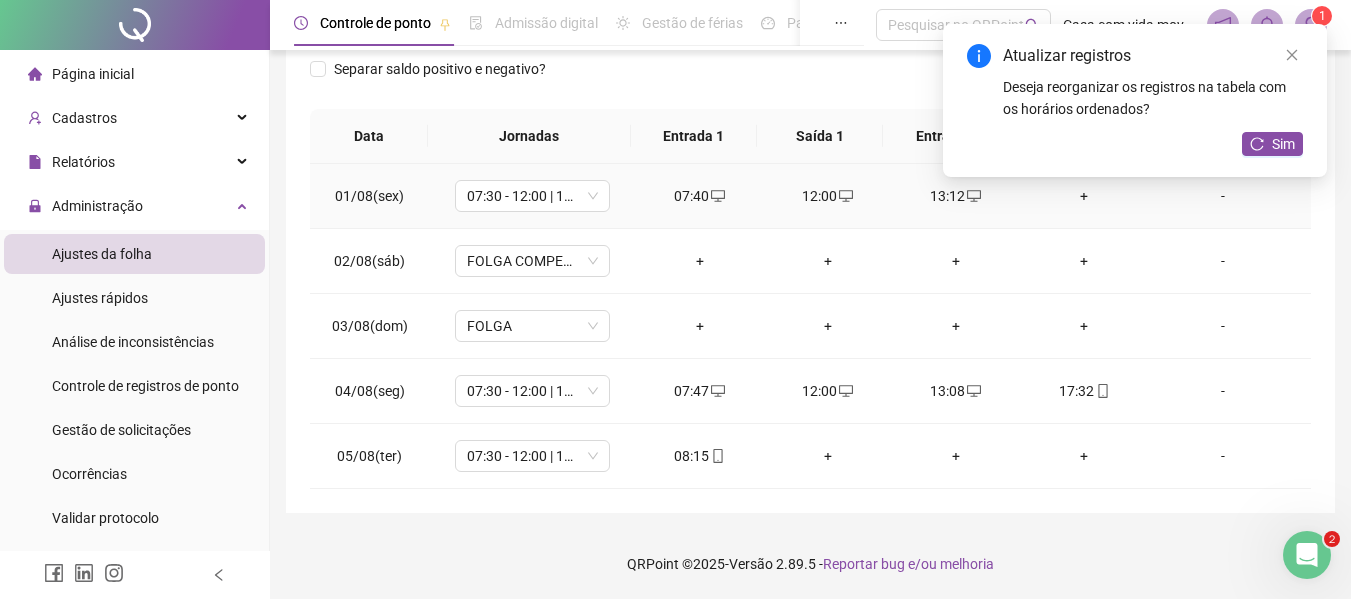 click on "+" at bounding box center [1084, 196] 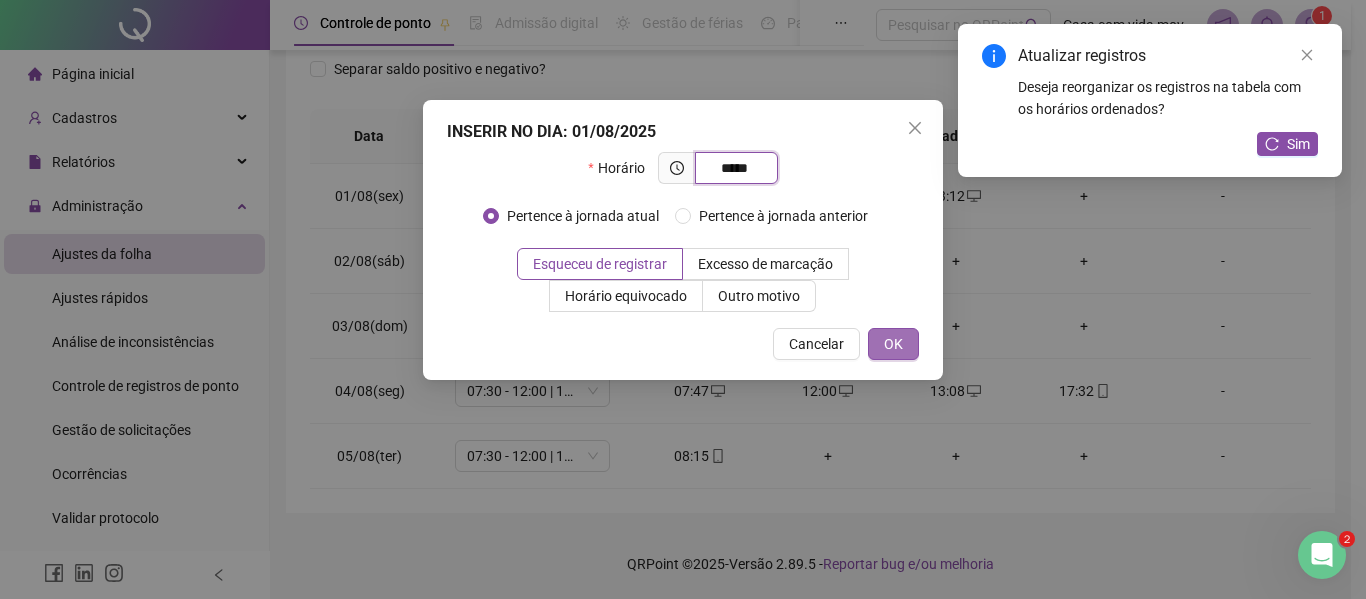 type on "*****" 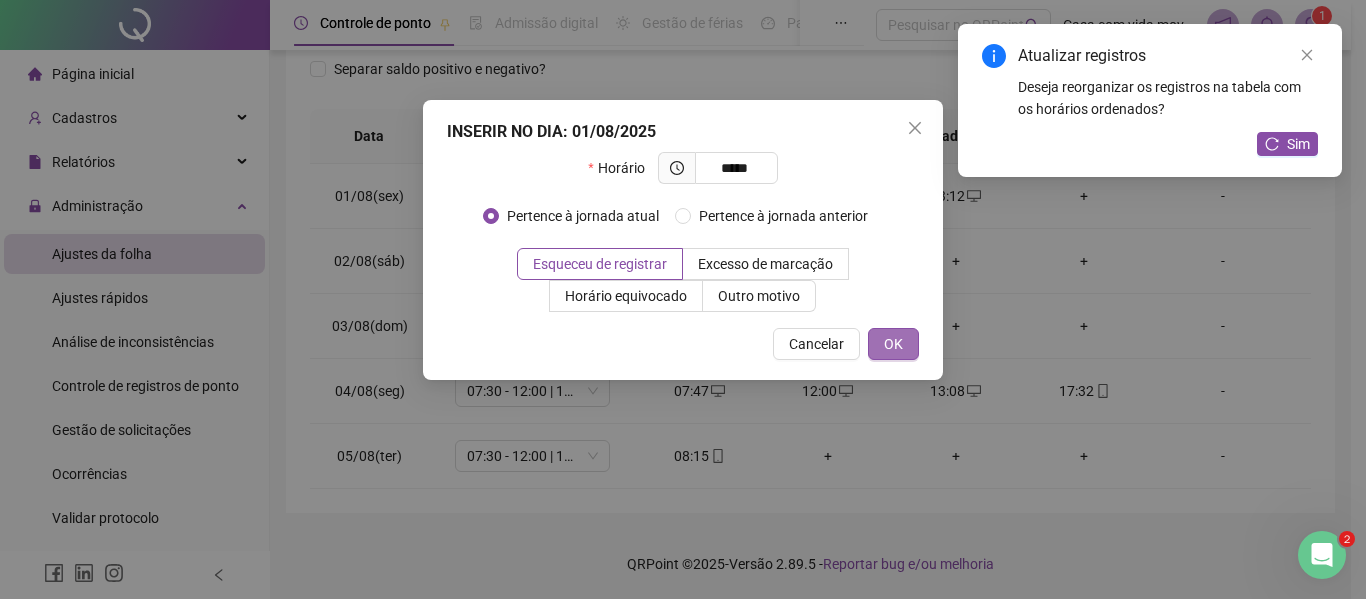click on "OK" at bounding box center (893, 344) 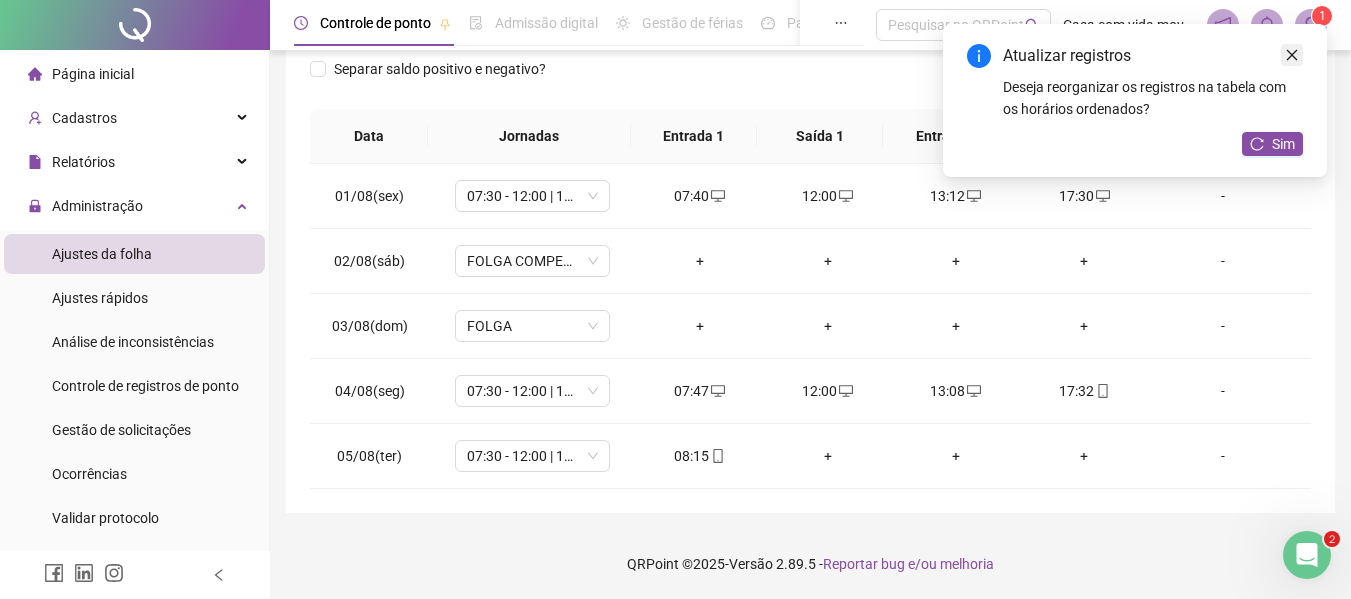 click 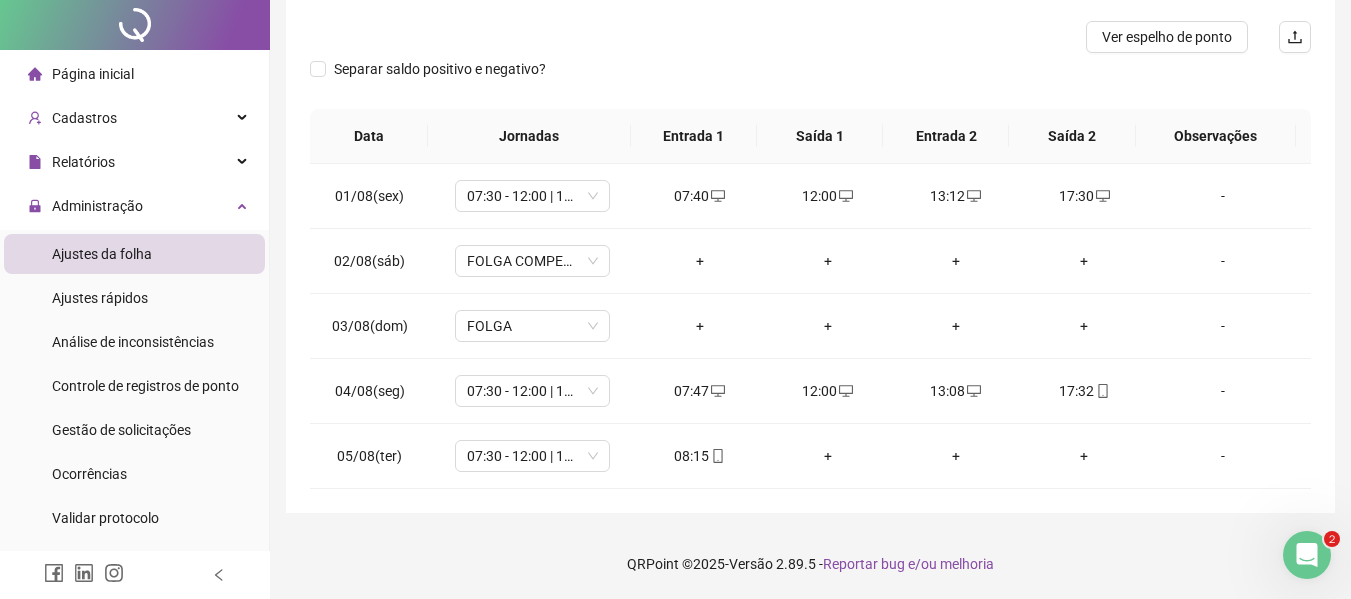 scroll, scrollTop: 0, scrollLeft: 0, axis: both 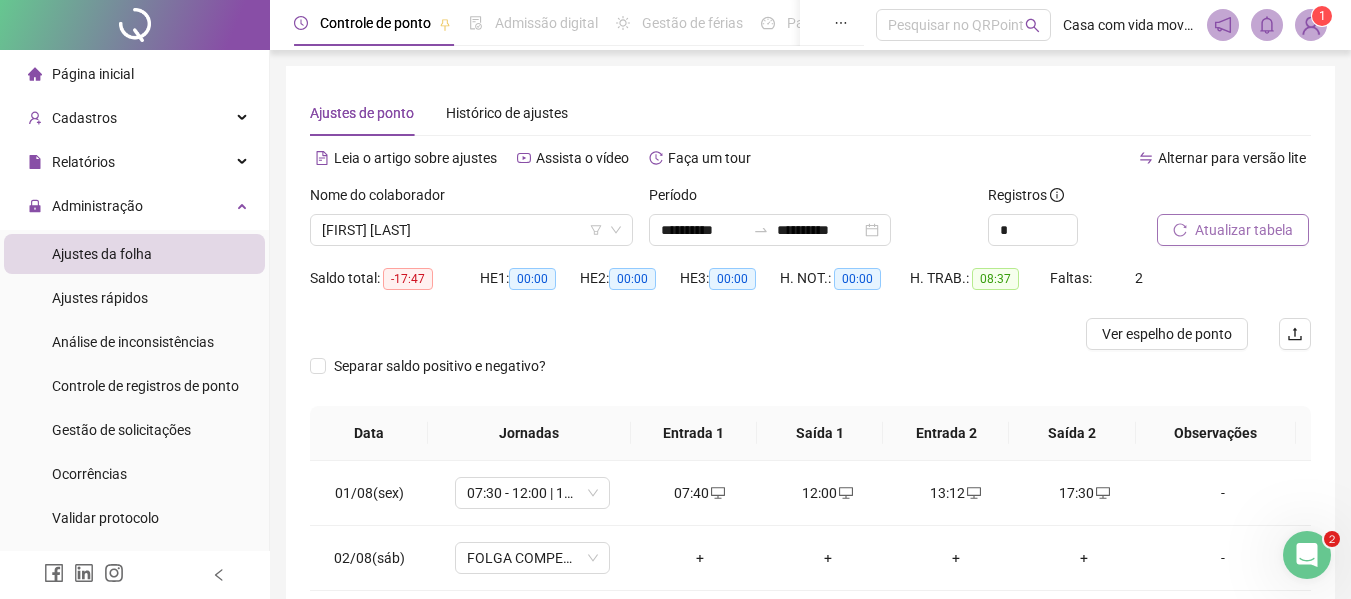 click on "Atualizar tabela" at bounding box center [1244, 230] 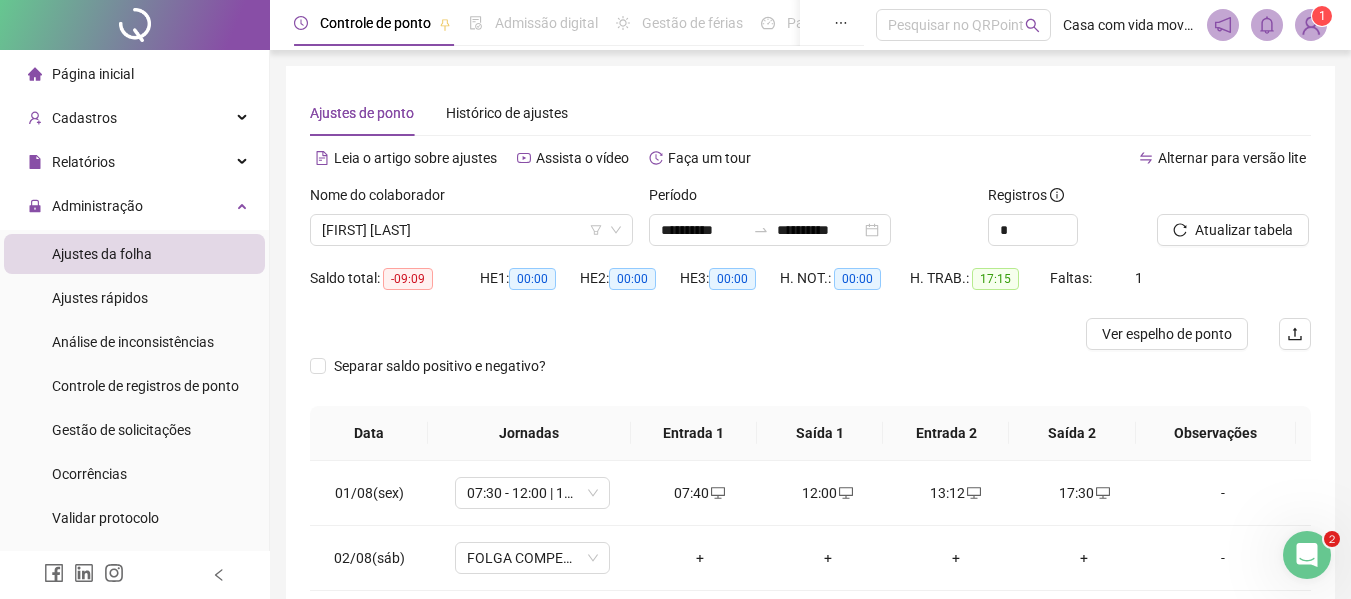 scroll, scrollTop: 297, scrollLeft: 0, axis: vertical 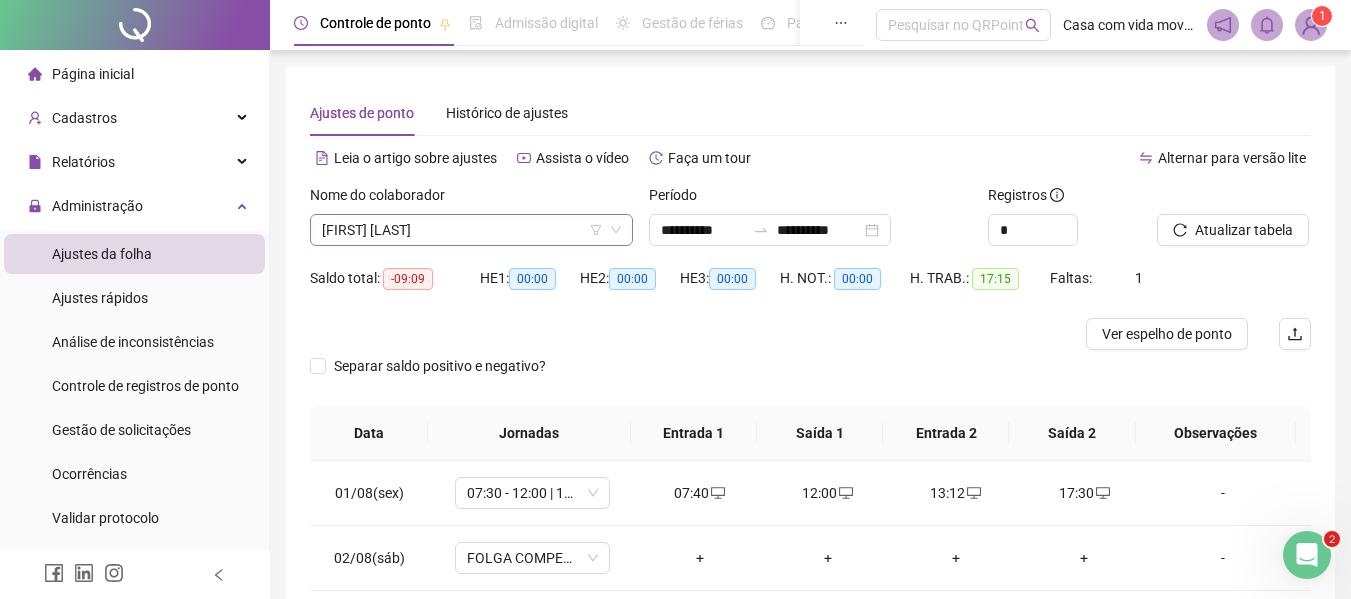 click on "[FIRST] [LAST]" at bounding box center [471, 230] 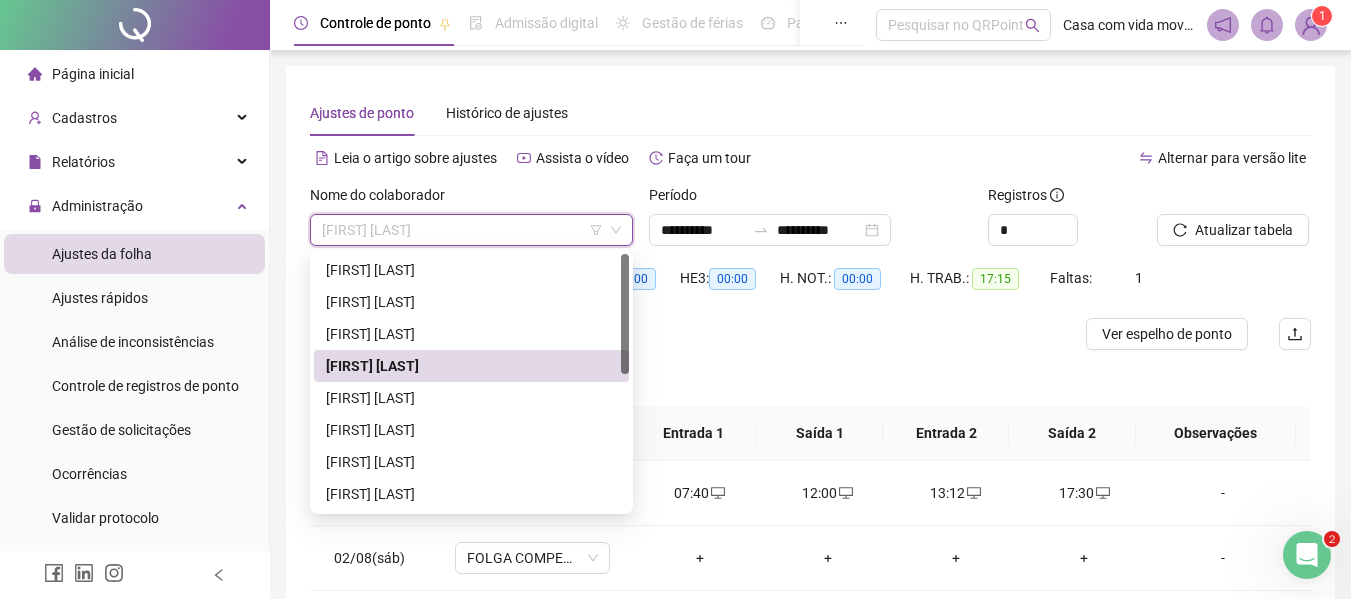 type on "*" 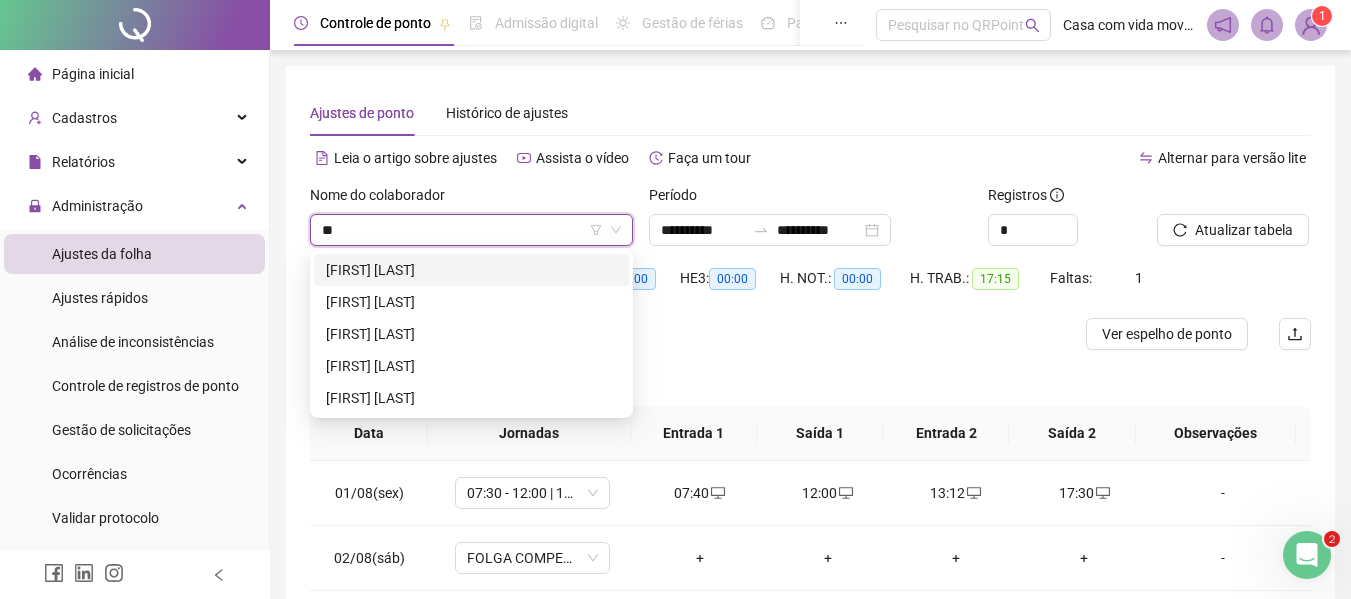 type on "***" 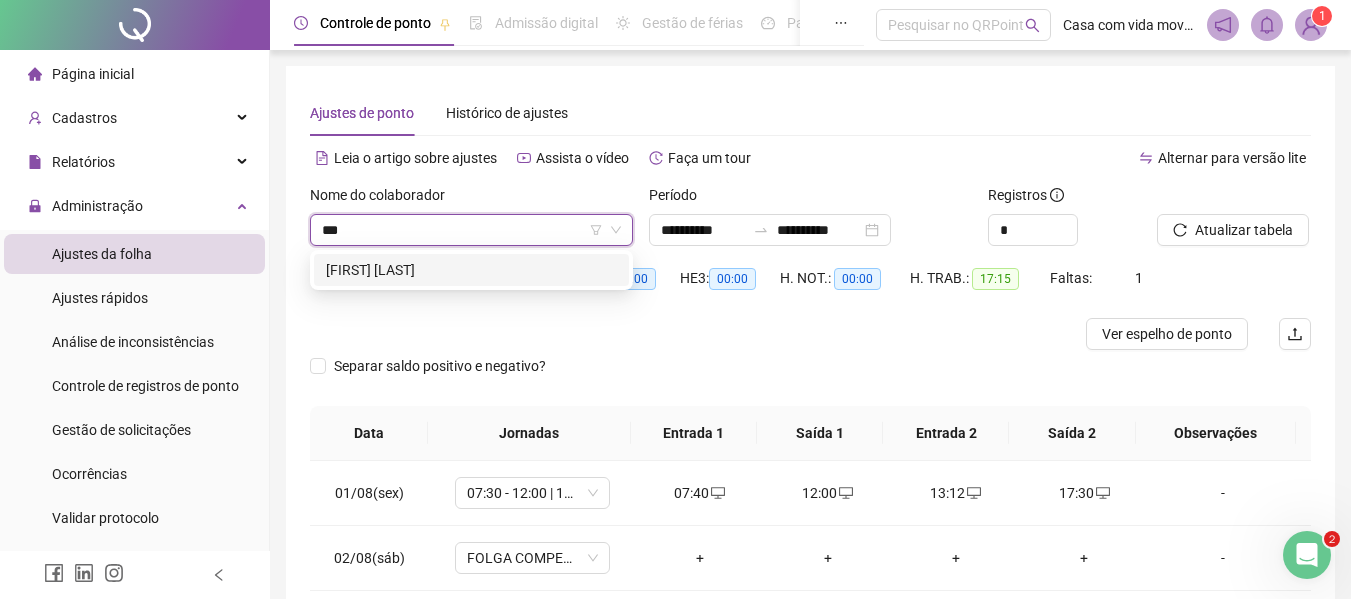 click on "[FIRST] [LAST]" at bounding box center (471, 270) 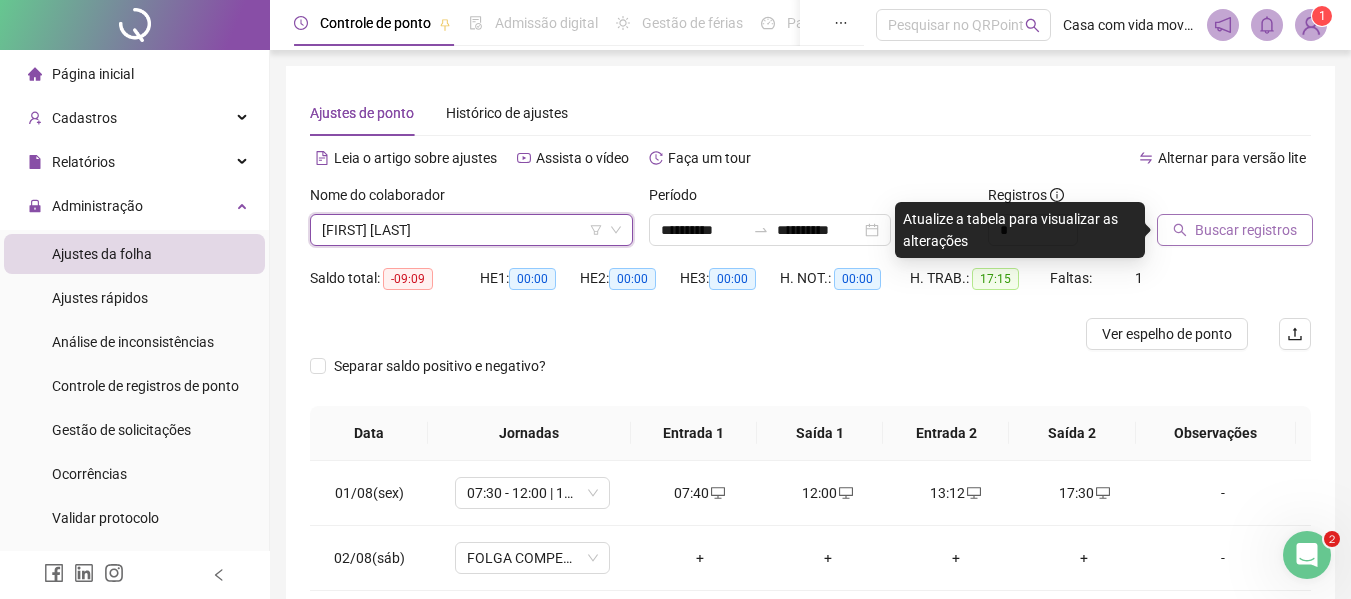 click on "Buscar registros" at bounding box center (1246, 230) 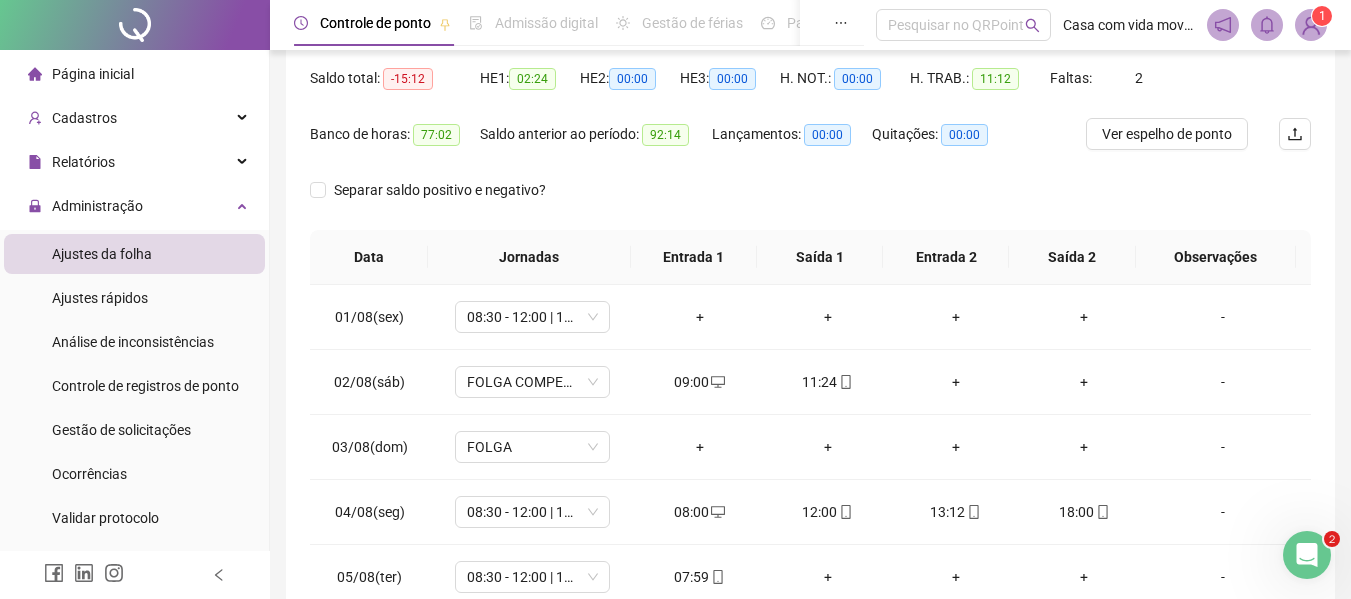 scroll, scrollTop: 300, scrollLeft: 0, axis: vertical 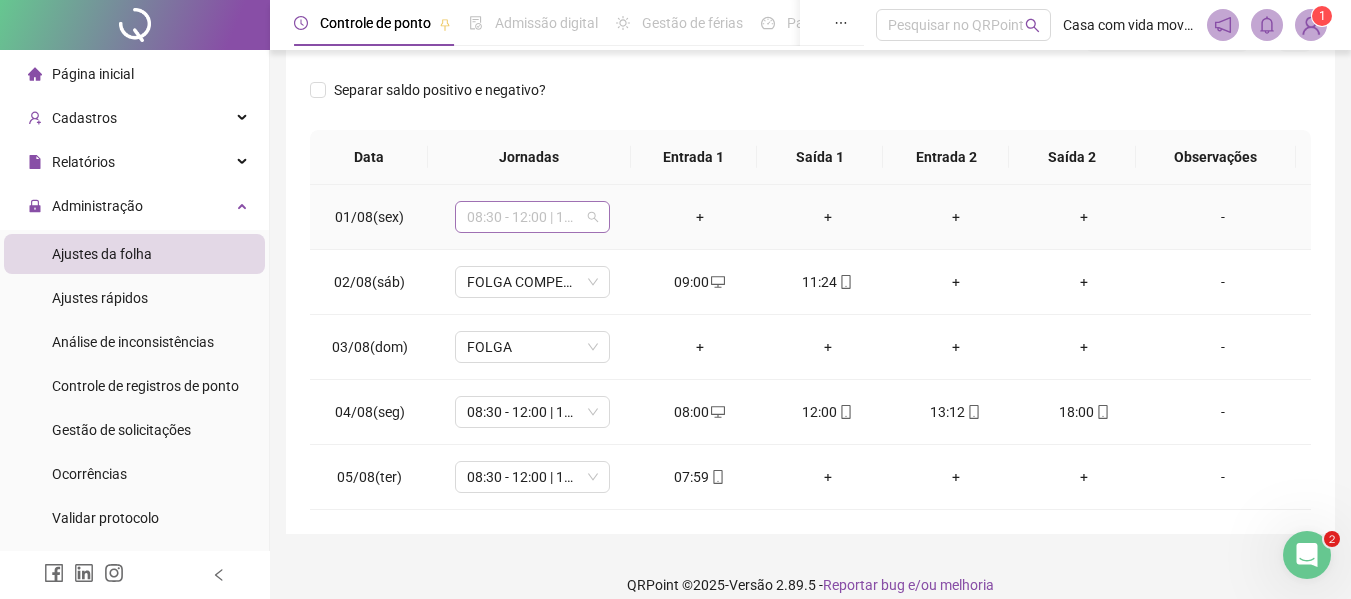 click on "08:30 - 12:00 | 13:12 - 18:30" at bounding box center (532, 217) 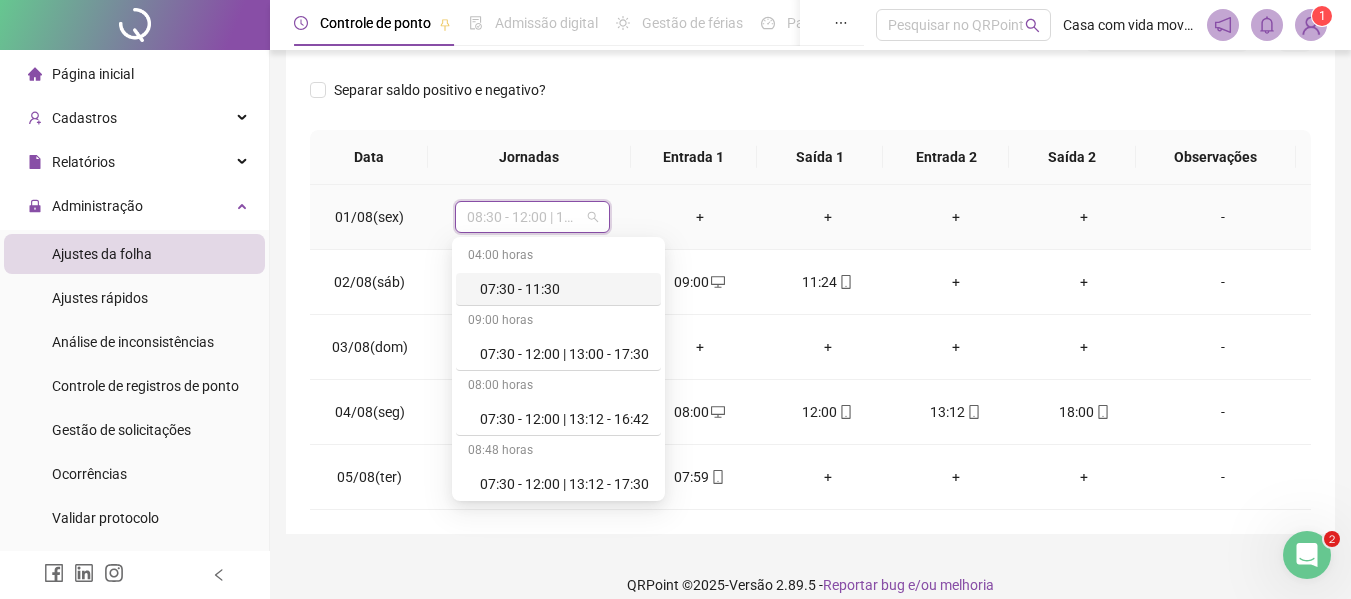 click on "08:30 - 12:00 | 13:12 - 18:30" at bounding box center [532, 217] 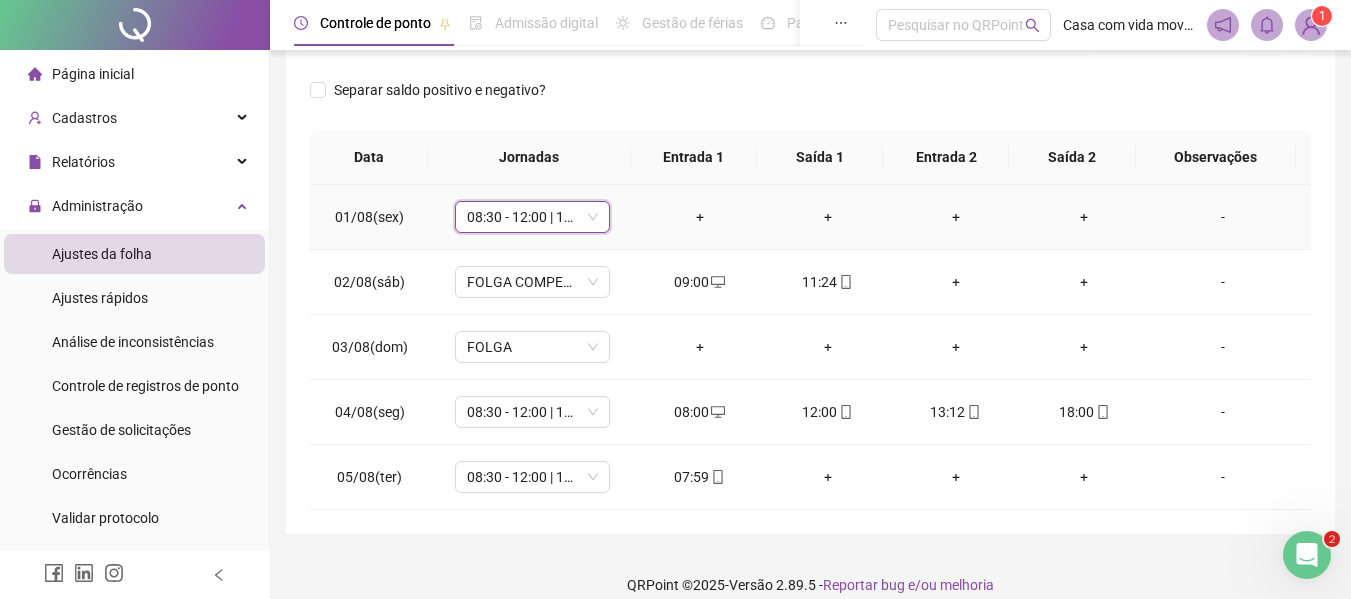click on "-" at bounding box center [1223, 217] 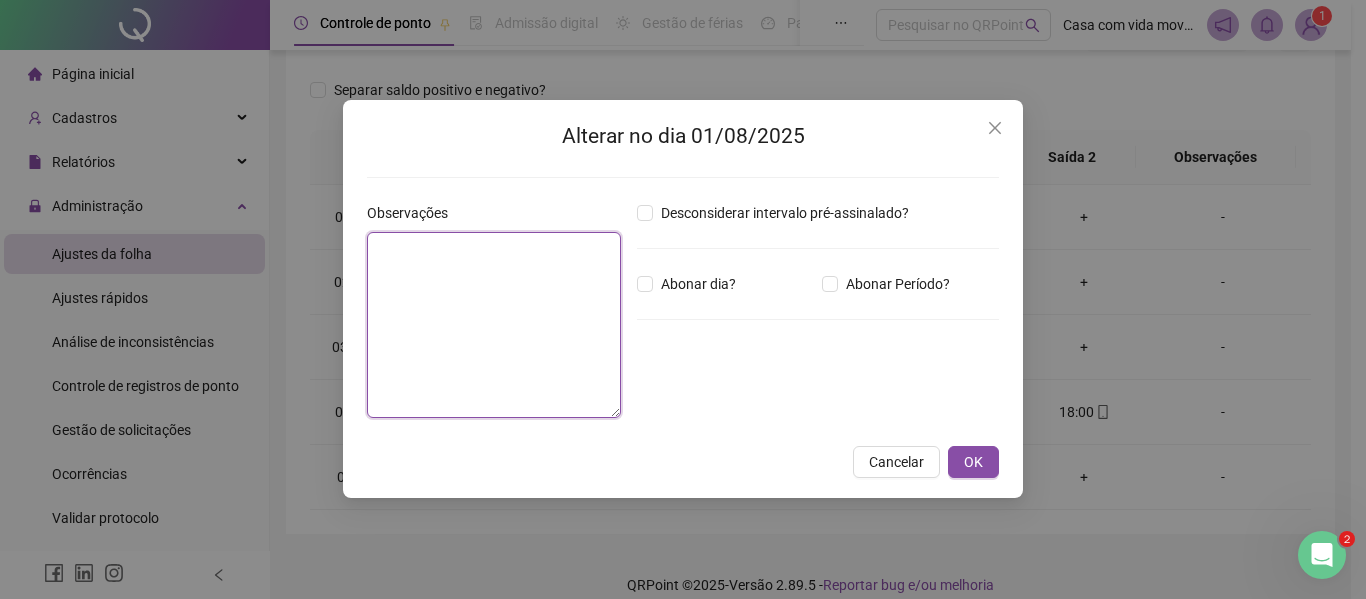 click at bounding box center (494, 325) 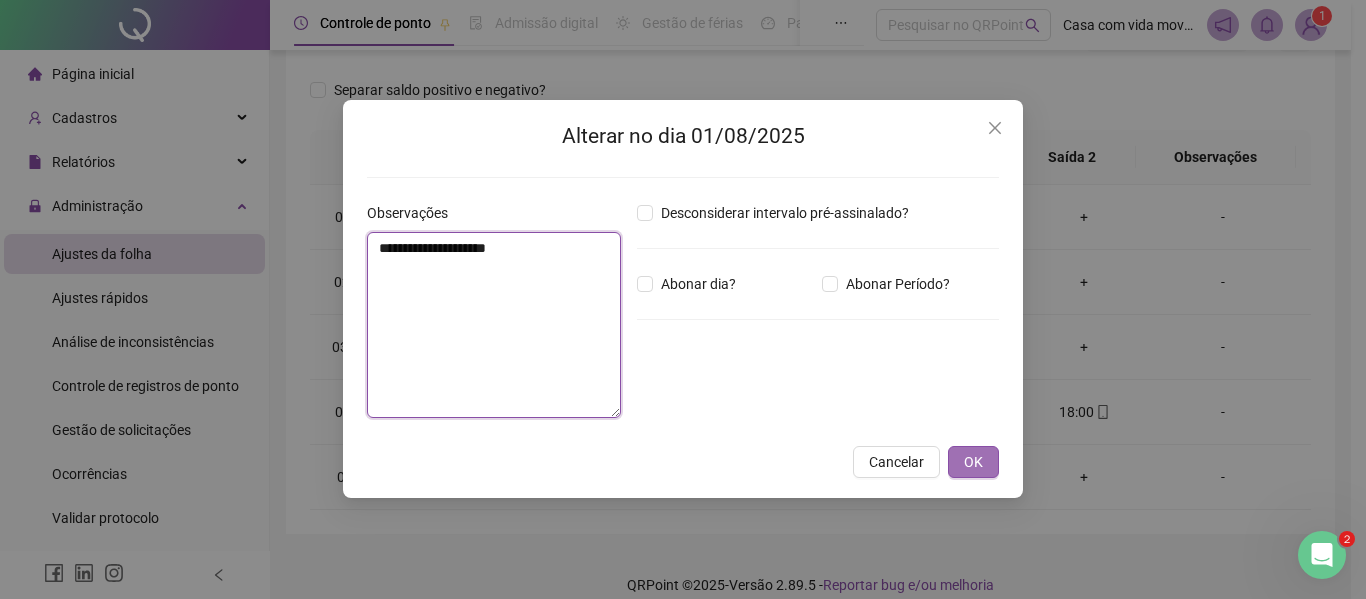 type on "**********" 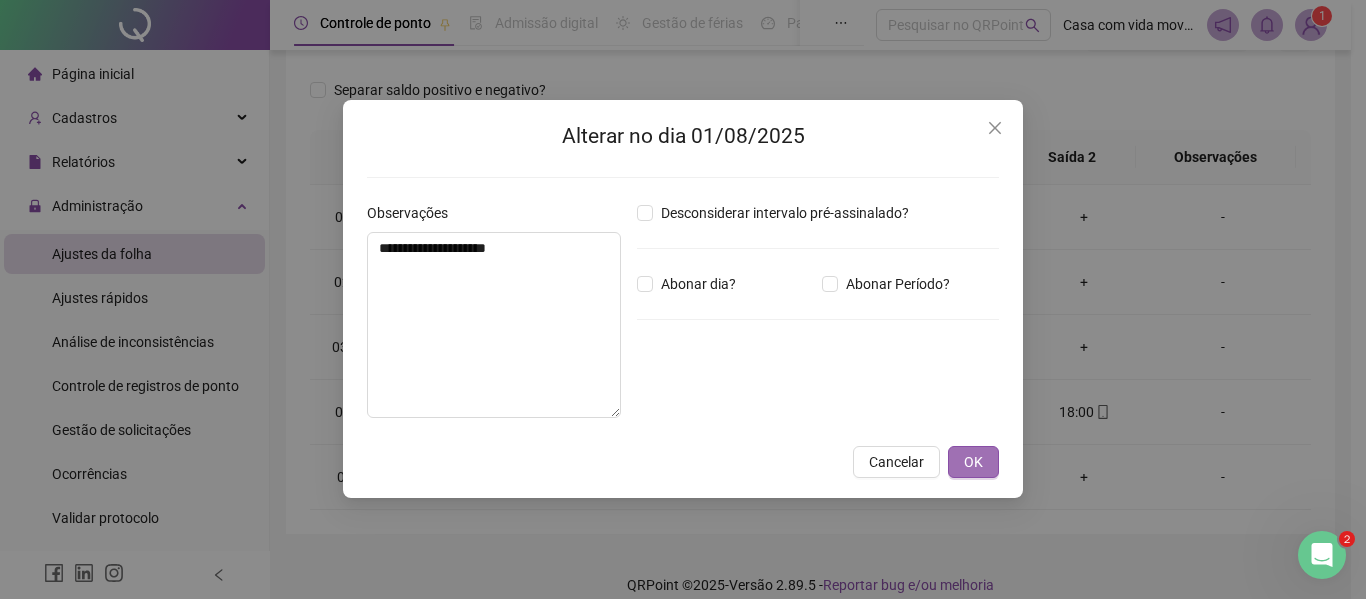click on "OK" at bounding box center [973, 462] 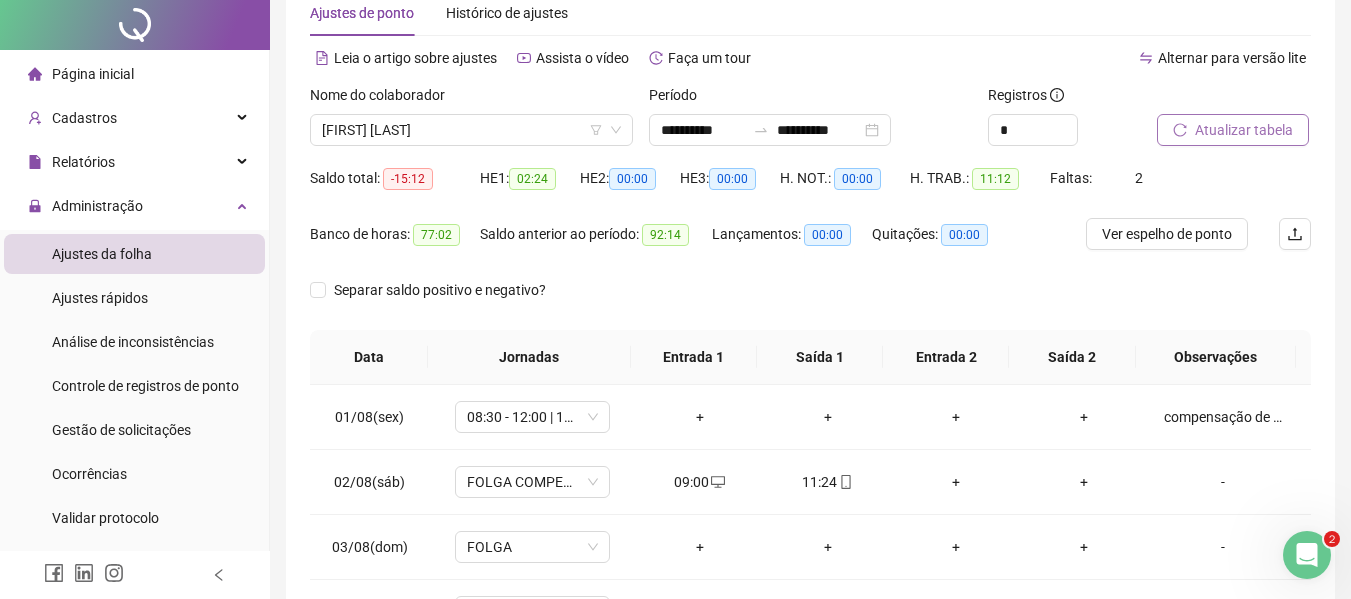 scroll, scrollTop: 0, scrollLeft: 0, axis: both 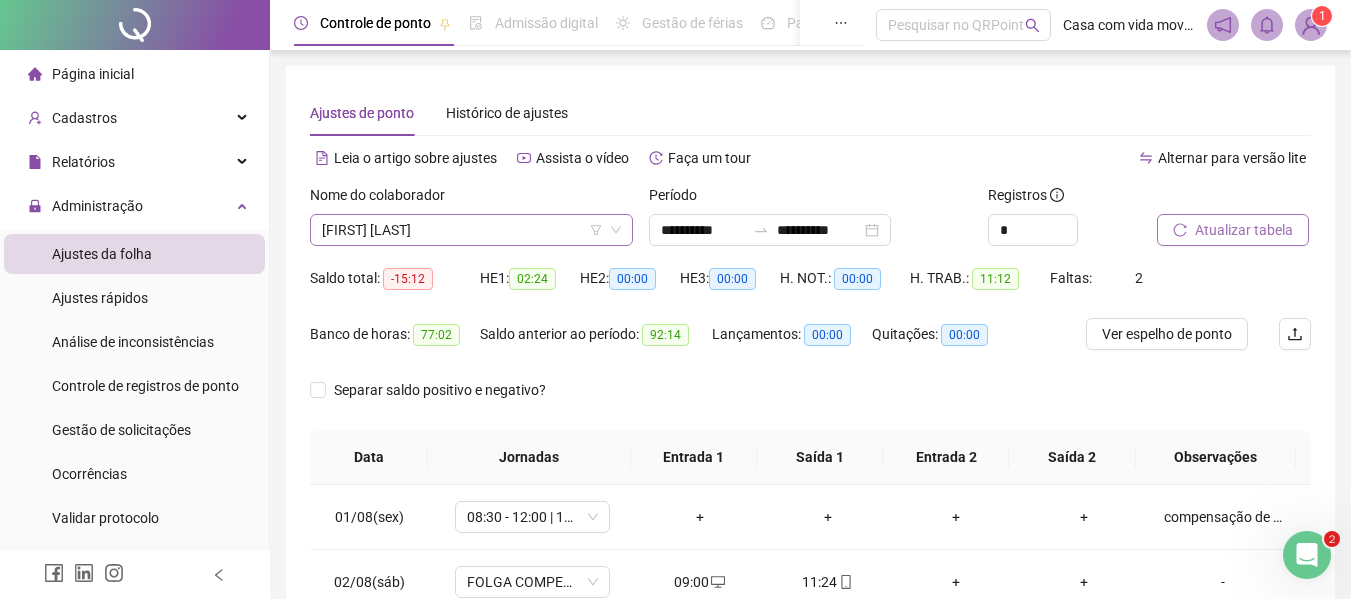 click on "[FIRST] [LAST]" at bounding box center [471, 230] 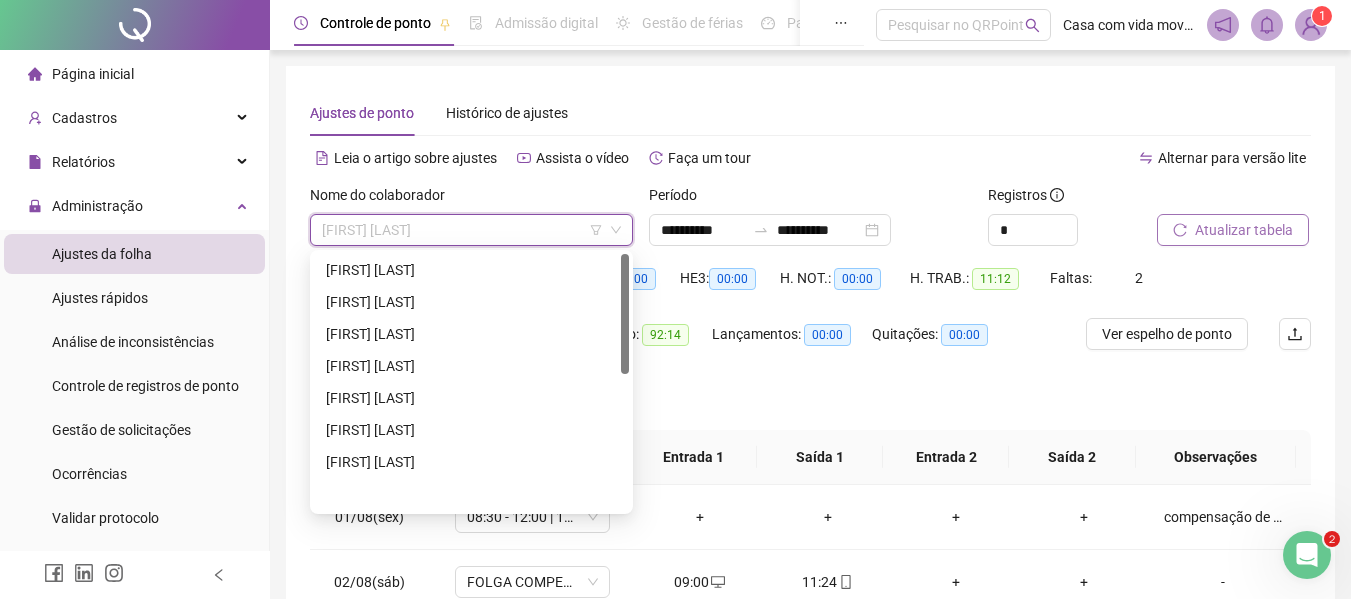 scroll, scrollTop: 0, scrollLeft: 0, axis: both 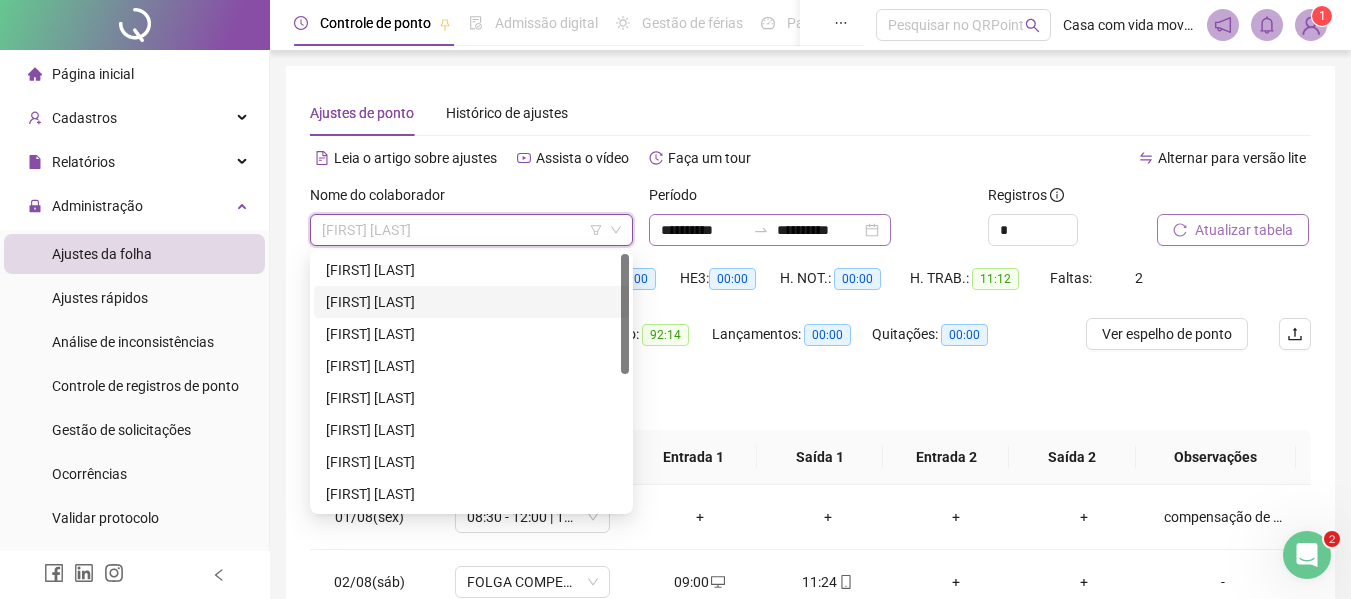click on "**********" at bounding box center (770, 230) 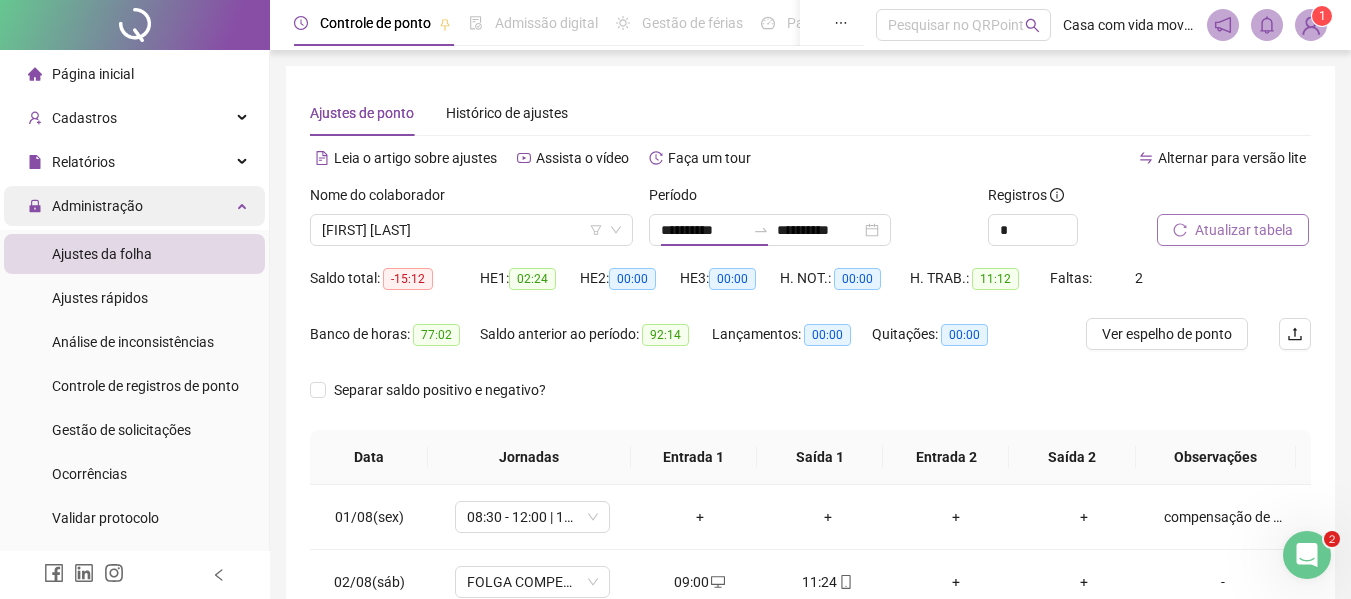 click on "Administração" at bounding box center [97, 206] 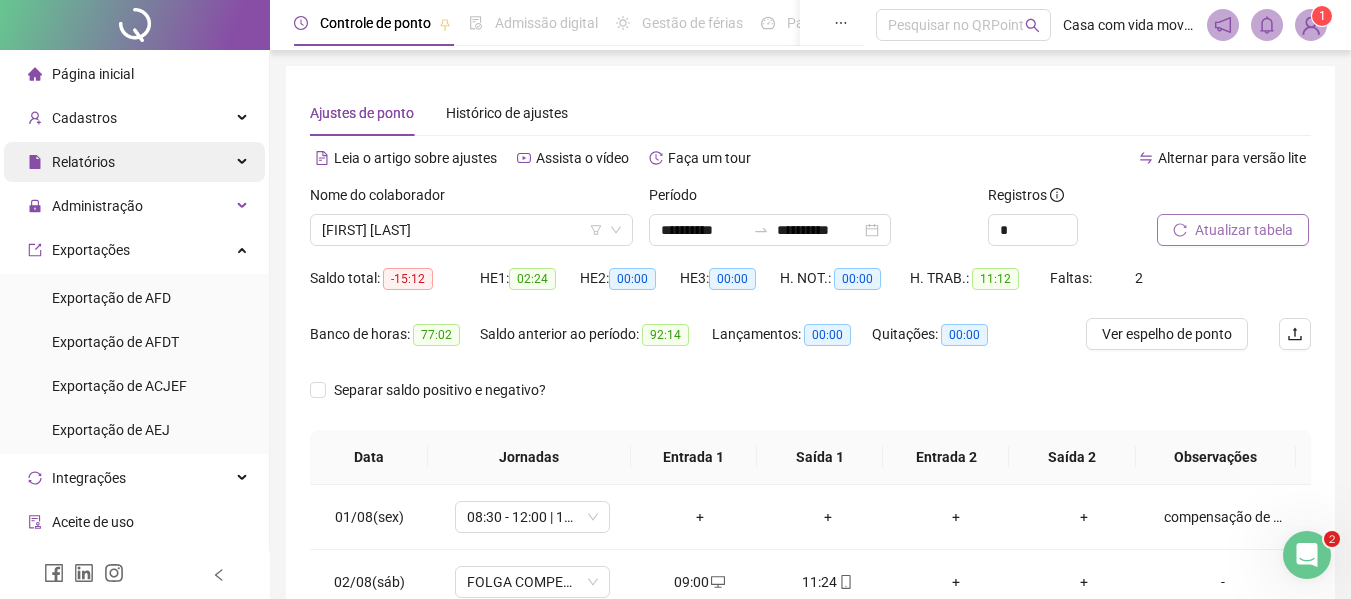 click on "Relatórios" at bounding box center [83, 162] 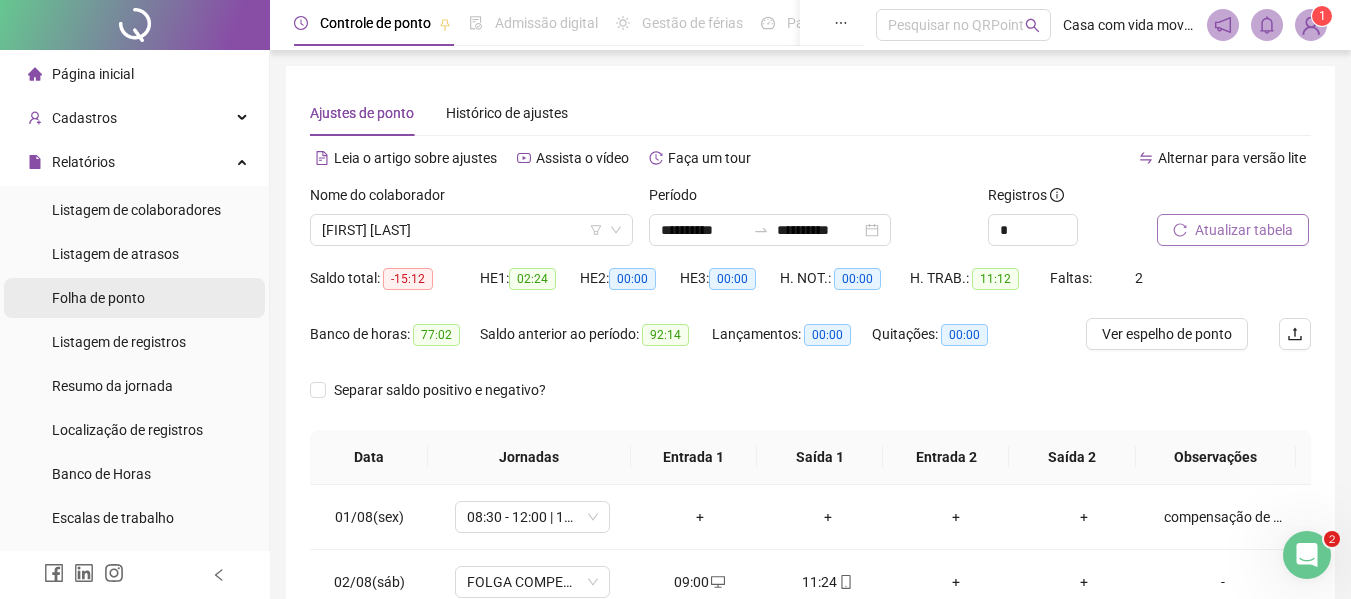 click on "Folha de ponto" at bounding box center (98, 298) 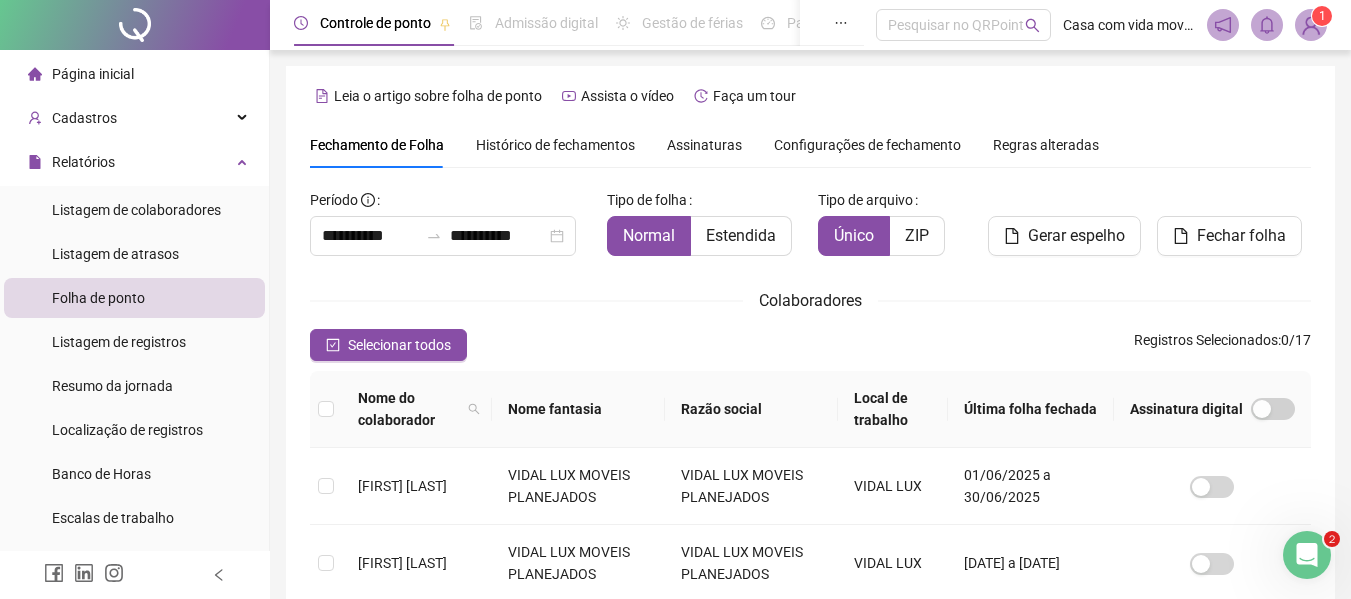scroll, scrollTop: 110, scrollLeft: 0, axis: vertical 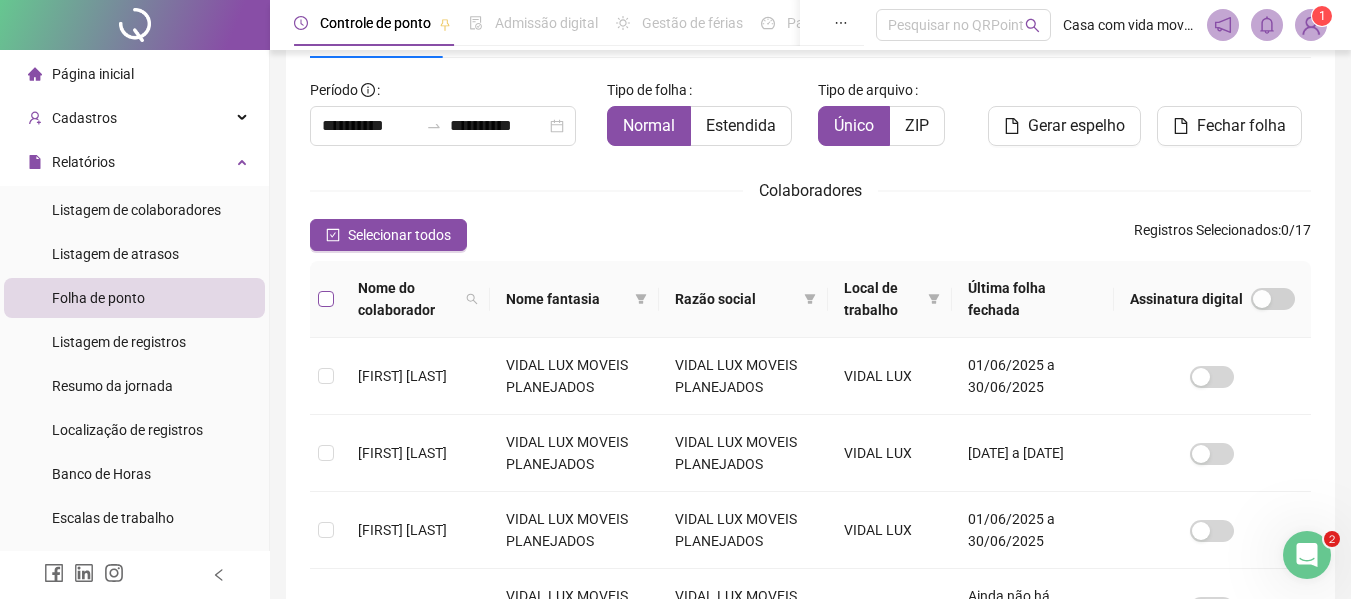 click at bounding box center [326, 299] 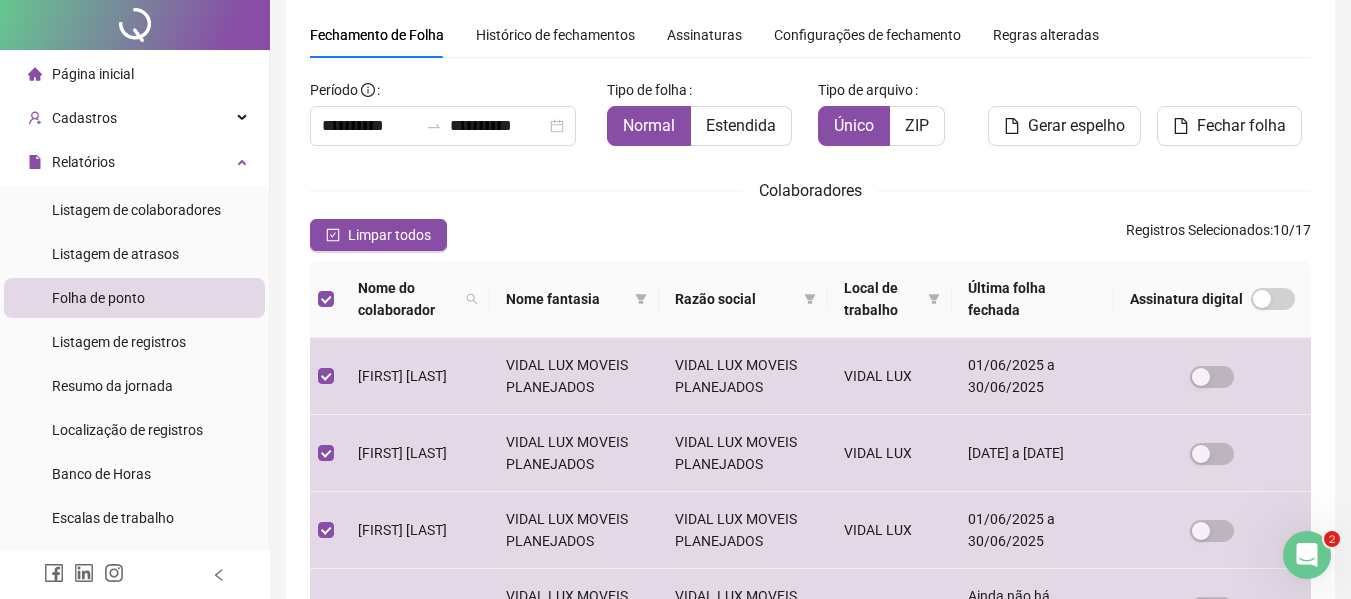 scroll, scrollTop: 0, scrollLeft: 0, axis: both 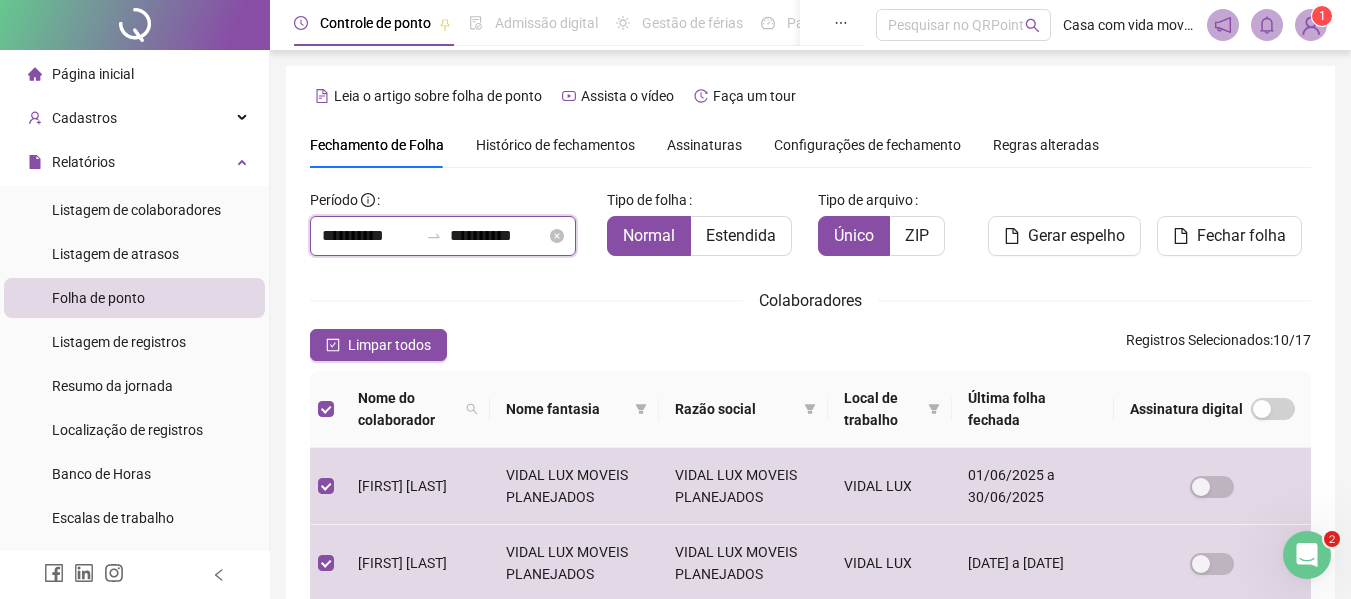 click on "**********" at bounding box center [498, 236] 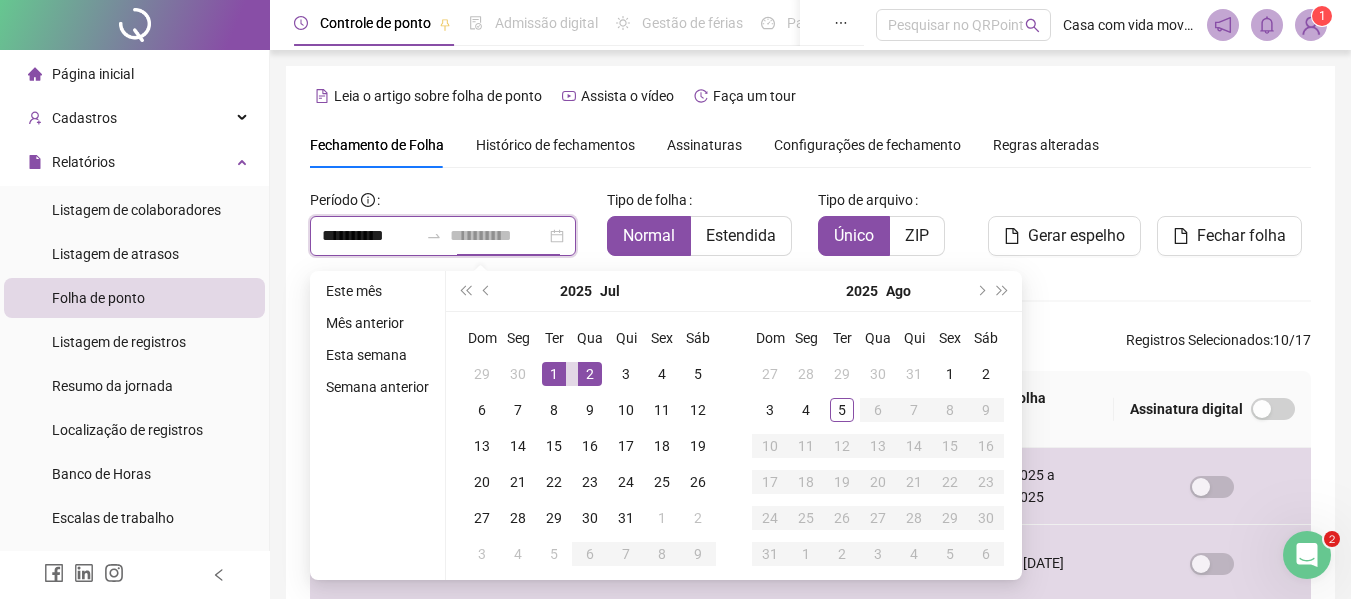 type on "**********" 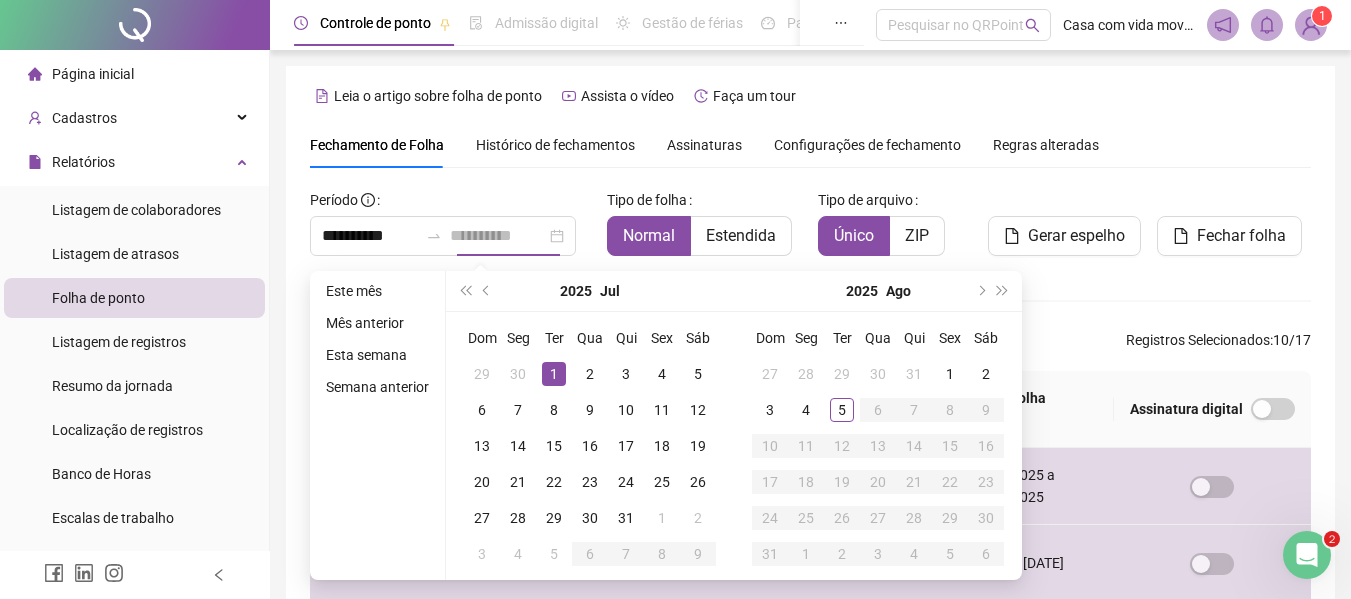 click on "1" at bounding box center [554, 374] 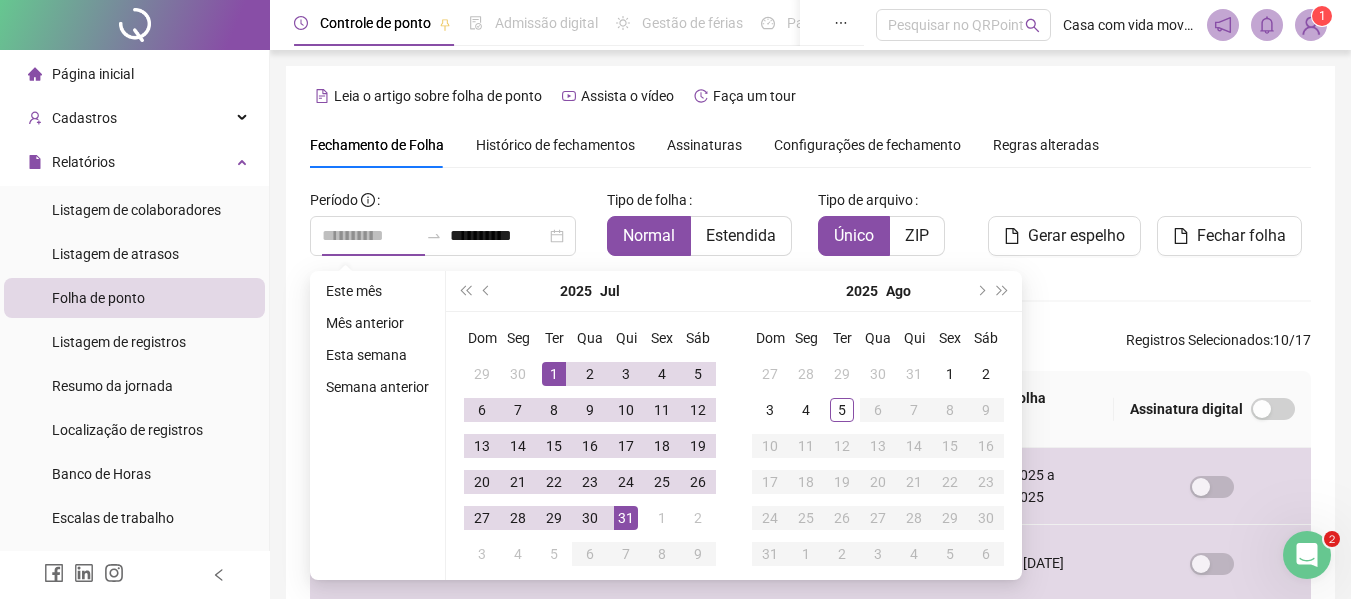 click on "31" at bounding box center [626, 518] 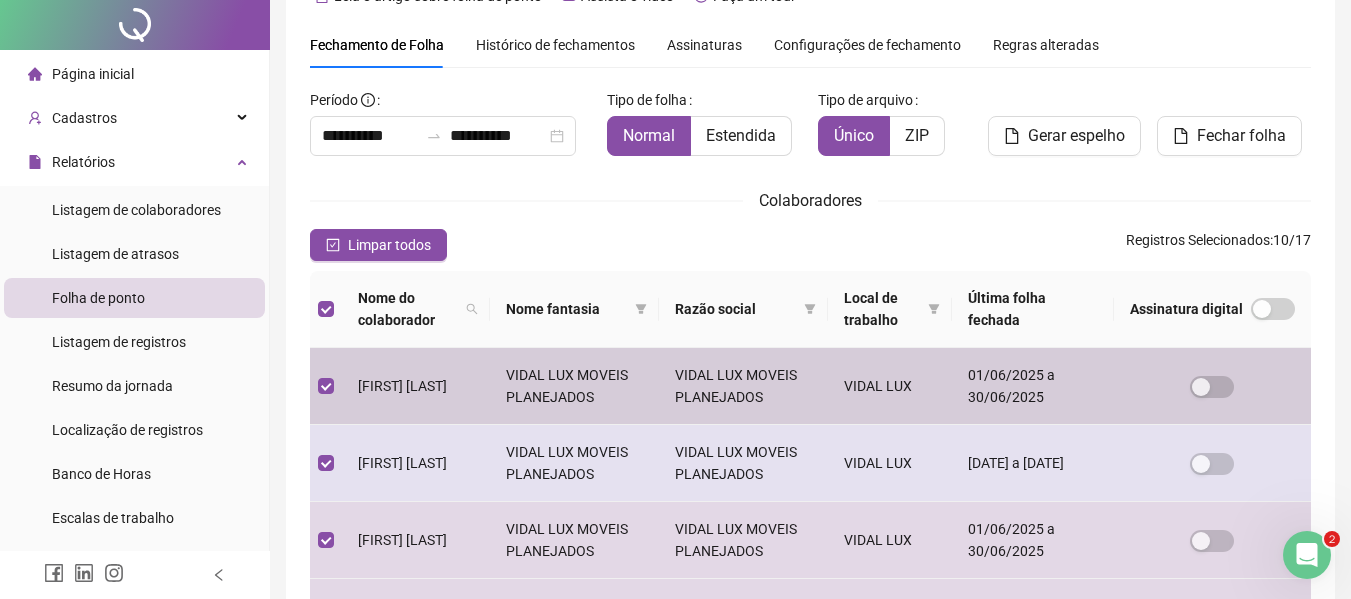scroll, scrollTop: 0, scrollLeft: 0, axis: both 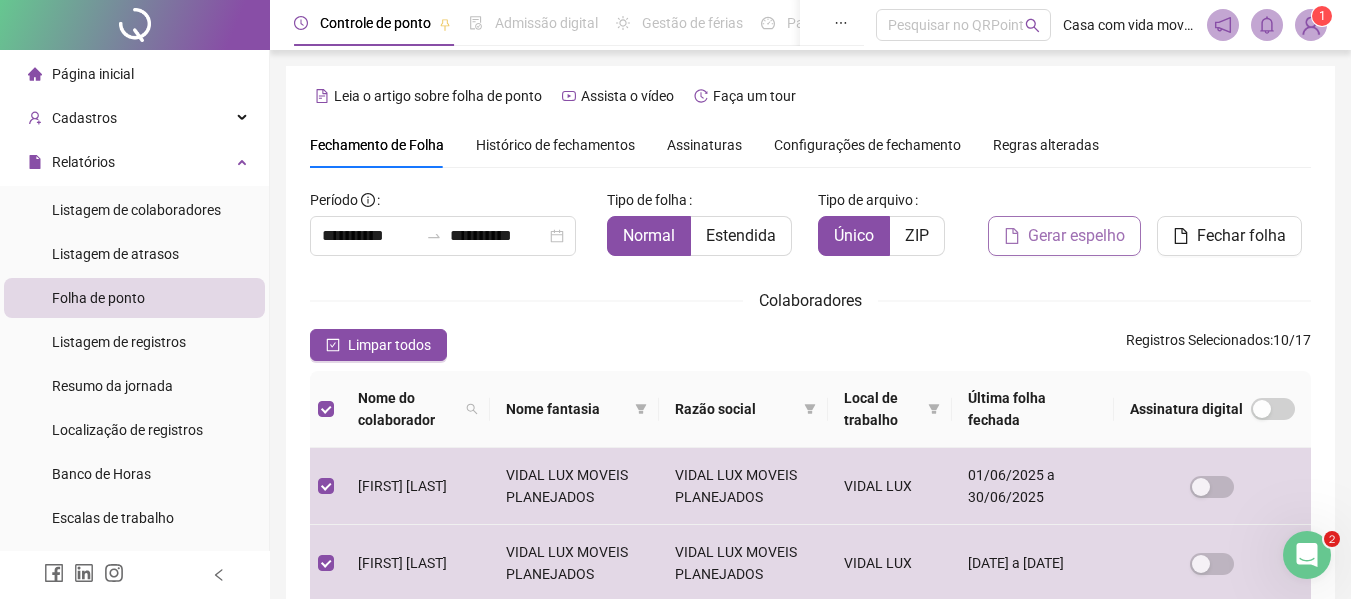 click on "Gerar espelho" at bounding box center [1076, 236] 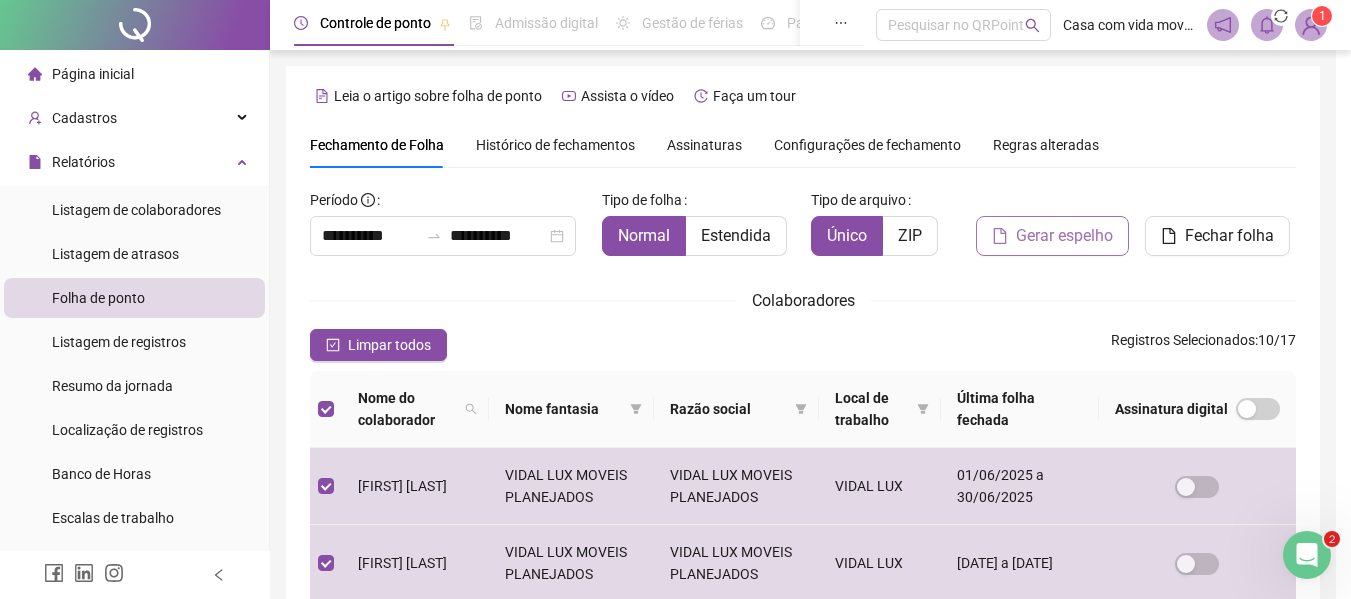 scroll, scrollTop: 110, scrollLeft: 0, axis: vertical 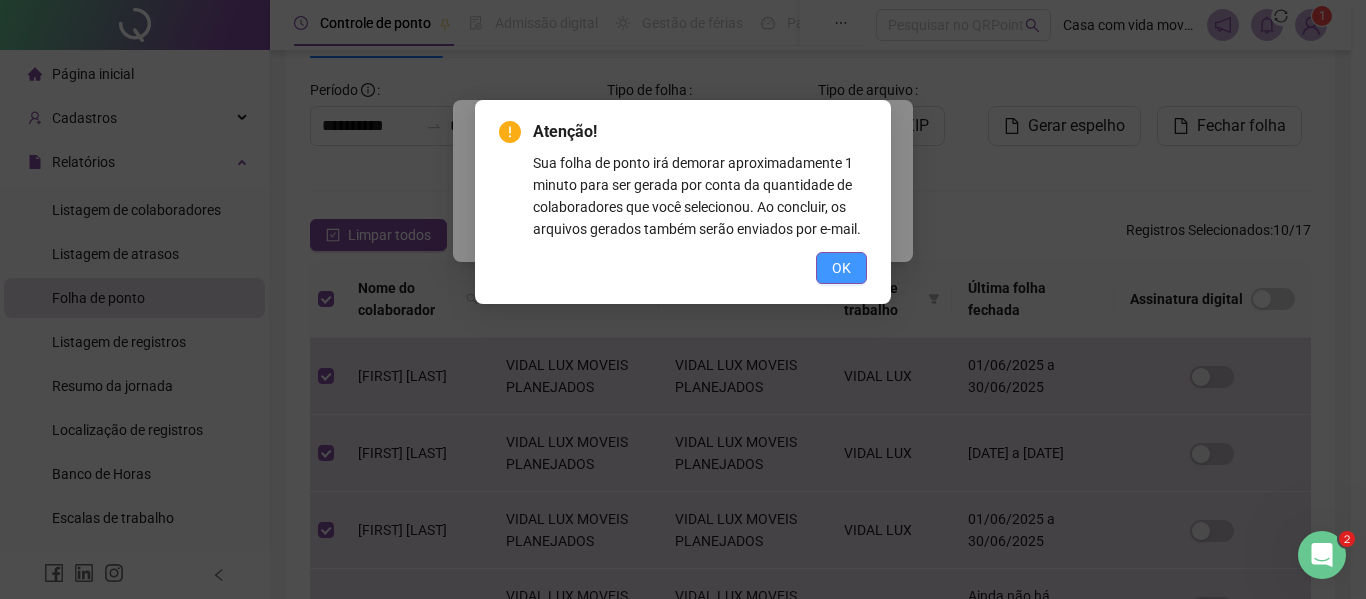 click on "OK" at bounding box center [841, 268] 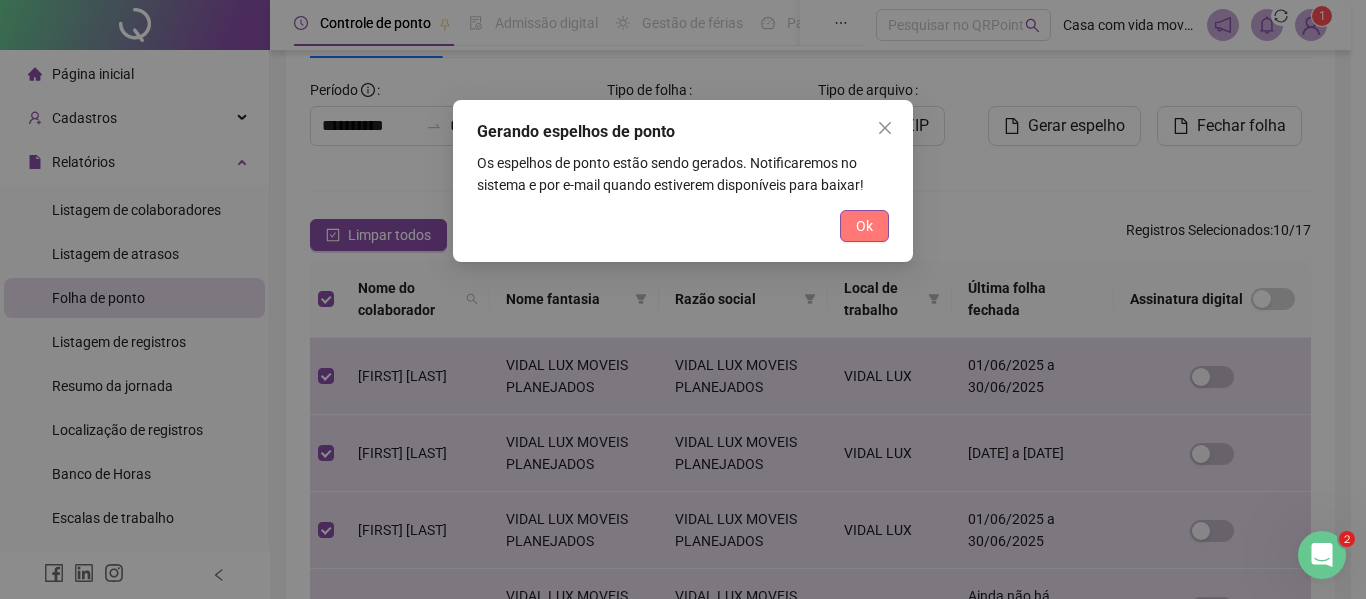 click on "Ok" at bounding box center (864, 226) 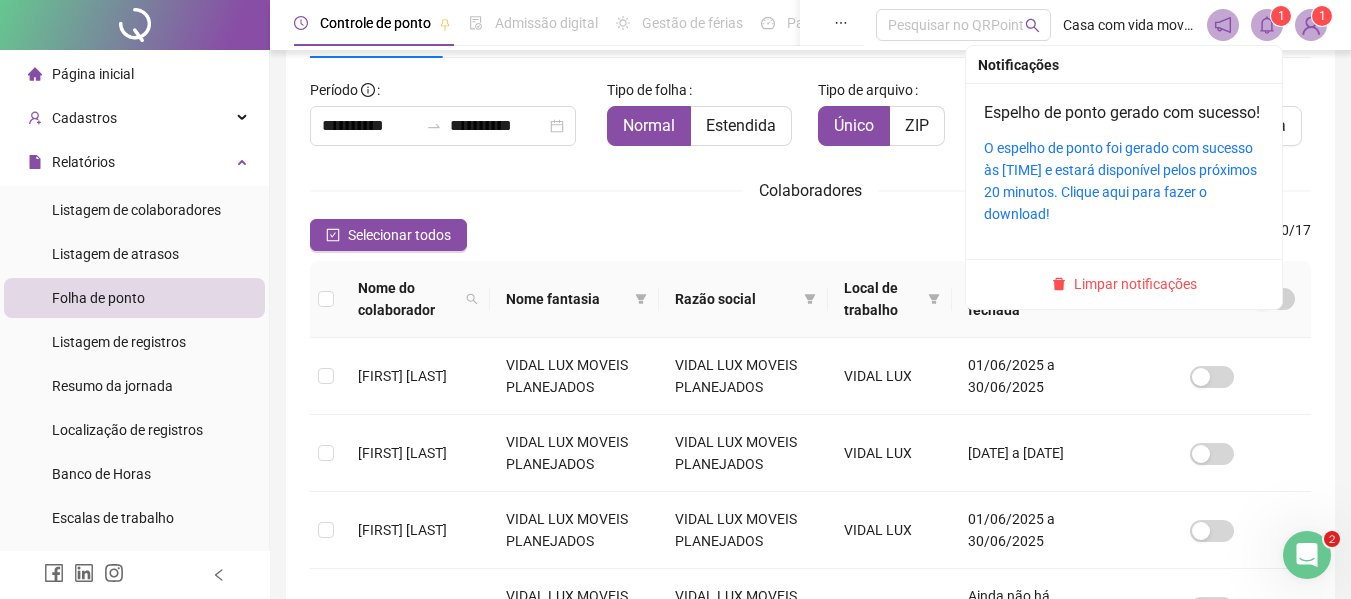 click 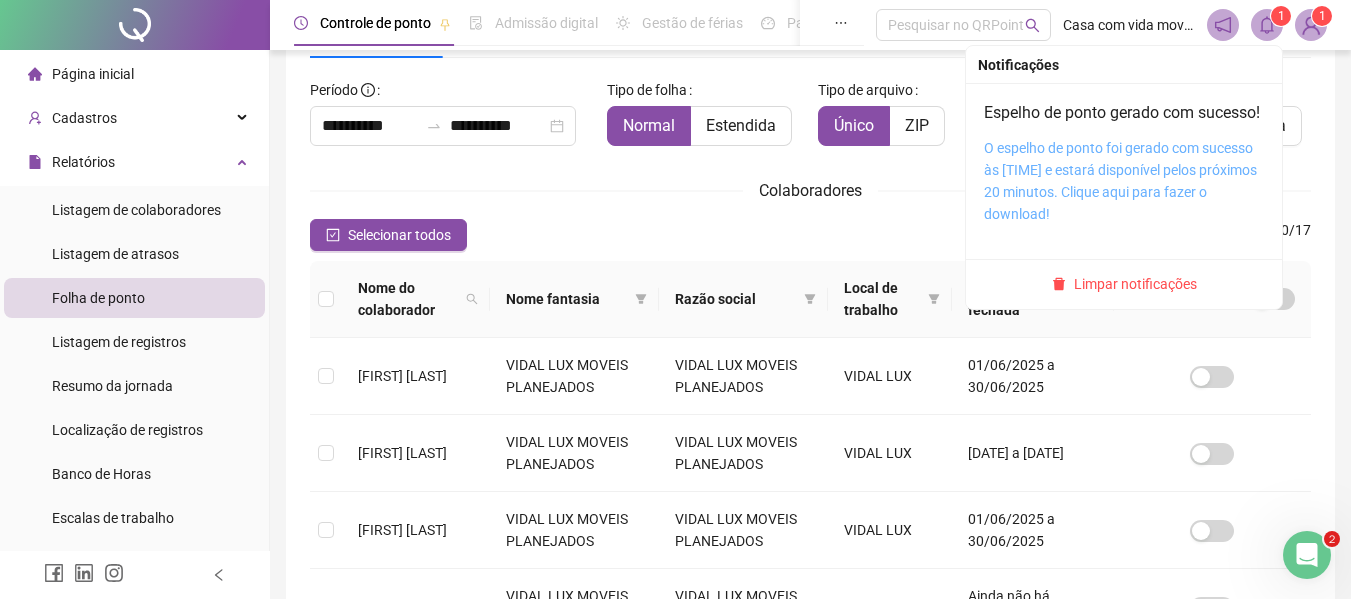 click on "O espelho de ponto foi gerado com sucesso às [TIME] e estará disponível pelos próximos 20 minutos.
Clique aqui para fazer o download!" at bounding box center (1120, 181) 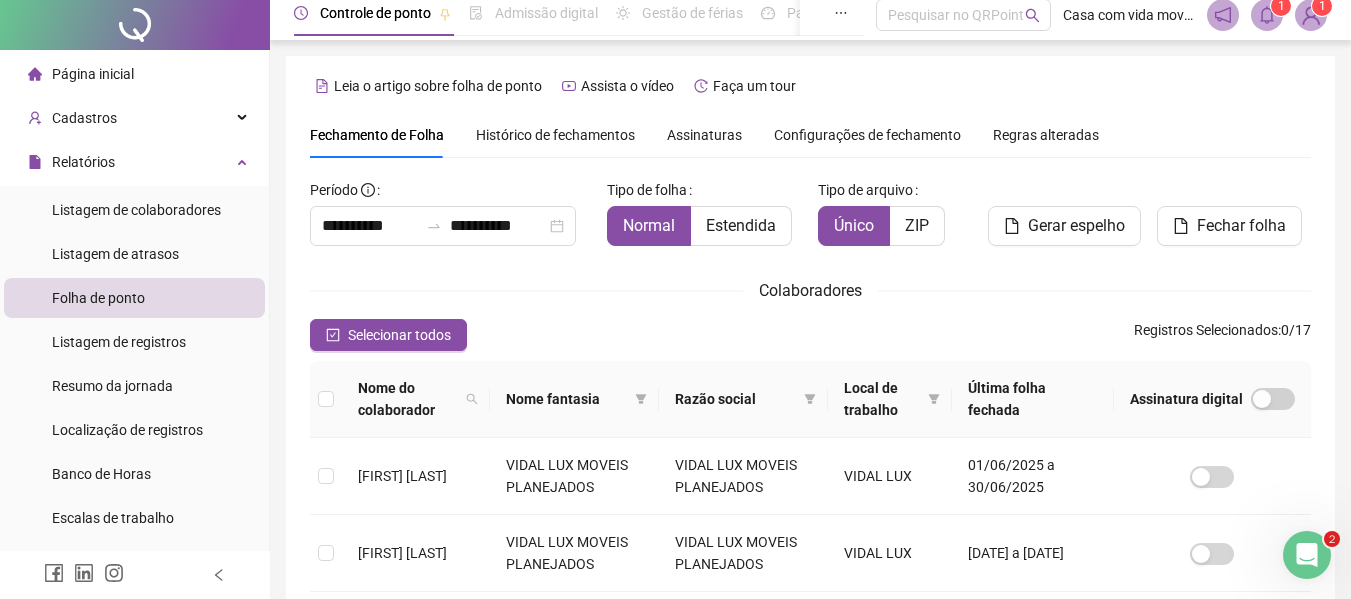 scroll, scrollTop: 0, scrollLeft: 0, axis: both 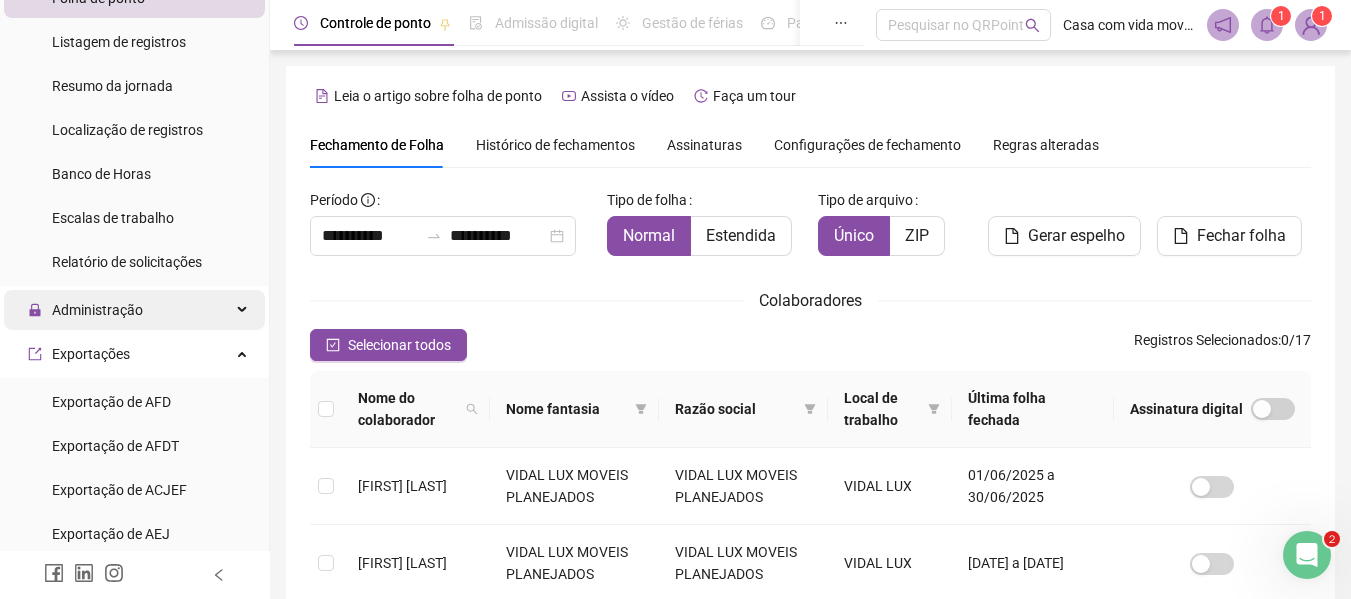 click on "Administração" at bounding box center [97, 310] 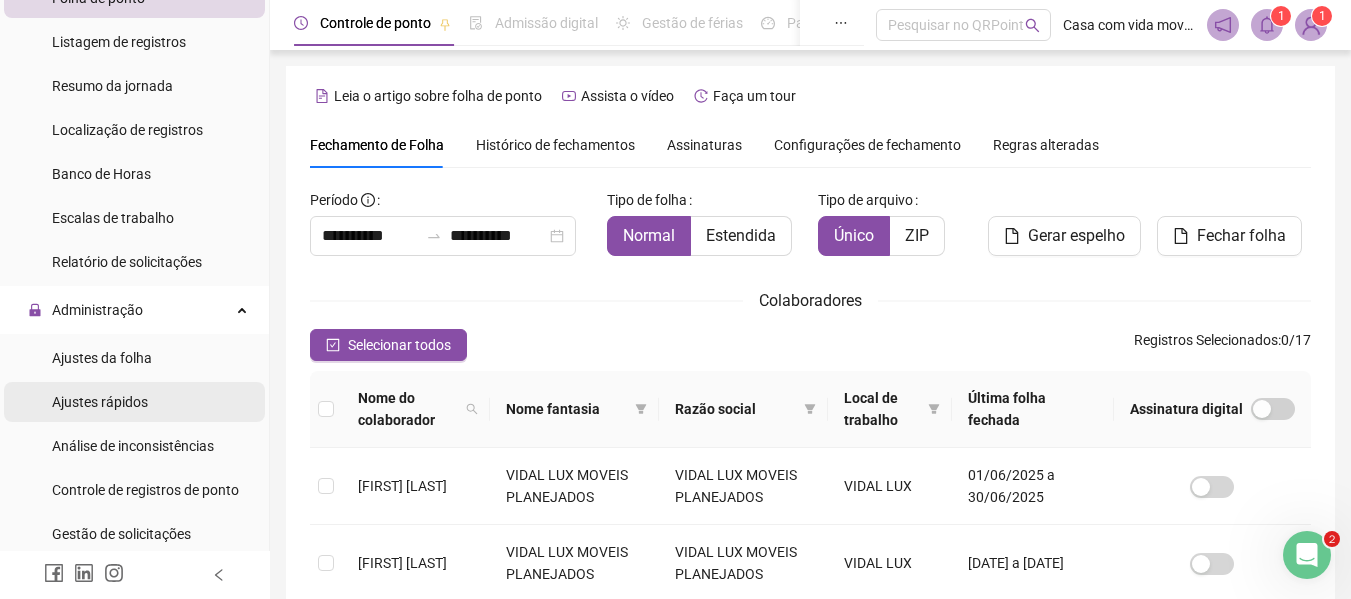 scroll, scrollTop: 400, scrollLeft: 0, axis: vertical 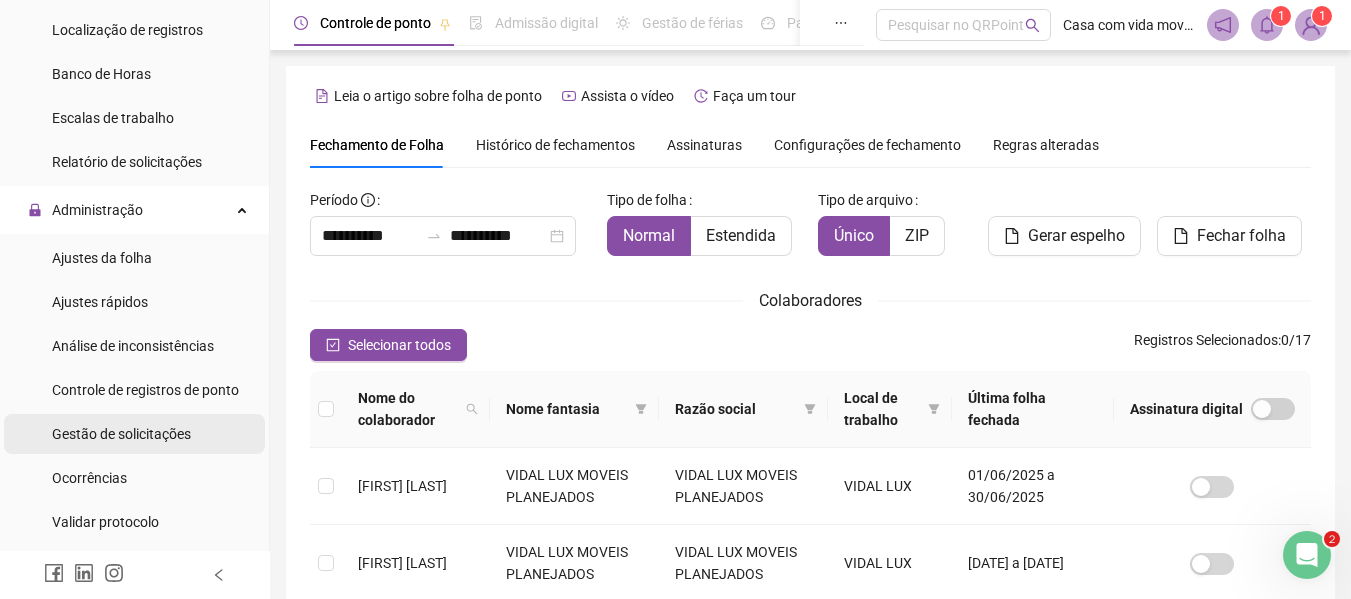 click on "Gestão de solicitações" at bounding box center [121, 434] 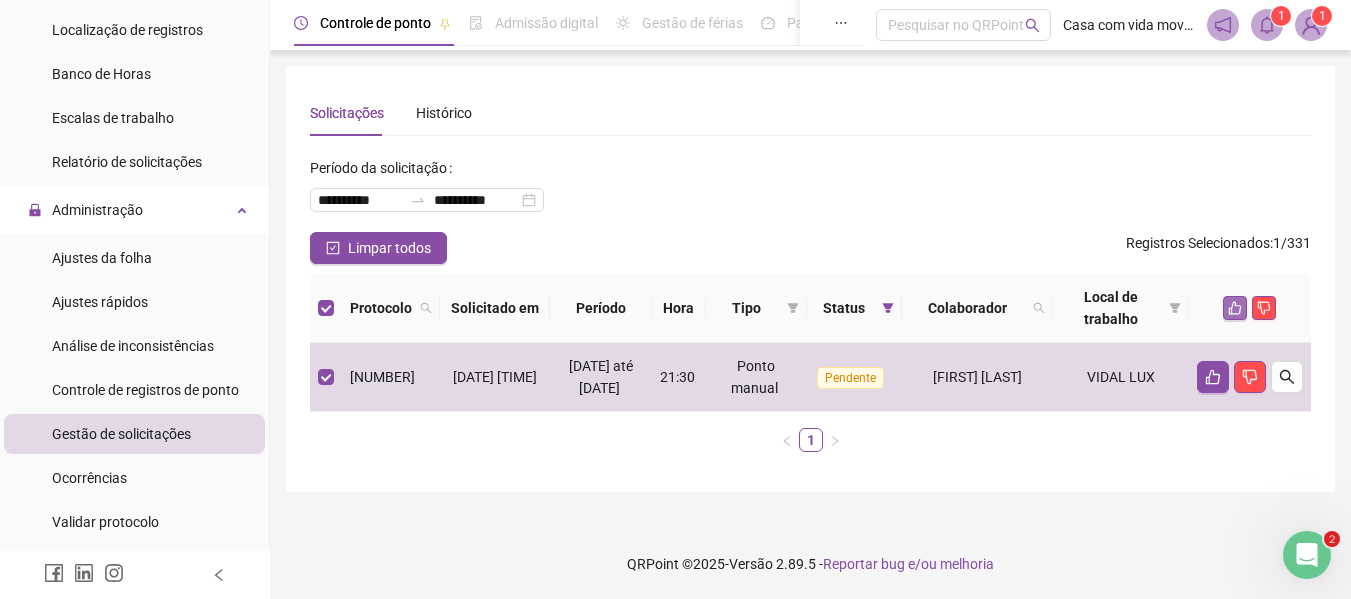 click 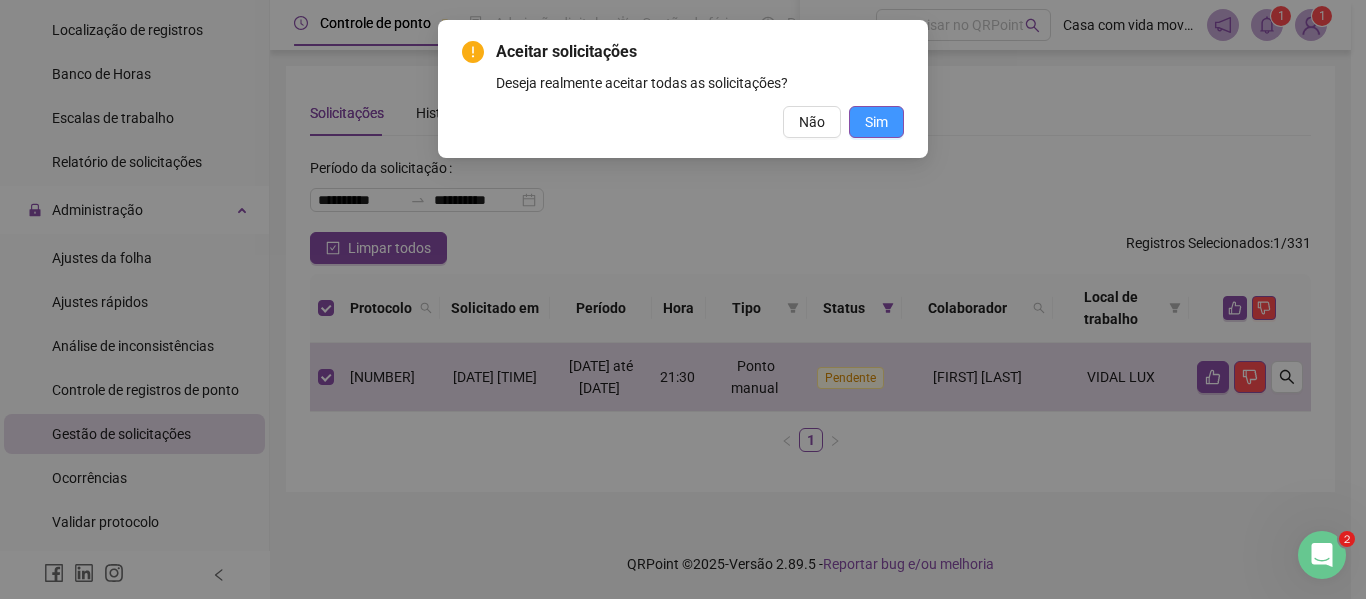 click on "Sim" at bounding box center [876, 122] 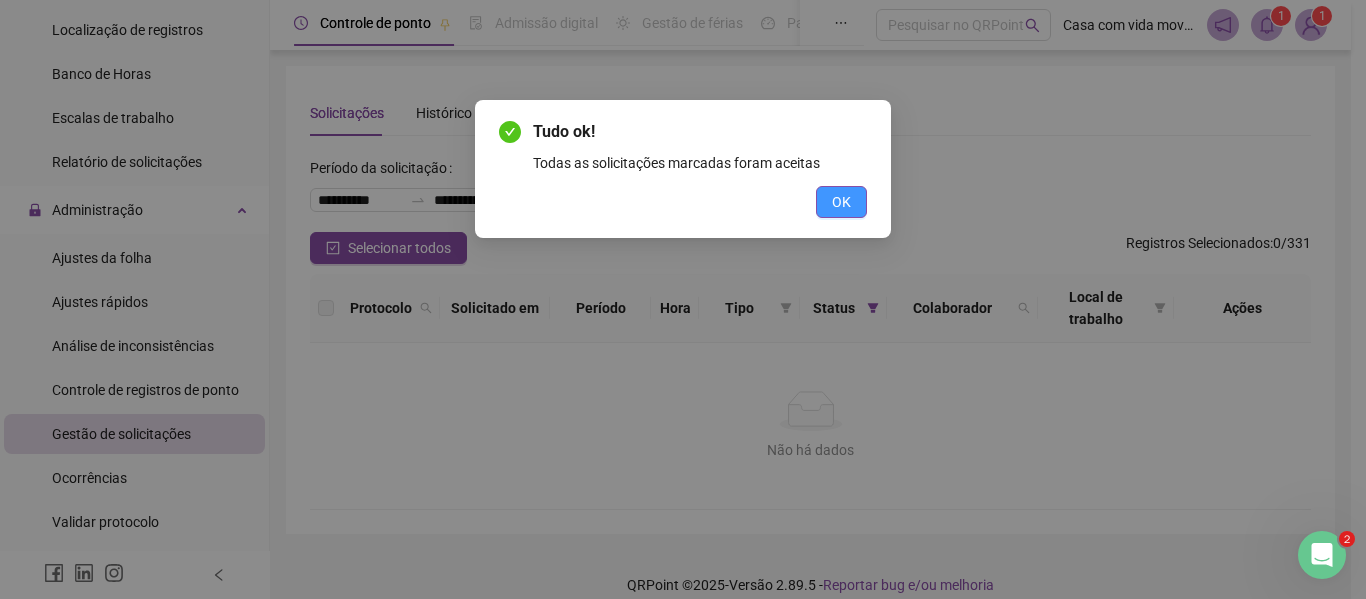 click on "OK" at bounding box center (841, 202) 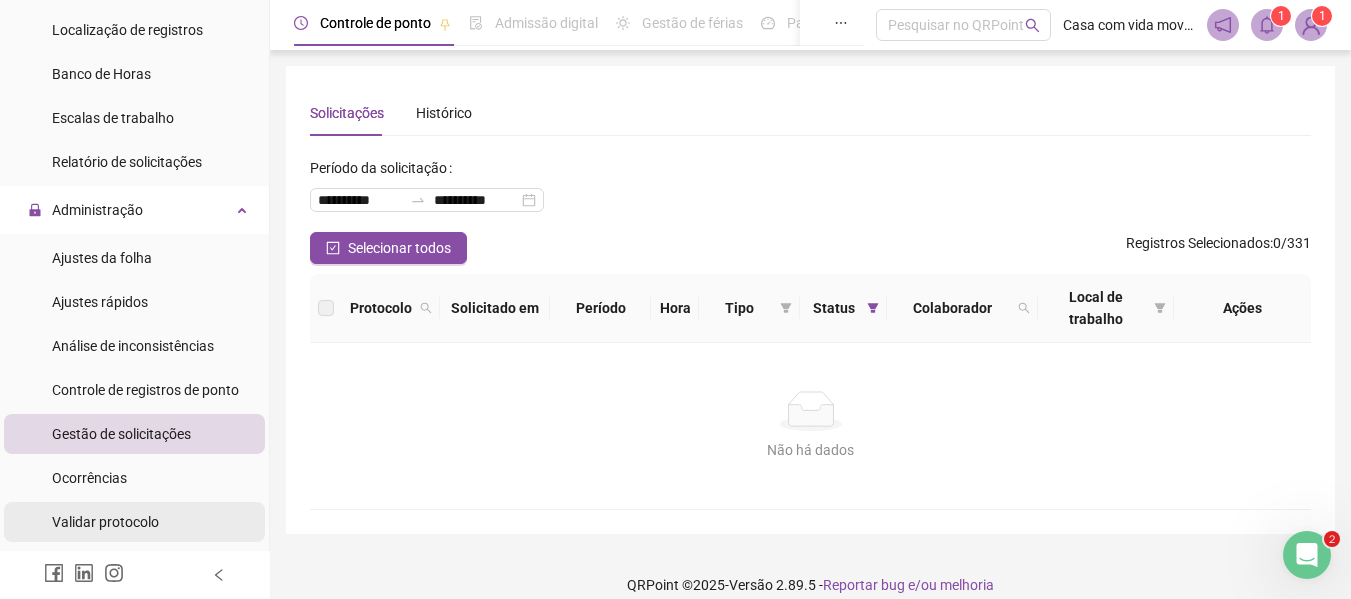 scroll, scrollTop: 500, scrollLeft: 0, axis: vertical 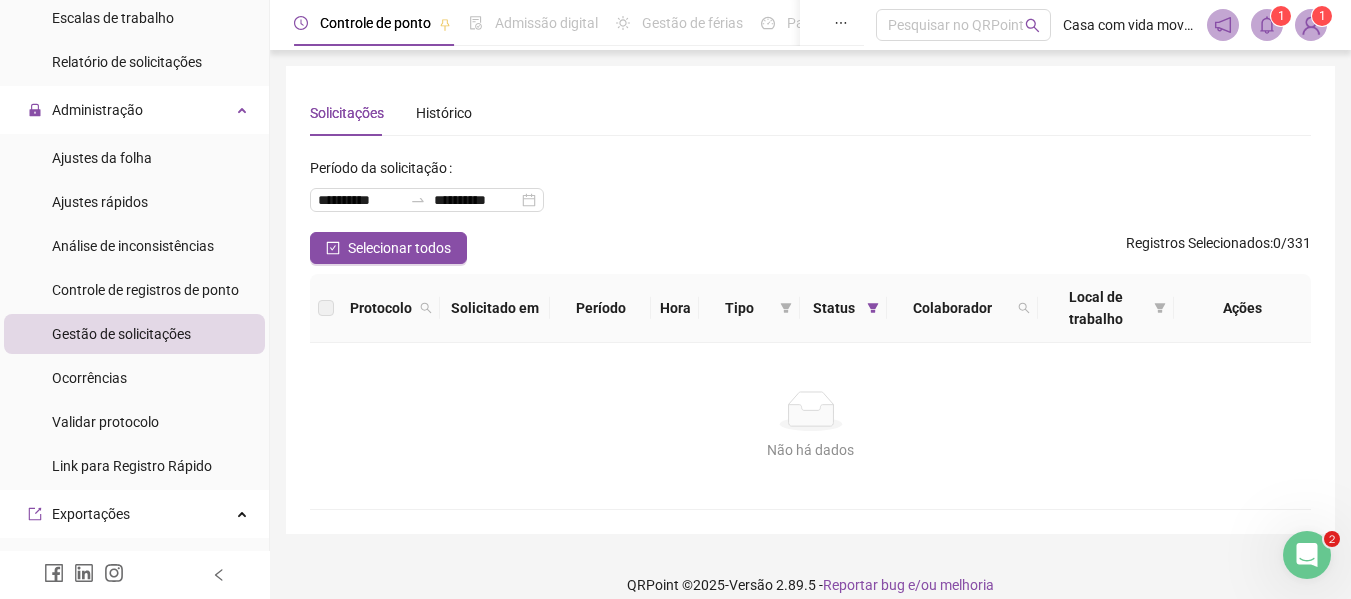 click on "Status" at bounding box center [833, 308] 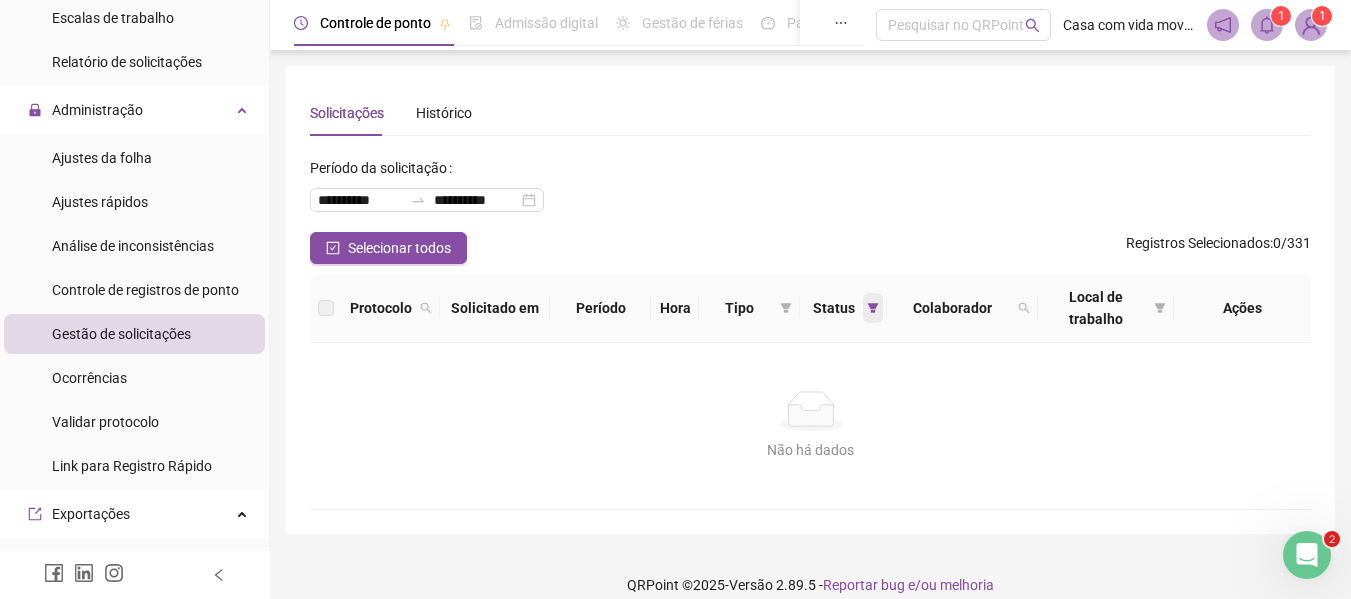 click 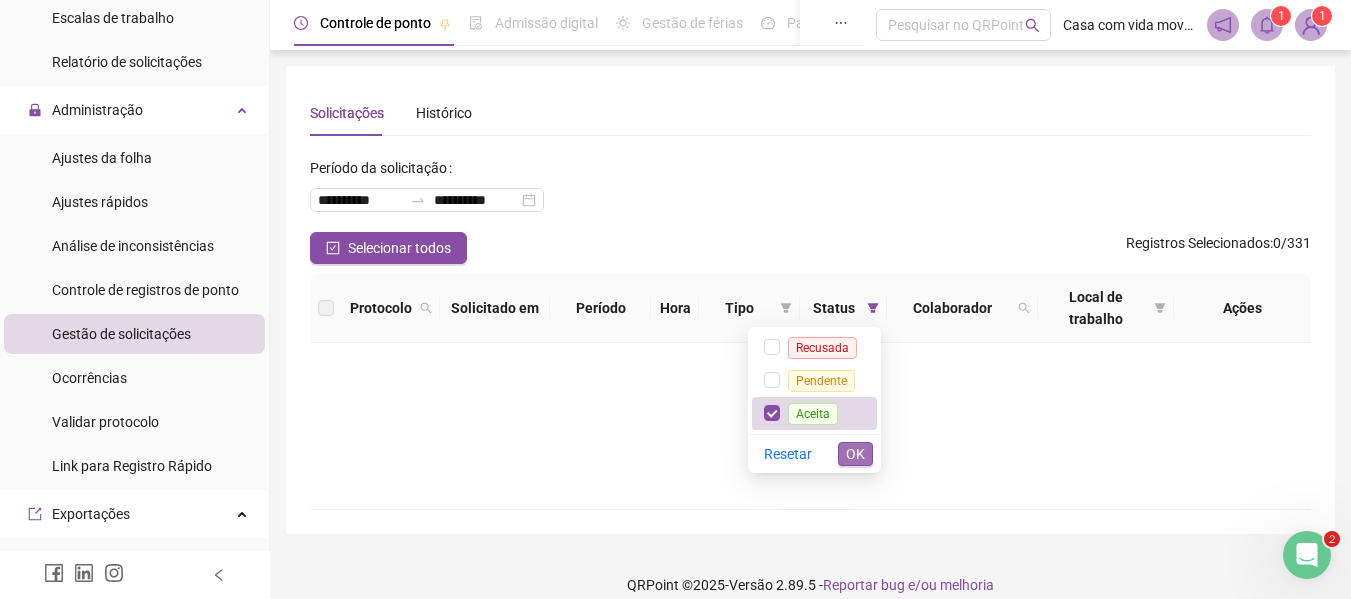 click on "OK" at bounding box center (855, 454) 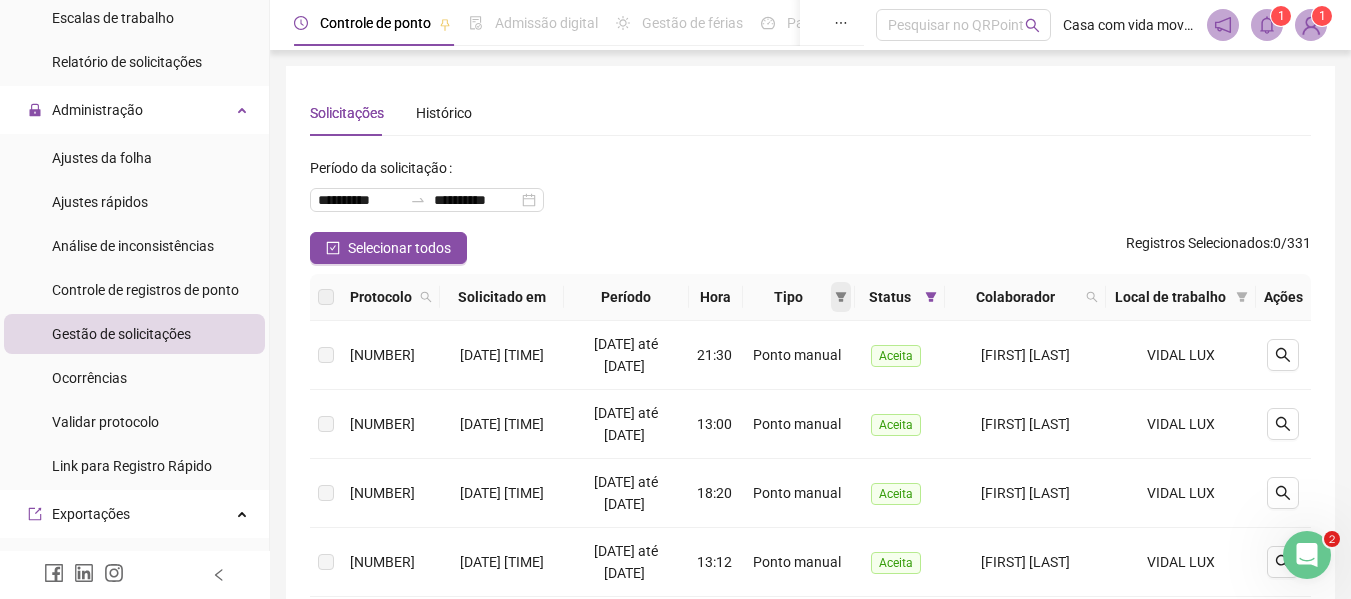 click 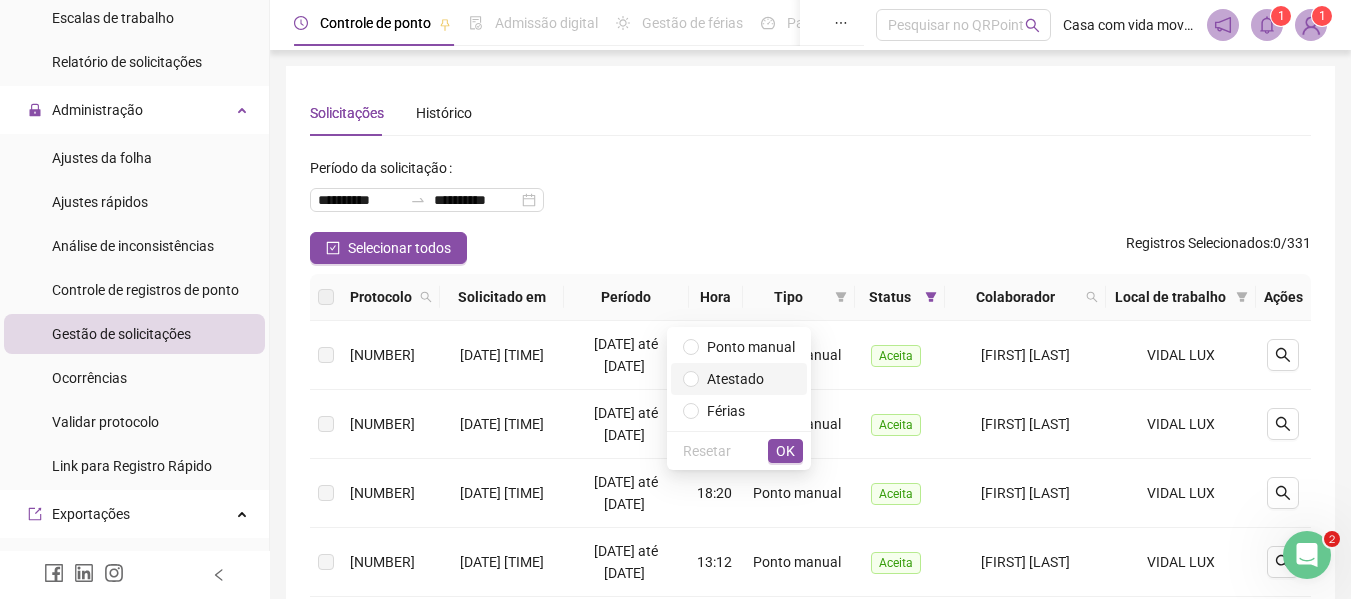 click on "Atestado" at bounding box center (735, 379) 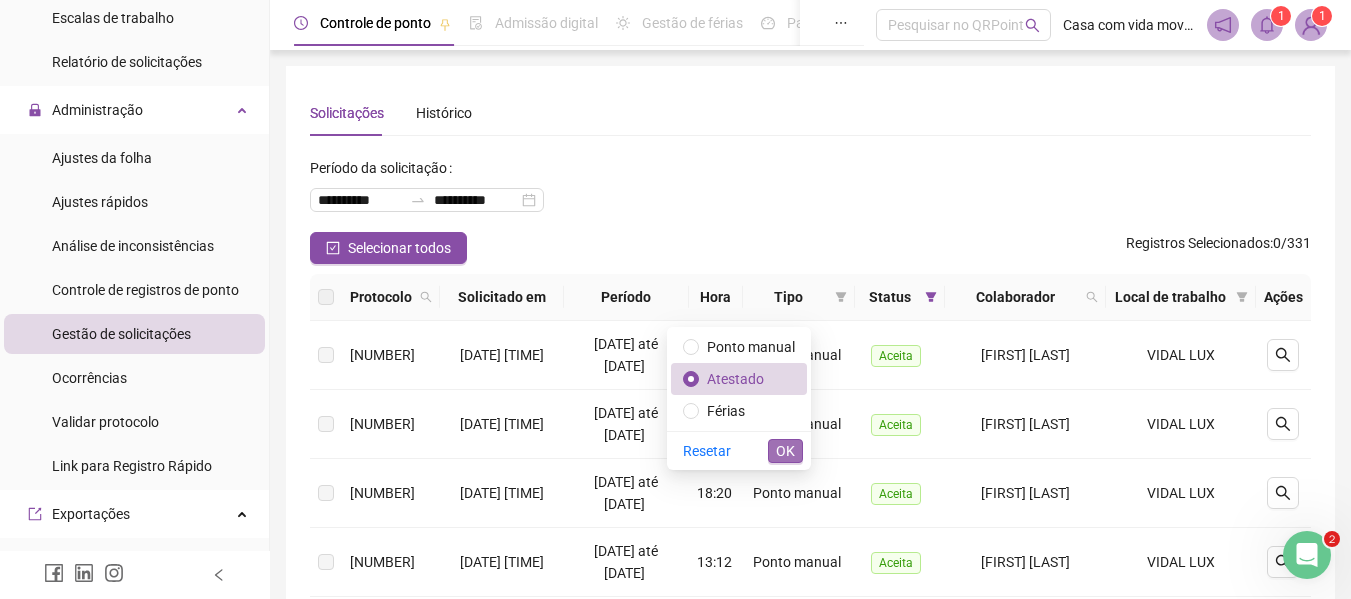click on "OK" at bounding box center [785, 451] 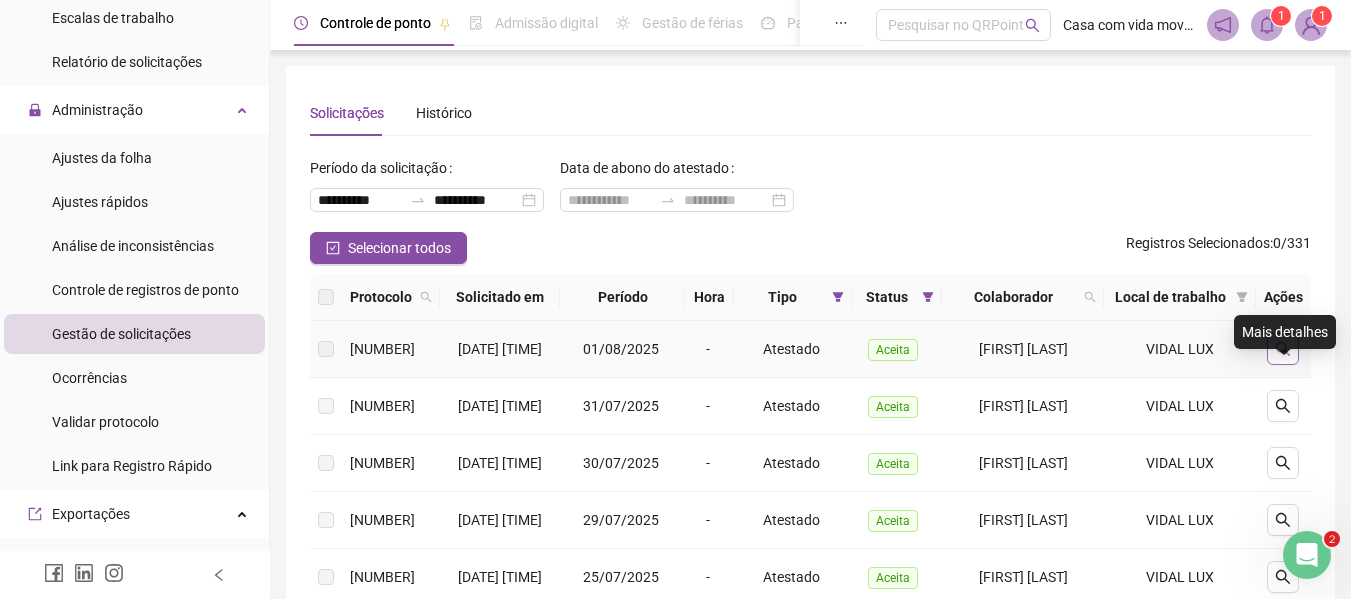 click 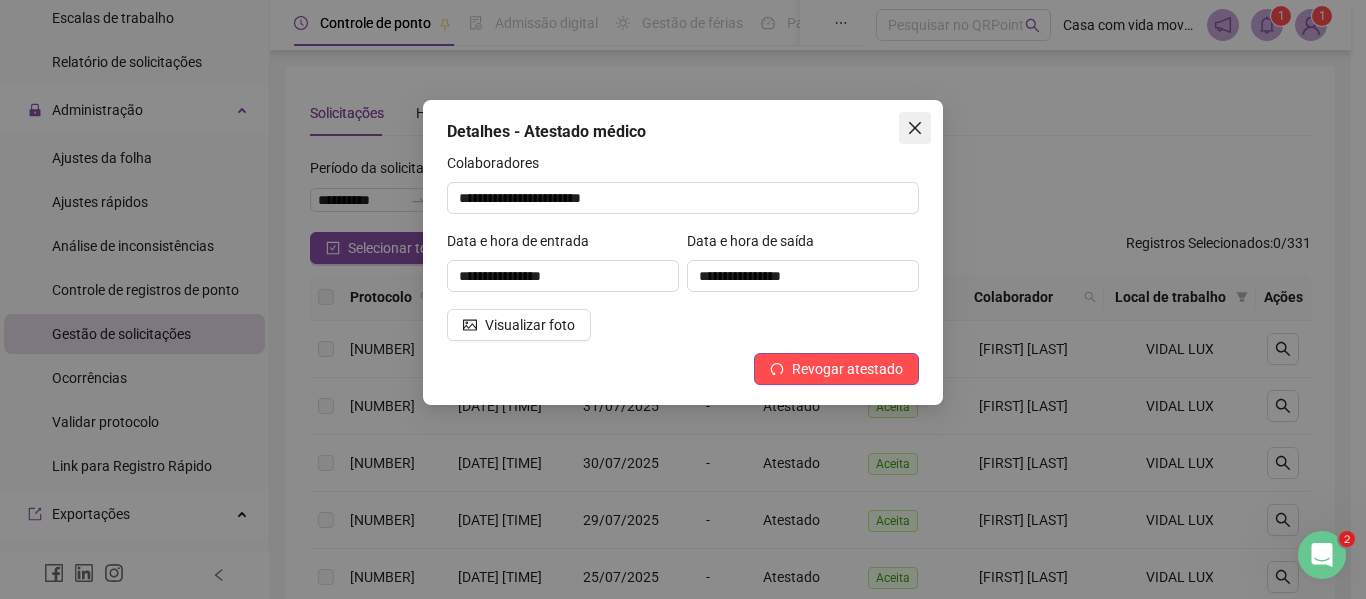 click at bounding box center [915, 128] 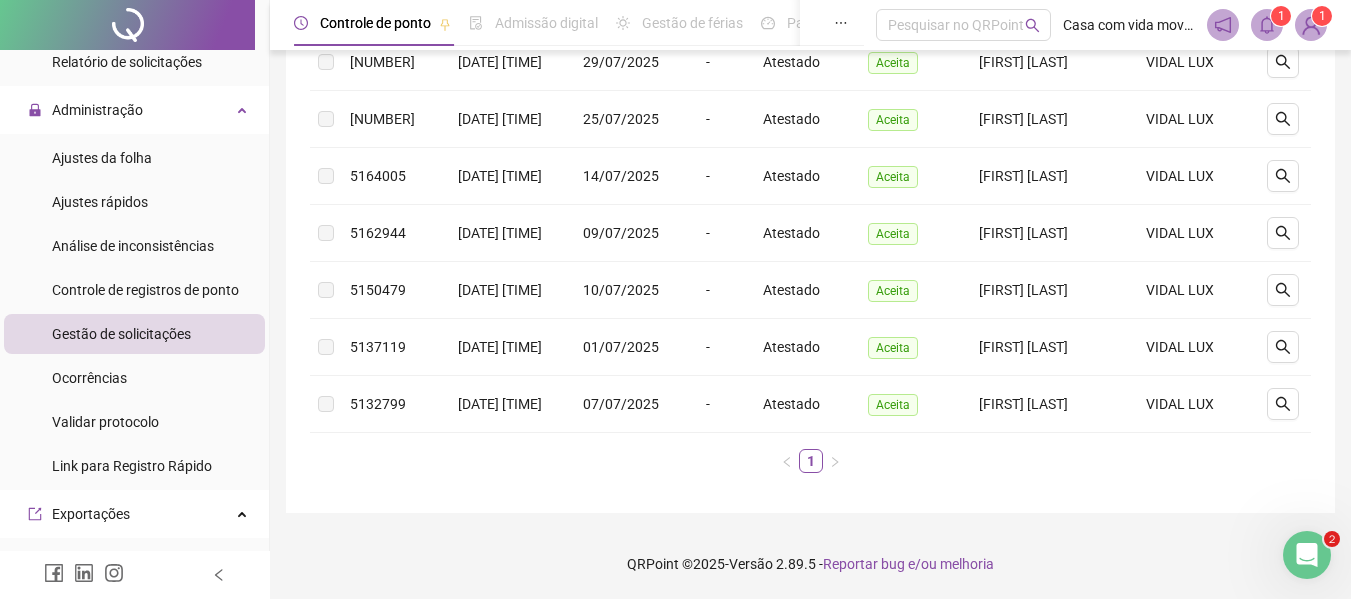 scroll, scrollTop: 600, scrollLeft: 0, axis: vertical 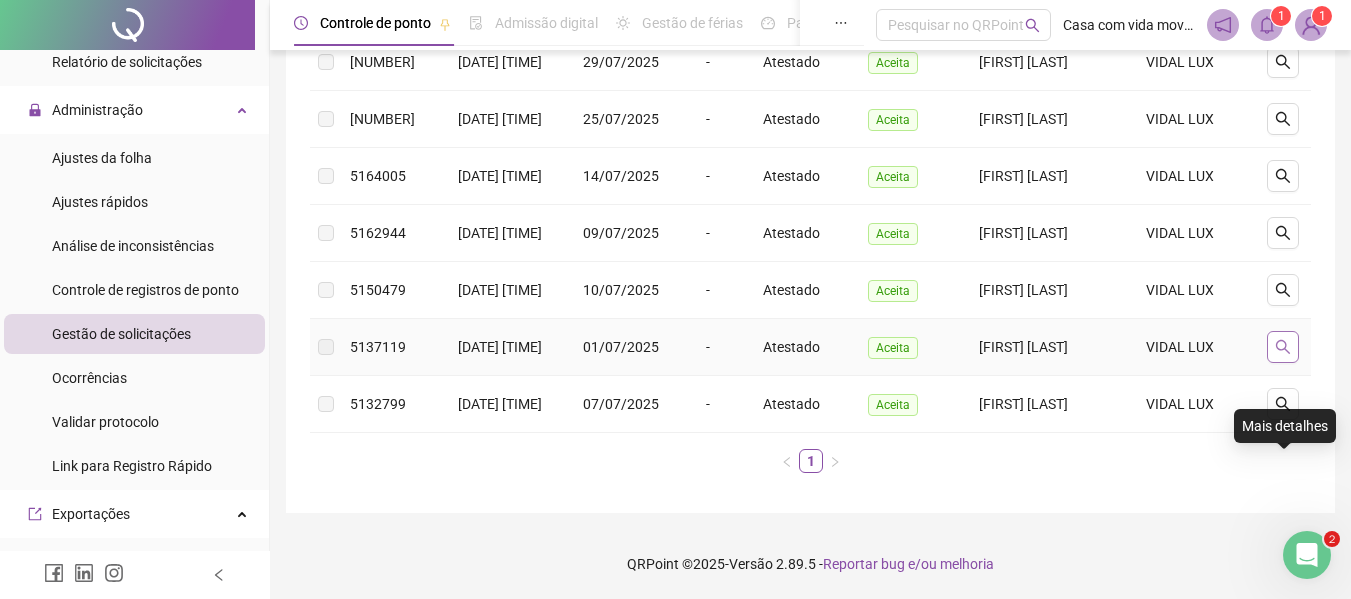 click at bounding box center (1283, 347) 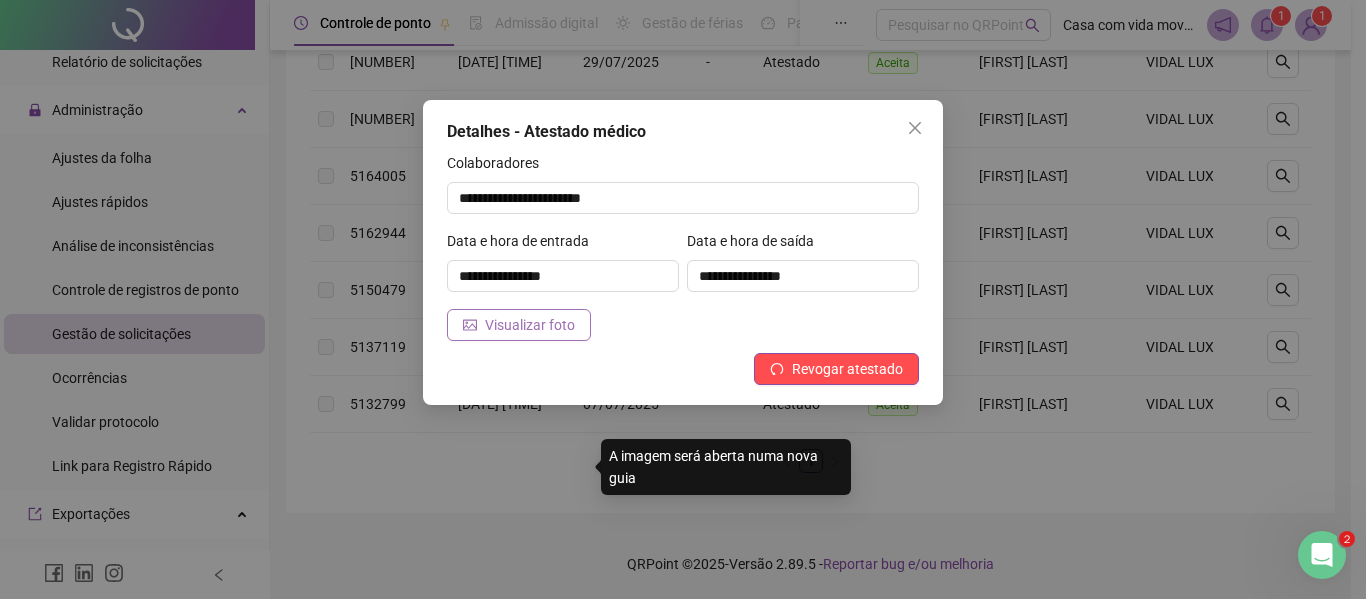 click on "Visualizar foto" at bounding box center (530, 325) 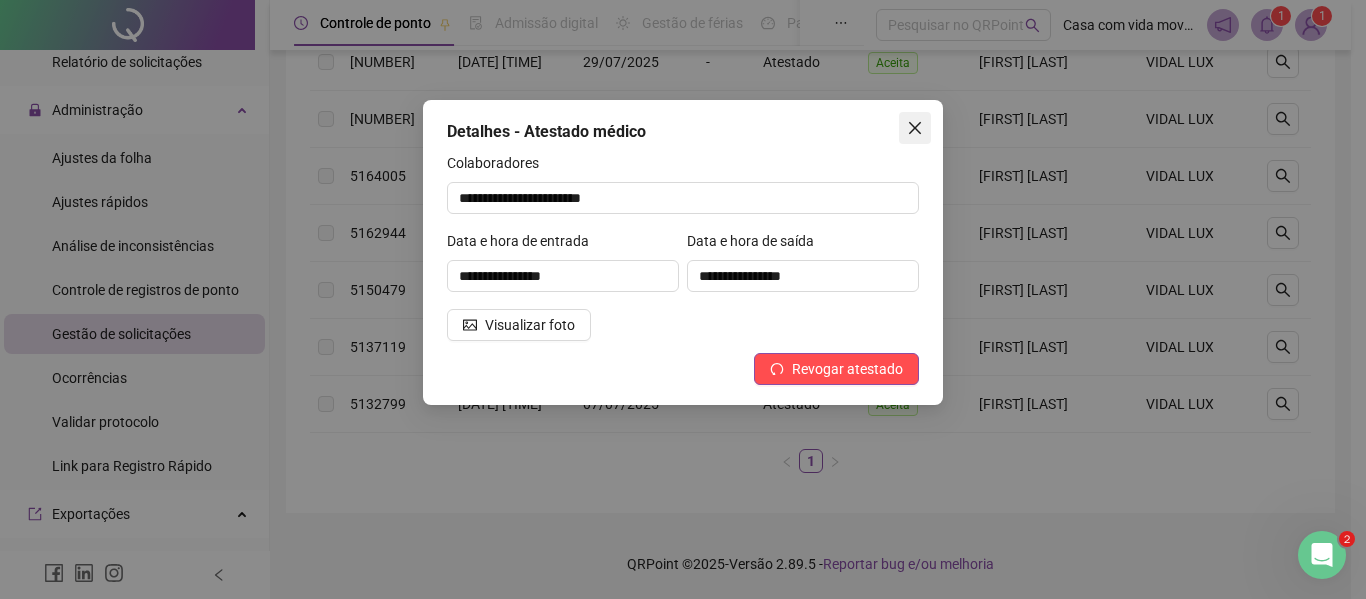 click 